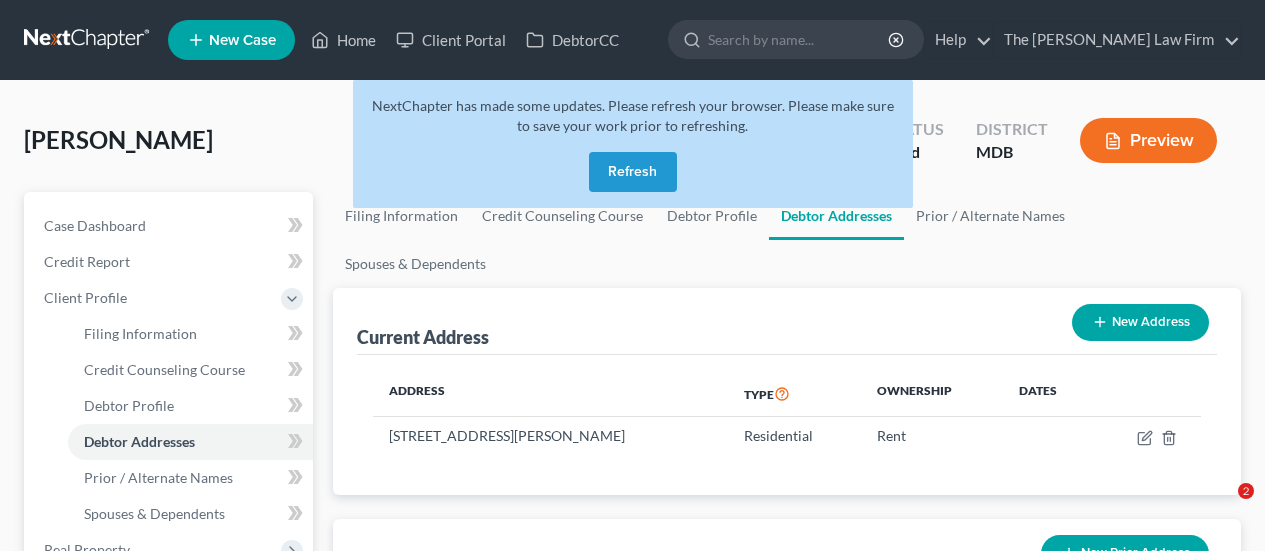 scroll, scrollTop: 0, scrollLeft: 0, axis: both 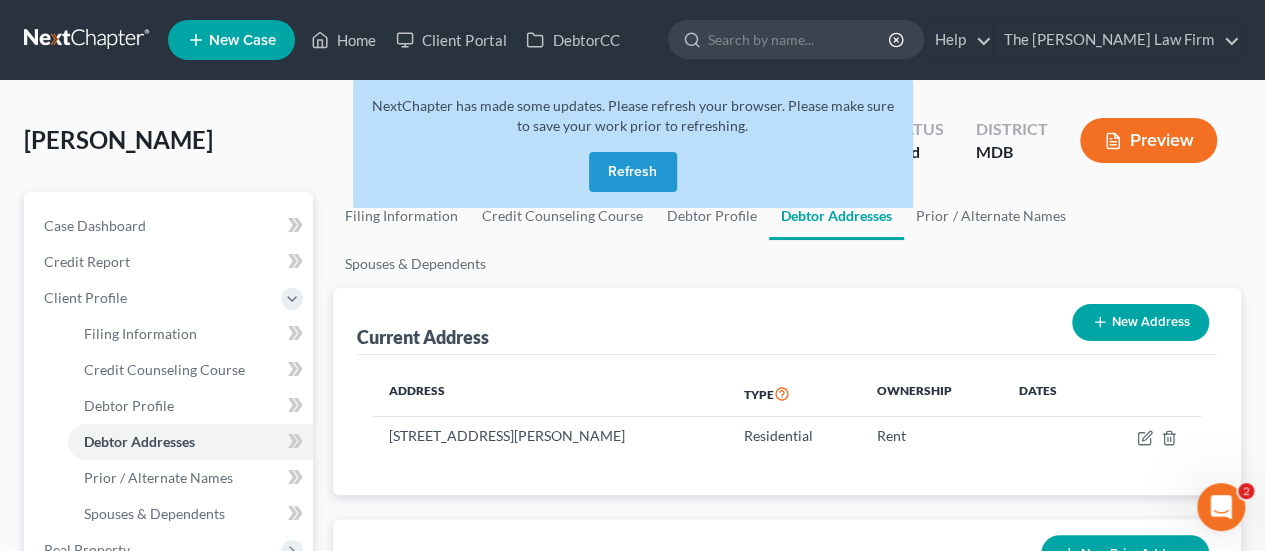 click on "Refresh" at bounding box center [633, 172] 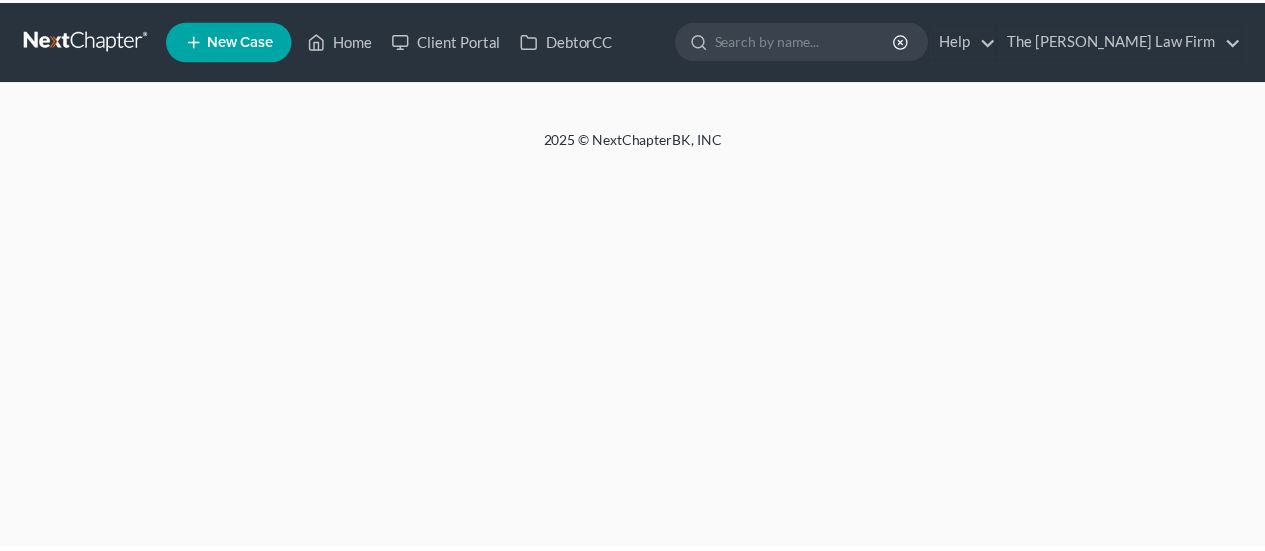 scroll, scrollTop: 0, scrollLeft: 0, axis: both 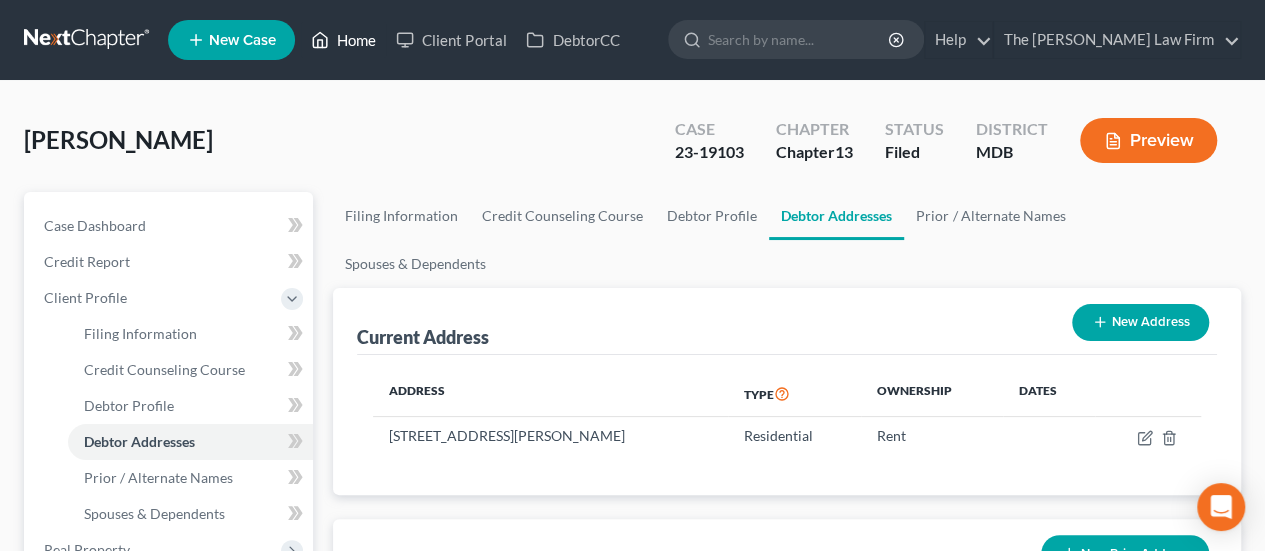 click on "Home" at bounding box center (343, 40) 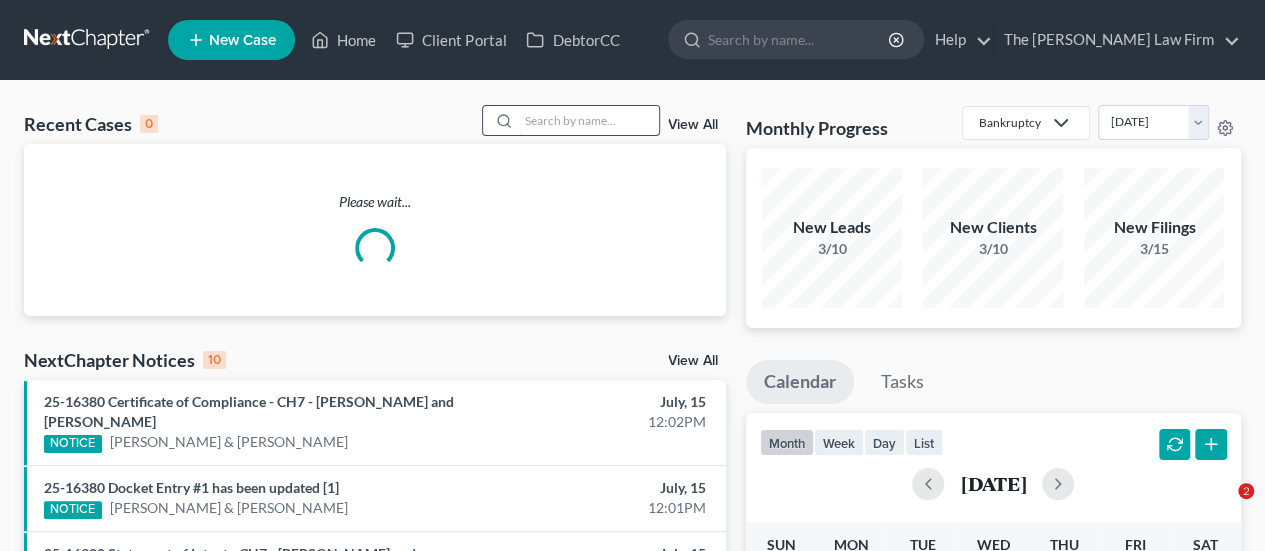click at bounding box center [589, 120] 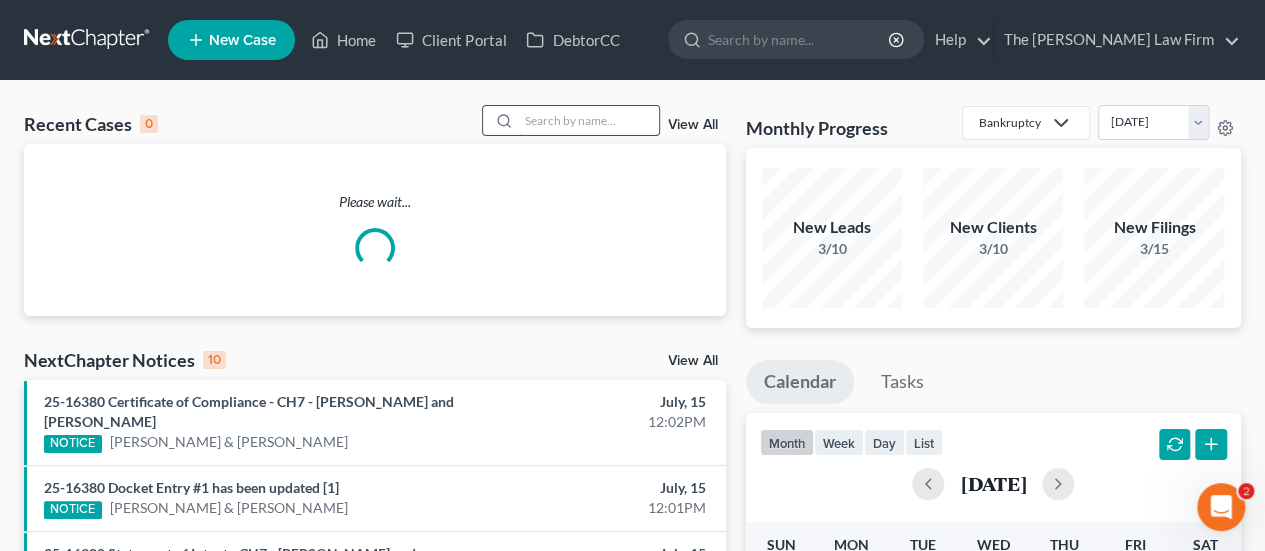 scroll, scrollTop: 0, scrollLeft: 0, axis: both 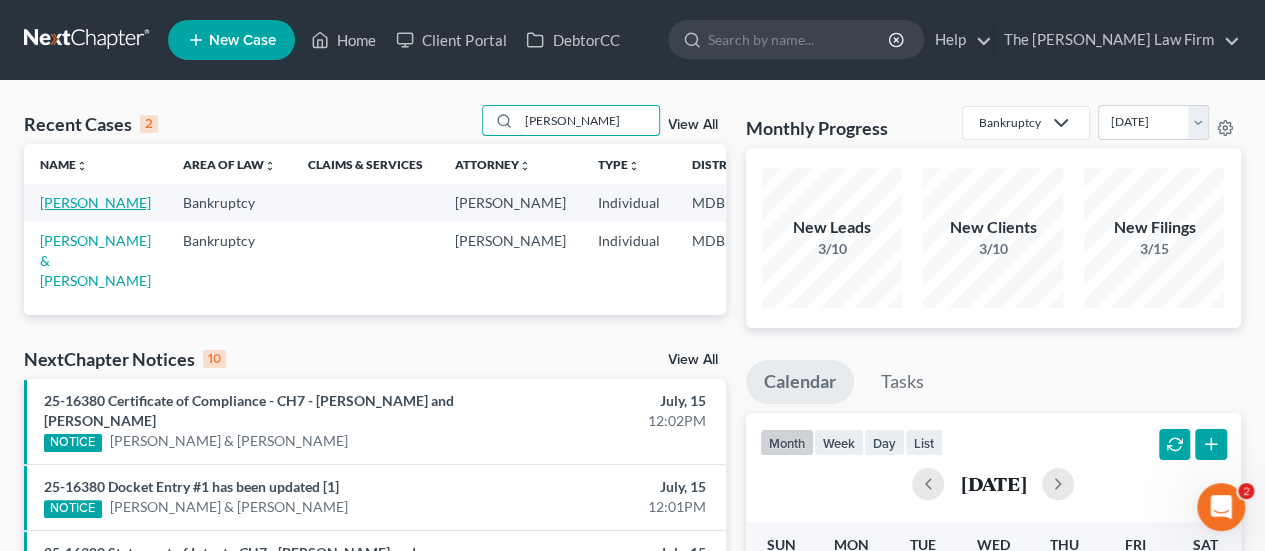 type on "[PERSON_NAME]" 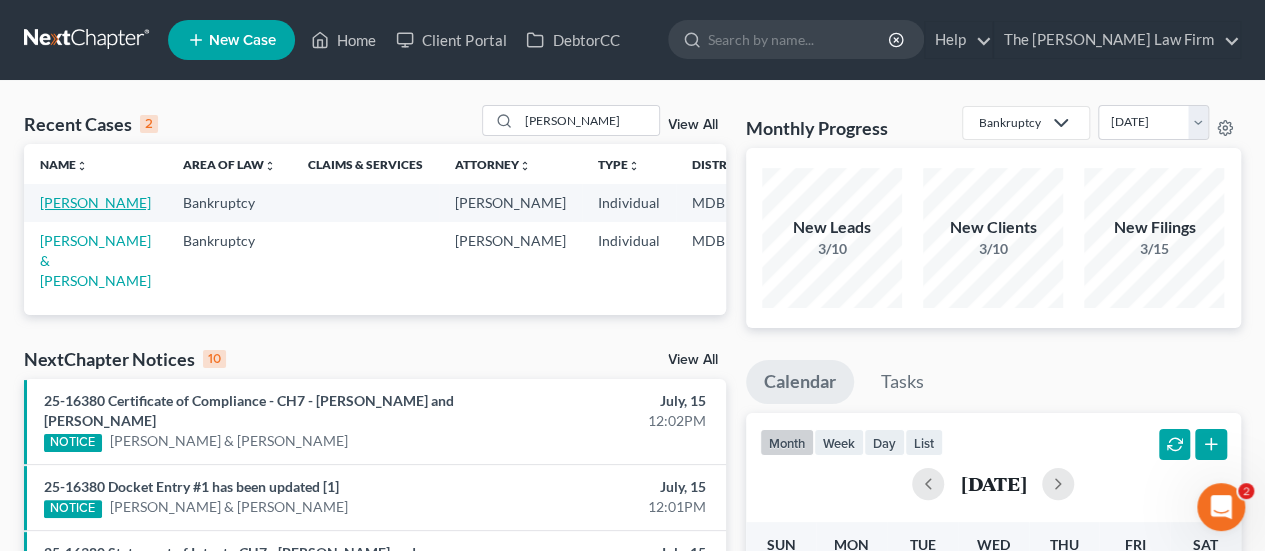 click on "[PERSON_NAME]" at bounding box center [95, 202] 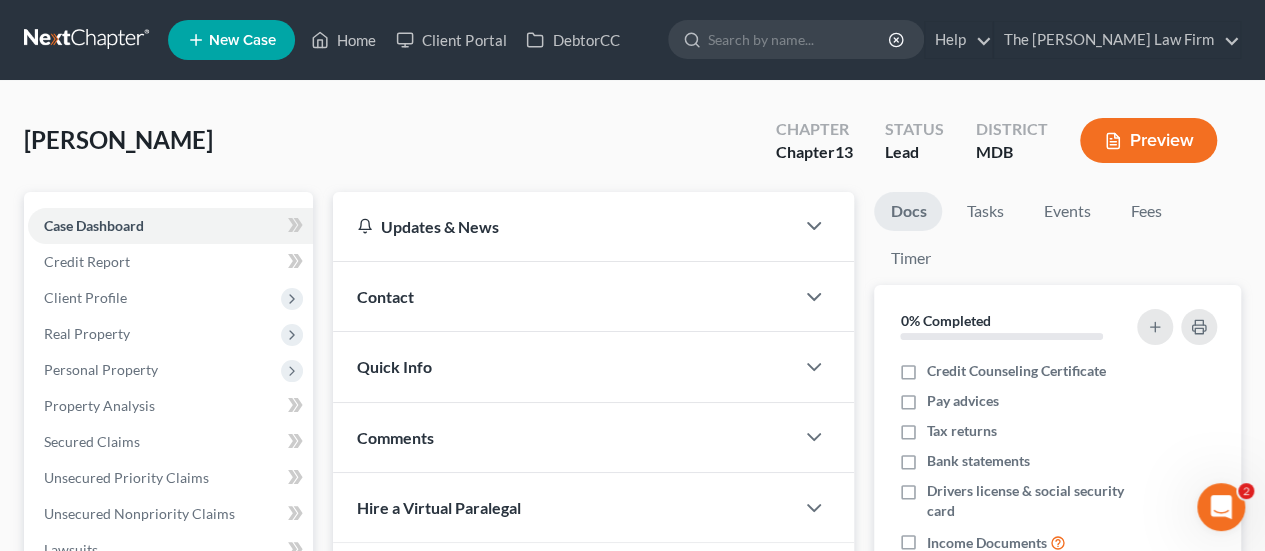 click on "[PERSON_NAME] Upgraded Chapter Chapter  13 Status Lead District MDB Preview" at bounding box center [632, 148] 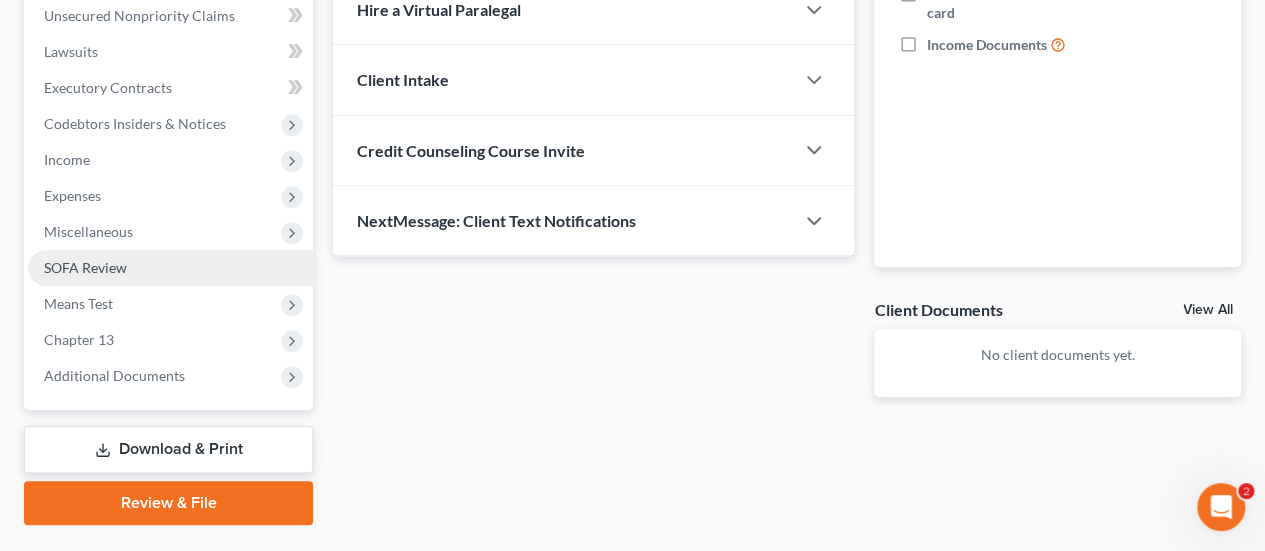 scroll, scrollTop: 500, scrollLeft: 0, axis: vertical 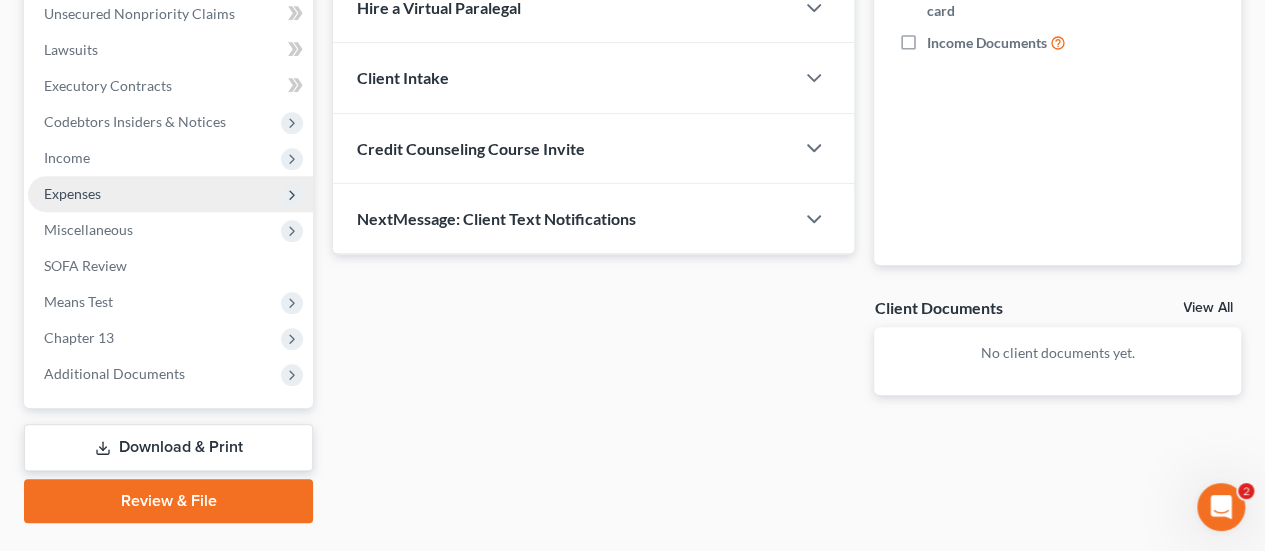 click on "Expenses" at bounding box center [72, 193] 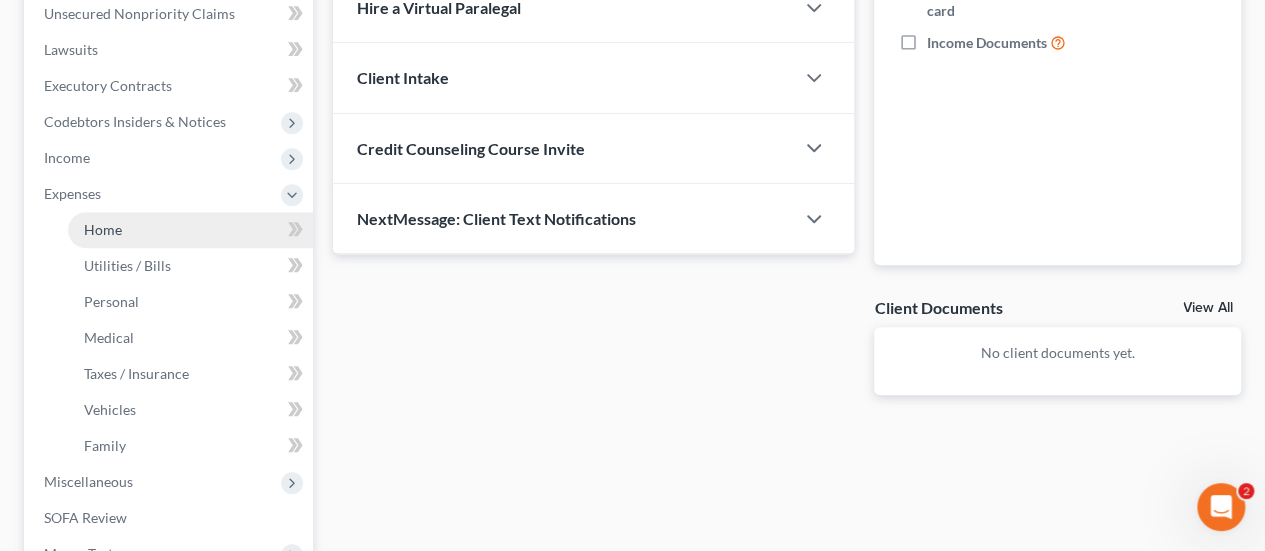click on "Home" at bounding box center [103, 229] 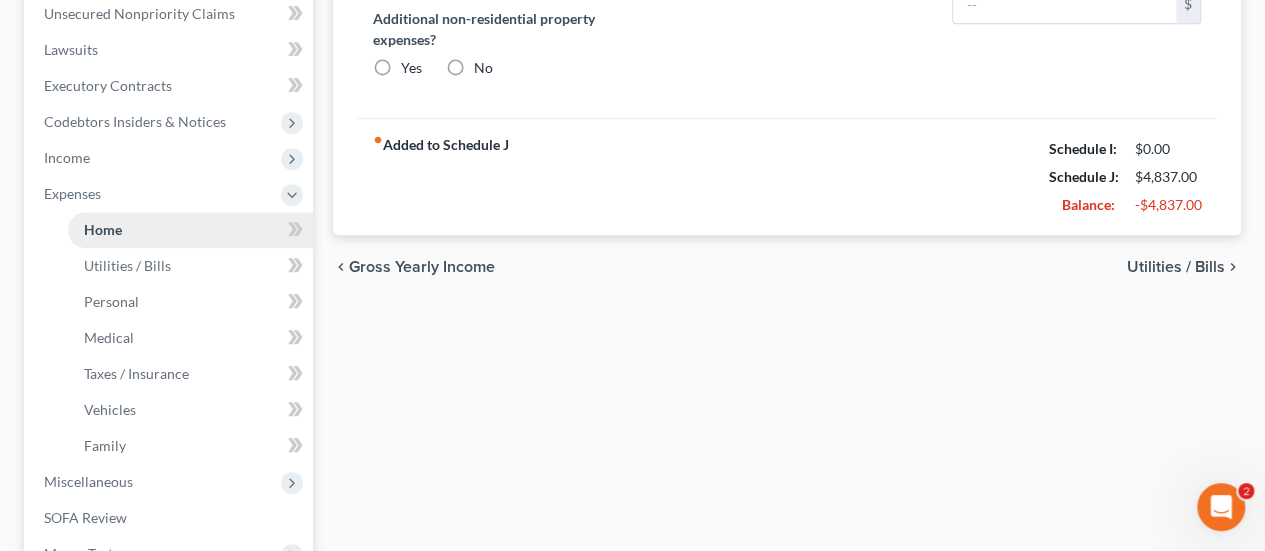 type on "2,200.00" 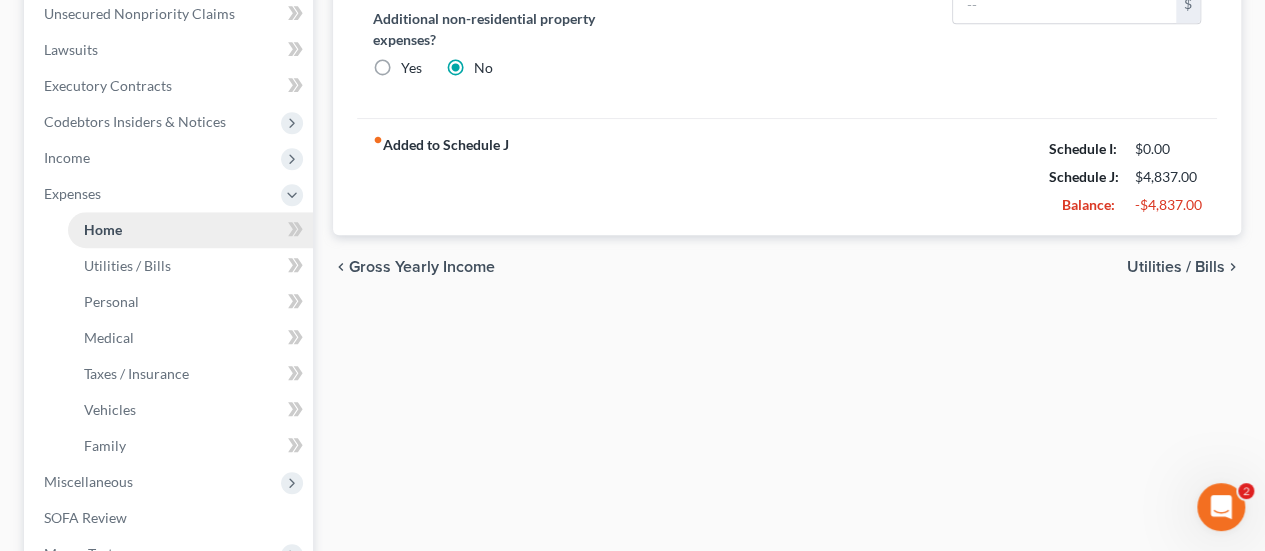type on "11.00" 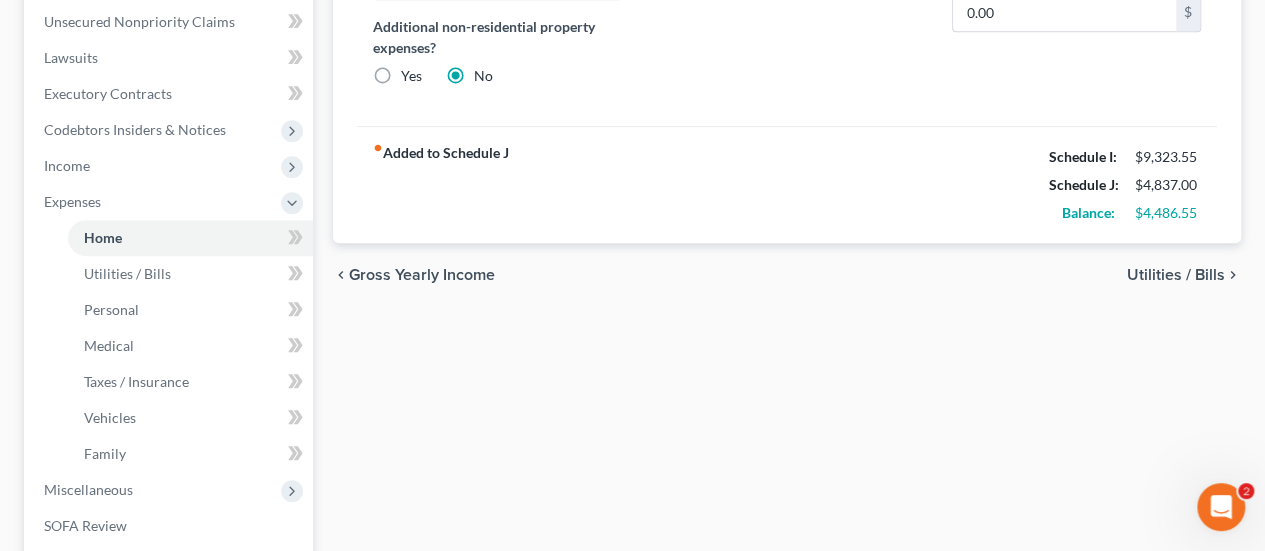 scroll, scrollTop: 500, scrollLeft: 0, axis: vertical 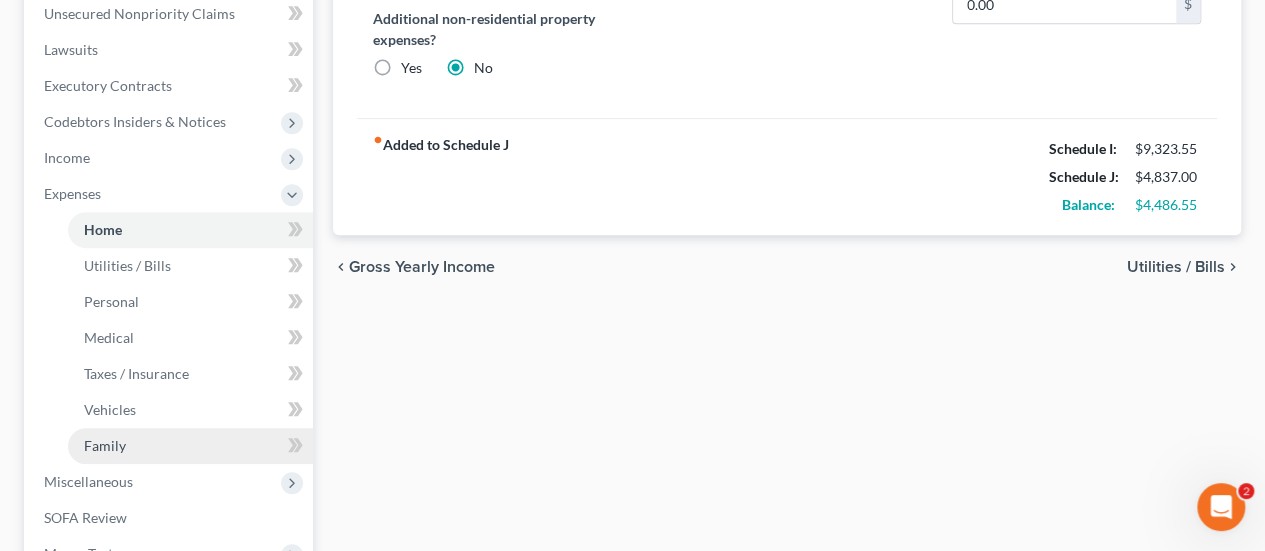 click on "Family" at bounding box center (190, 446) 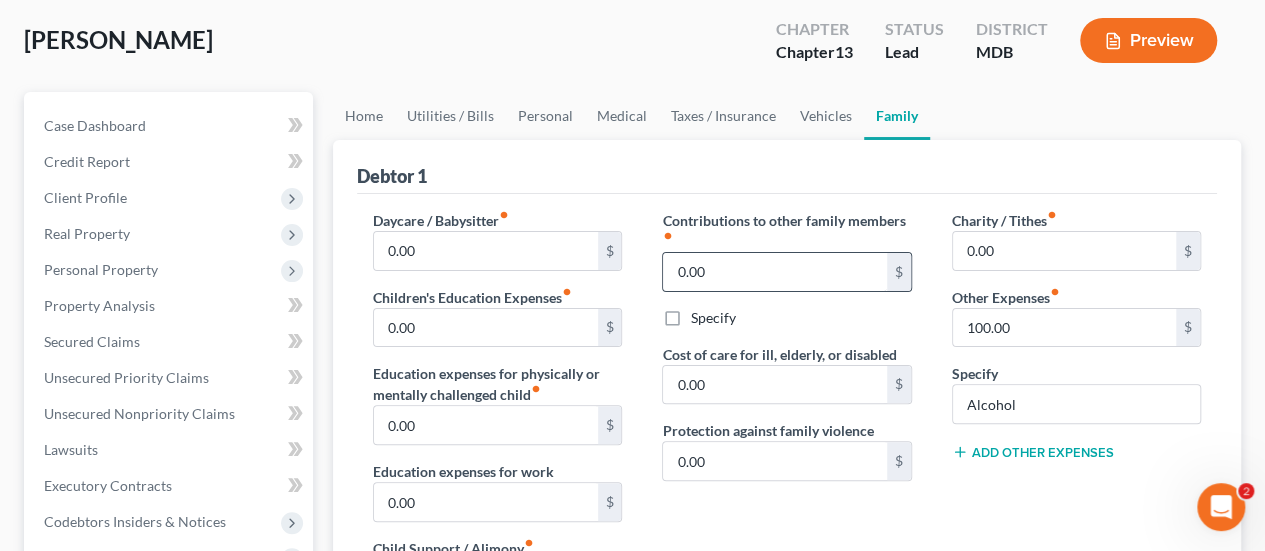 scroll, scrollTop: 200, scrollLeft: 0, axis: vertical 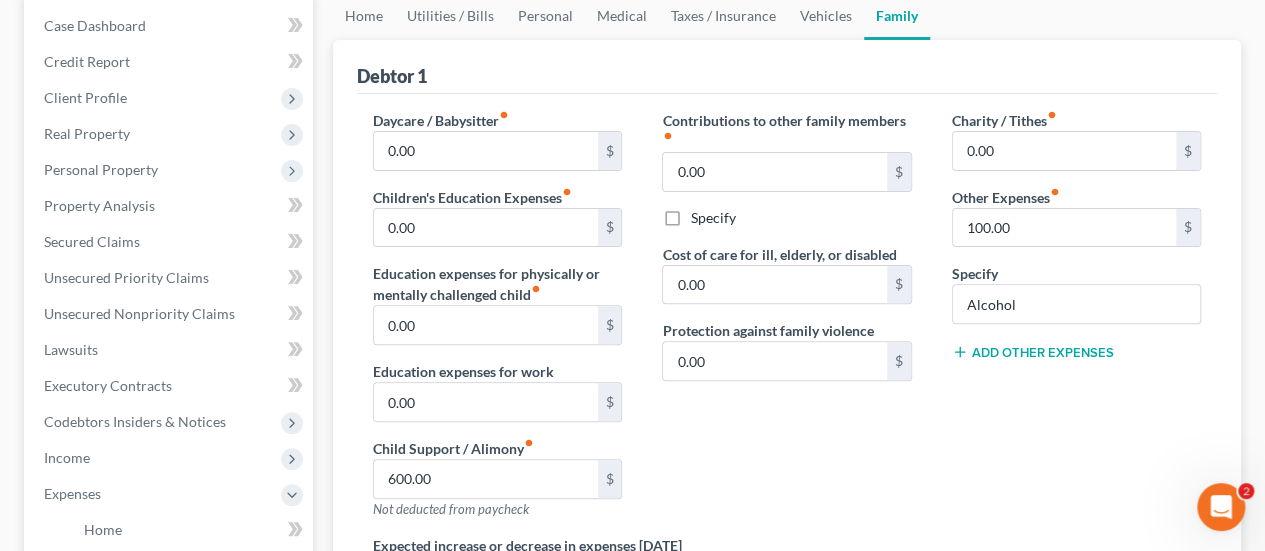 click on "Add Other Expenses" at bounding box center (1033, 352) 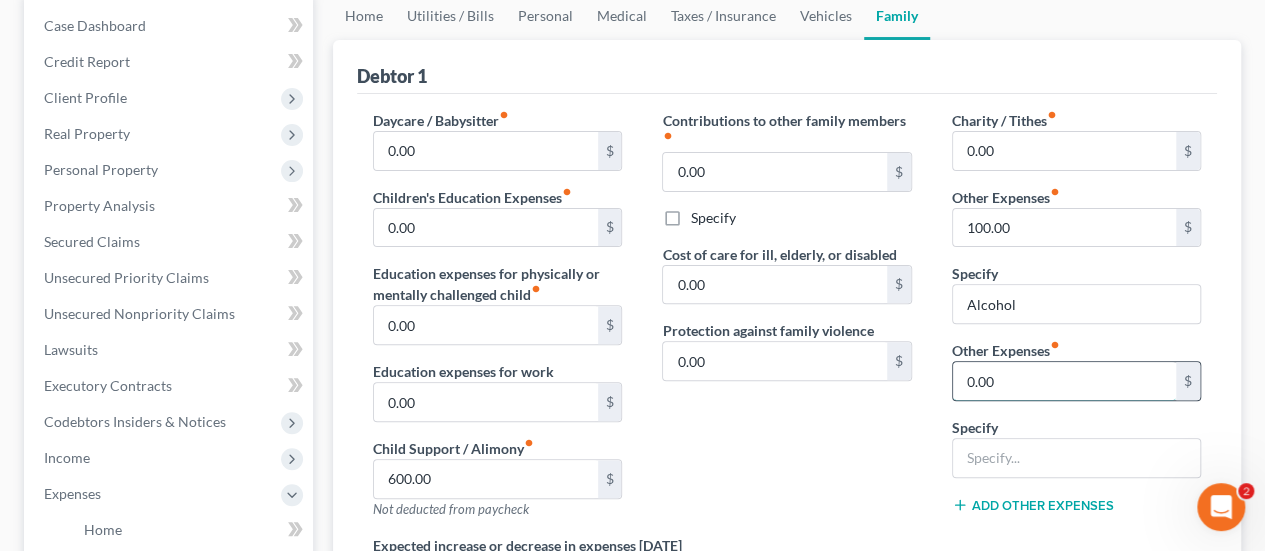 click on "0.00" at bounding box center (1064, 381) 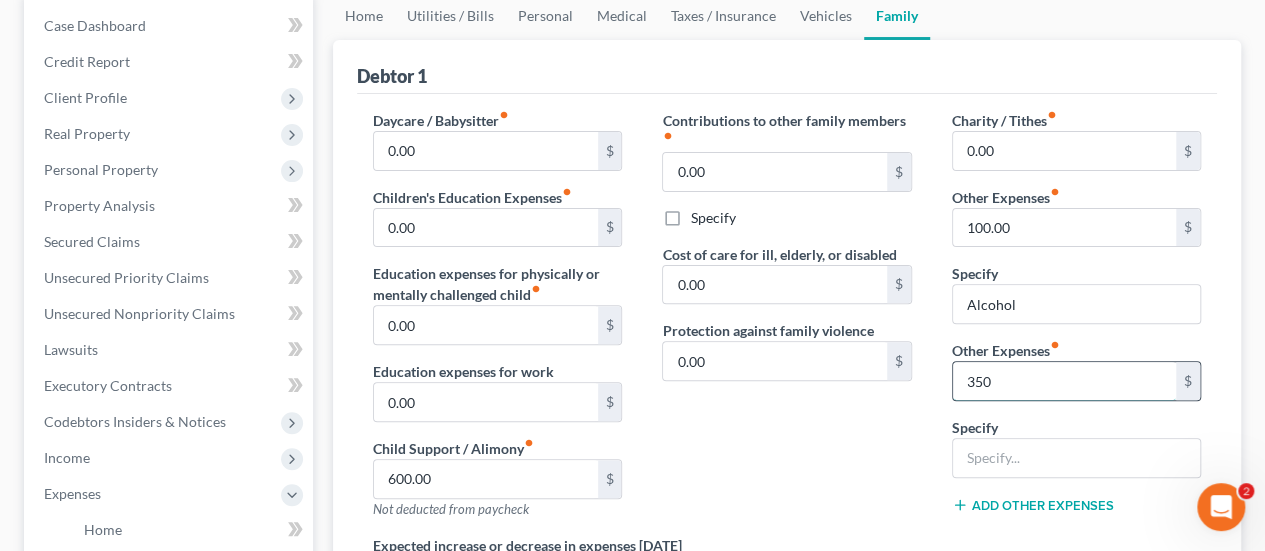 type on "350" 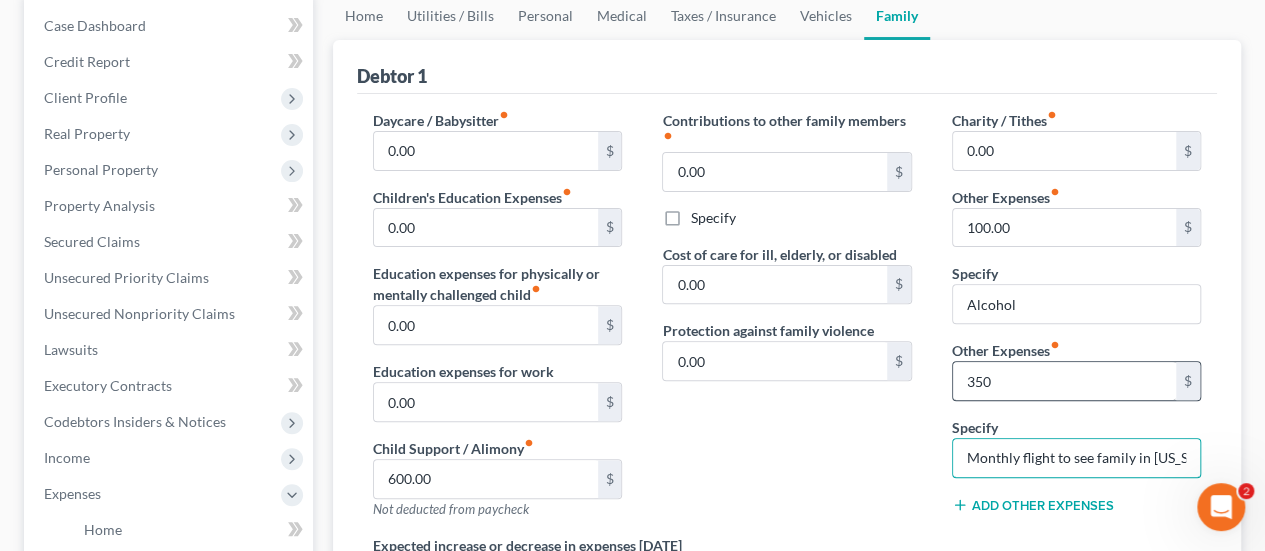 scroll, scrollTop: 0, scrollLeft: 6, axis: horizontal 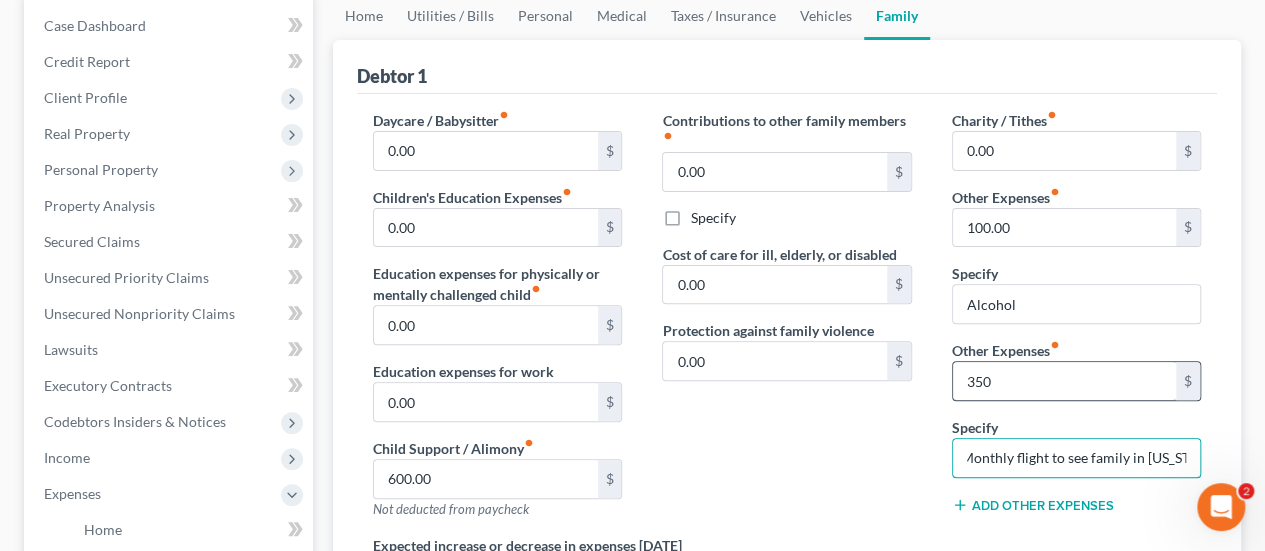 type on "Monthly flight to see family in [US_STATE]" 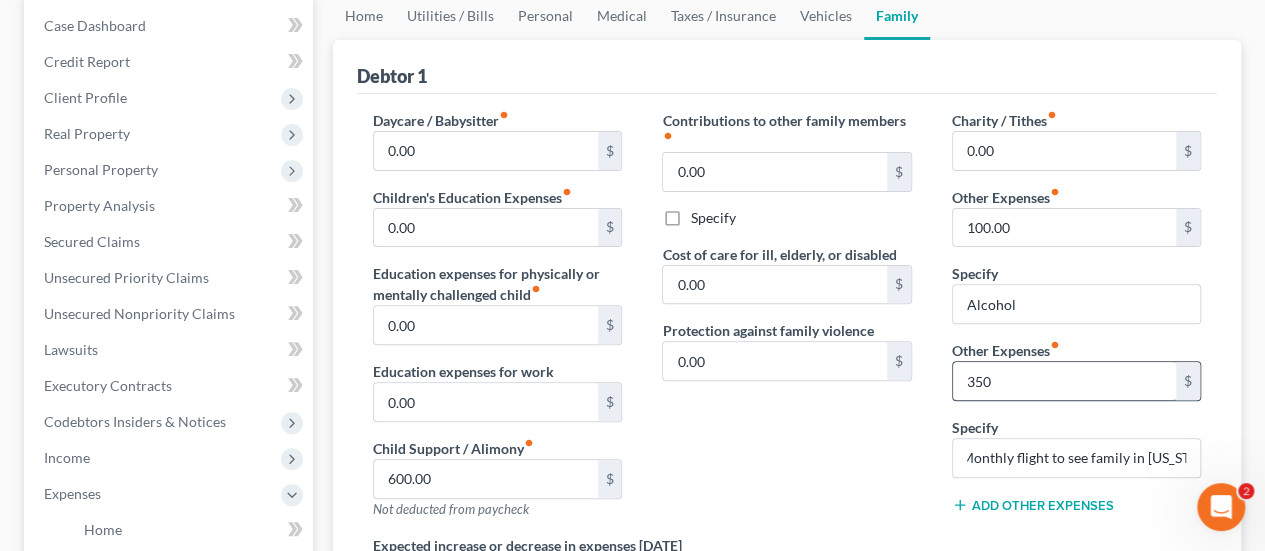 scroll, scrollTop: 0, scrollLeft: 0, axis: both 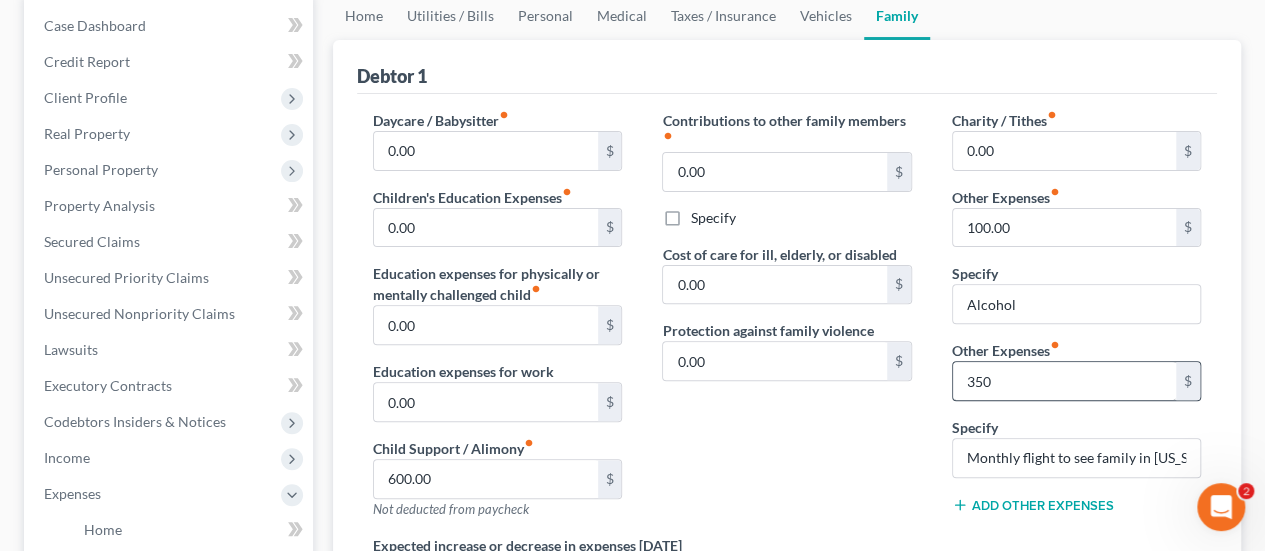 type 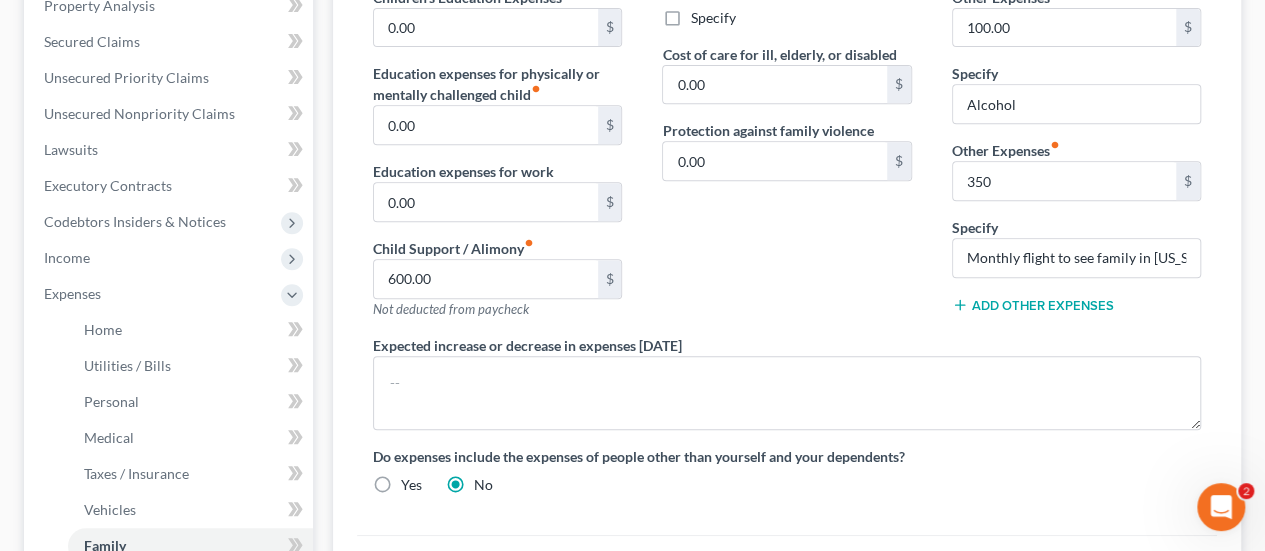 scroll, scrollTop: 300, scrollLeft: 0, axis: vertical 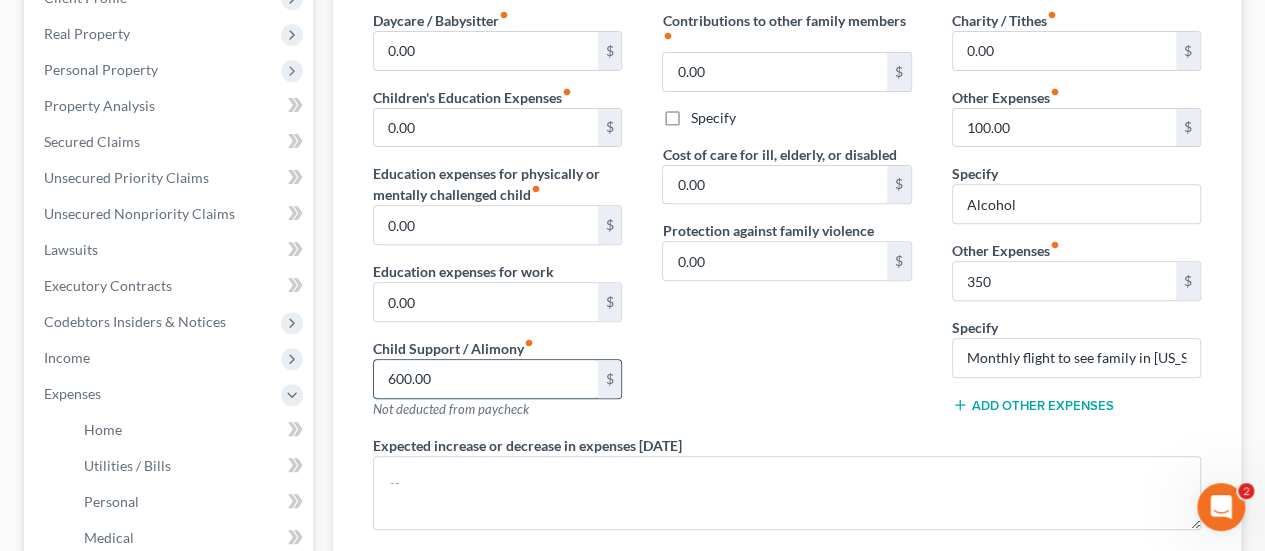click on "600.00" at bounding box center (485, 379) 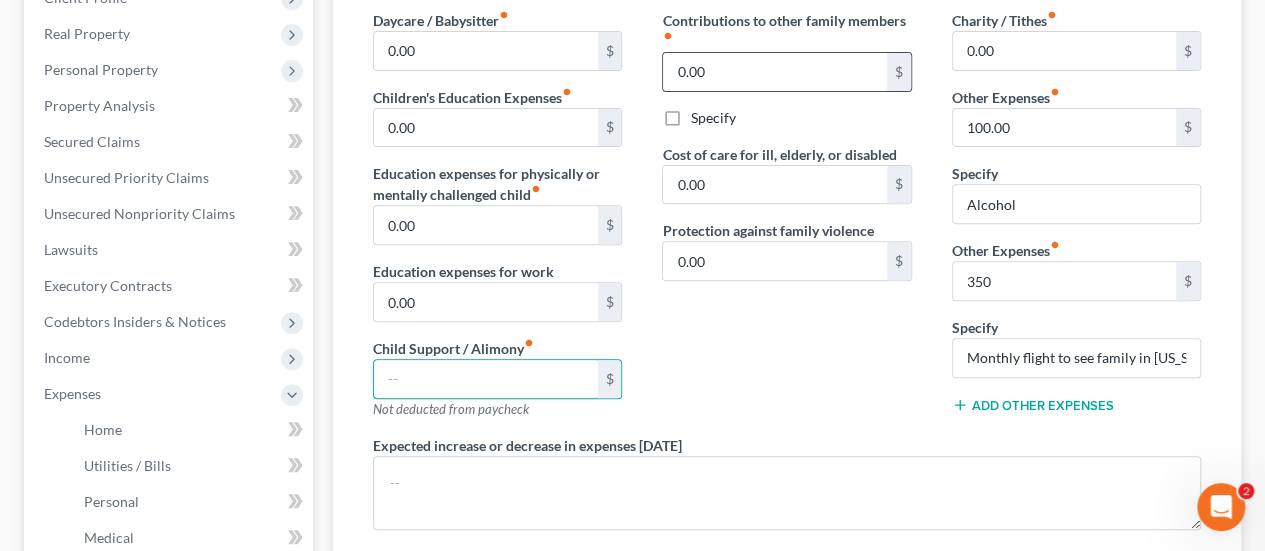 type 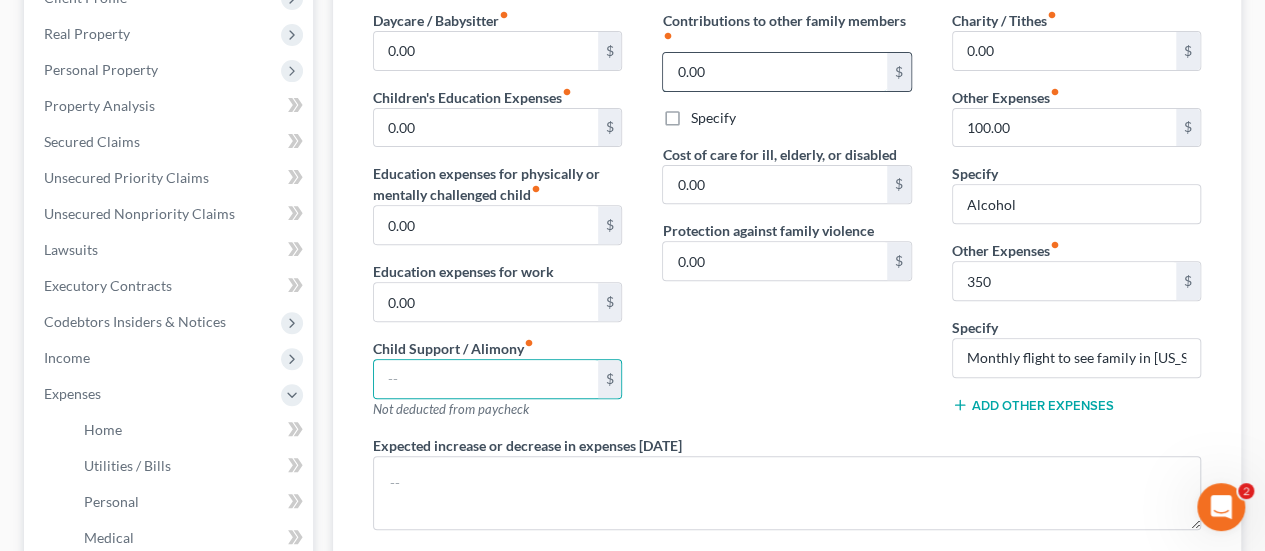 click on "0.00" at bounding box center [774, 72] 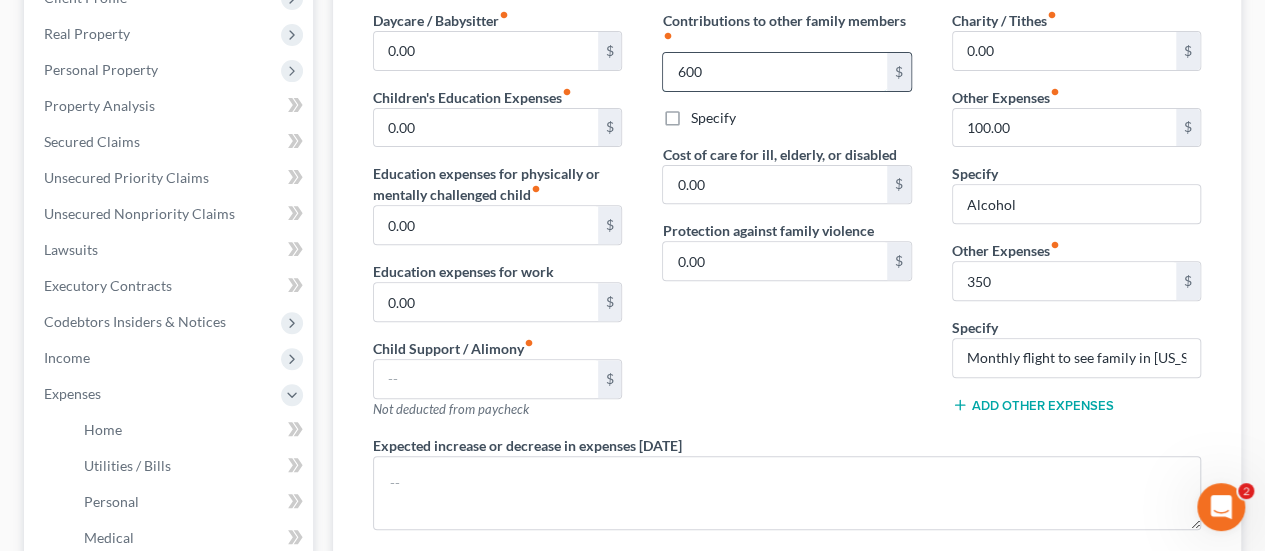 type on "600" 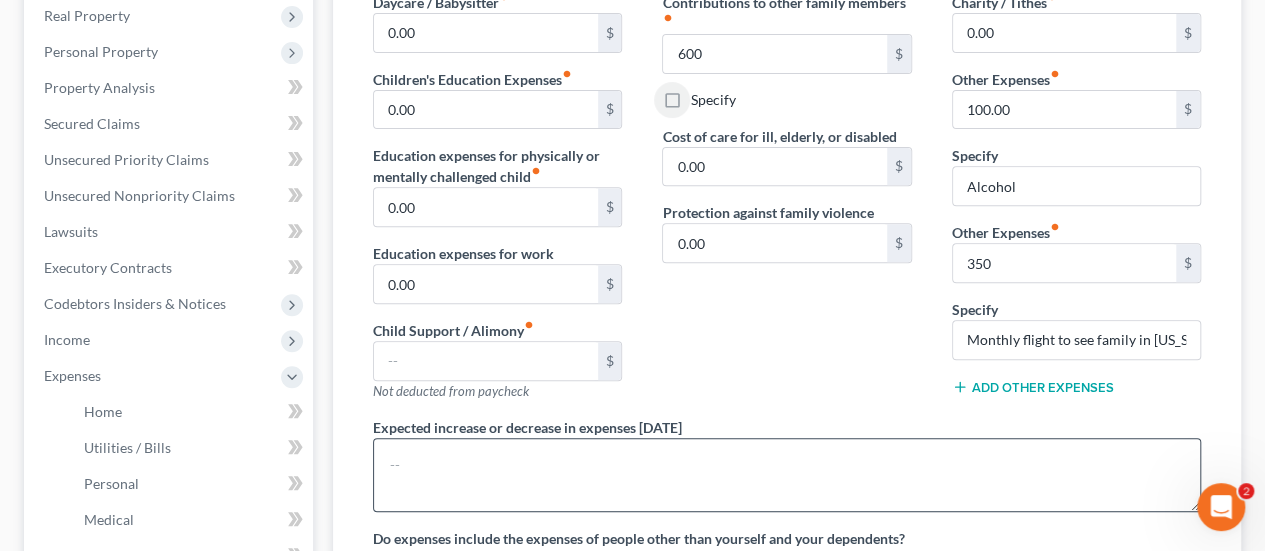 scroll, scrollTop: 700, scrollLeft: 0, axis: vertical 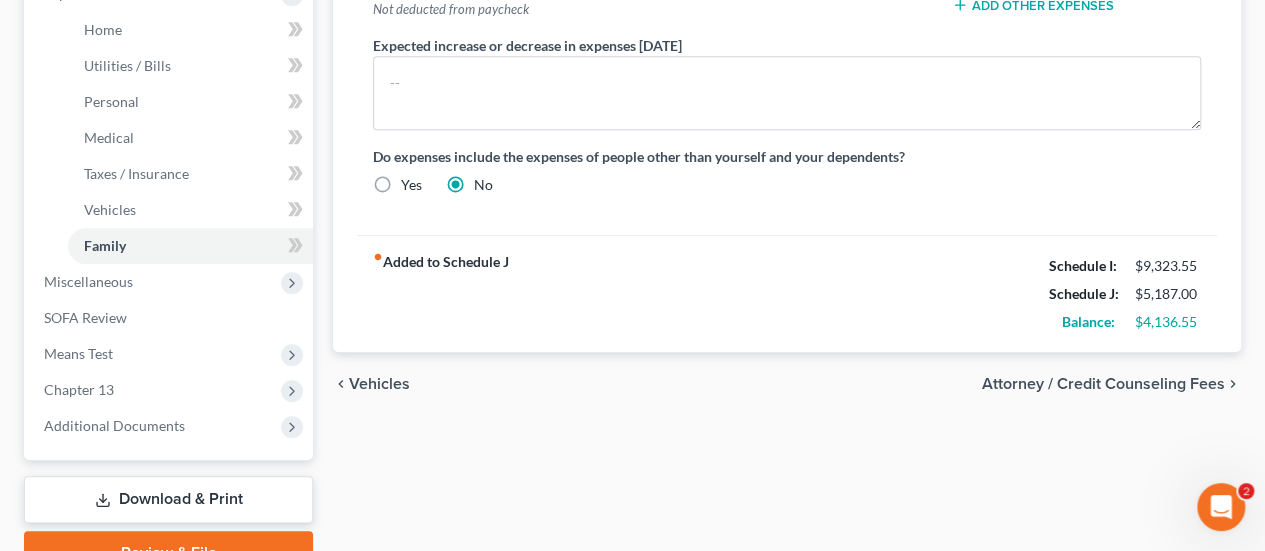 click on "chevron_left
Vehicles
Attorney / Credit Counseling Fees
chevron_right" at bounding box center (787, 384) 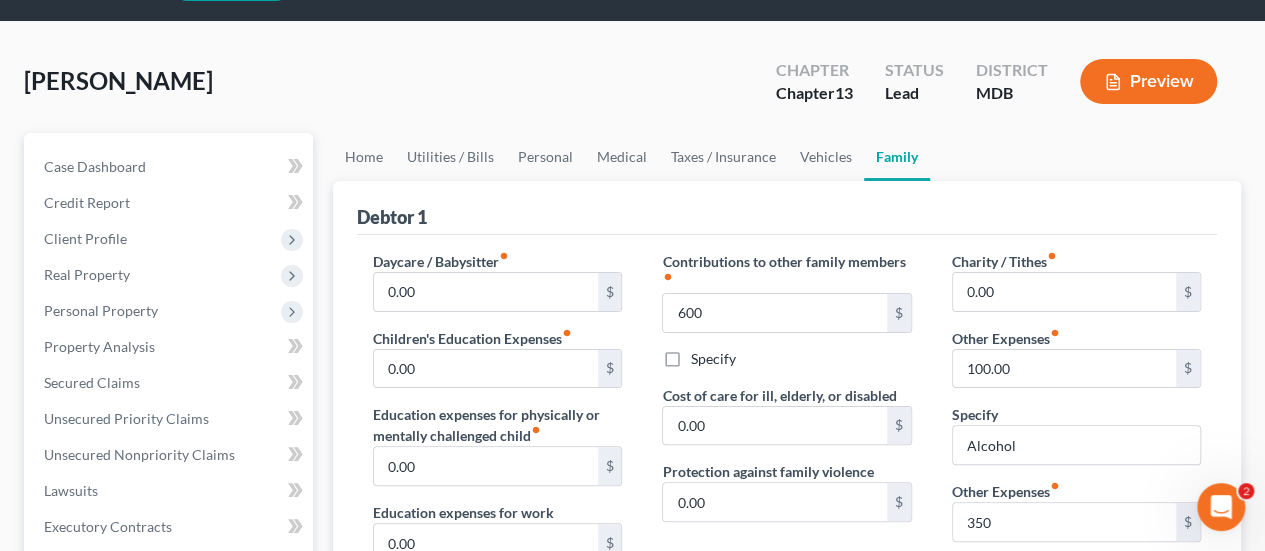scroll, scrollTop: 0, scrollLeft: 0, axis: both 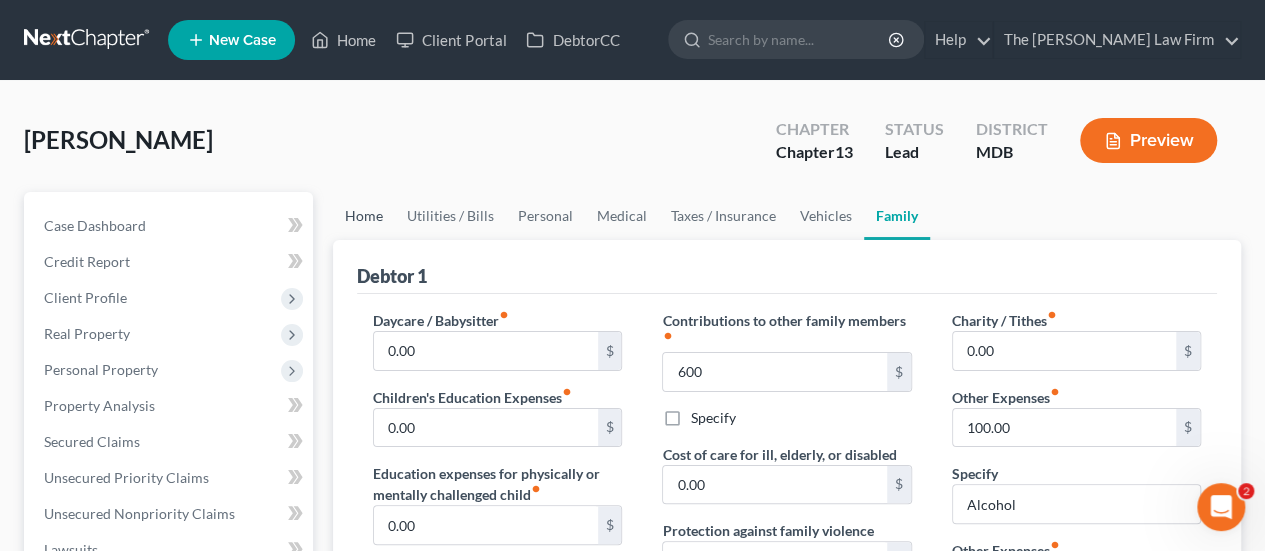 click on "Home" at bounding box center [364, 216] 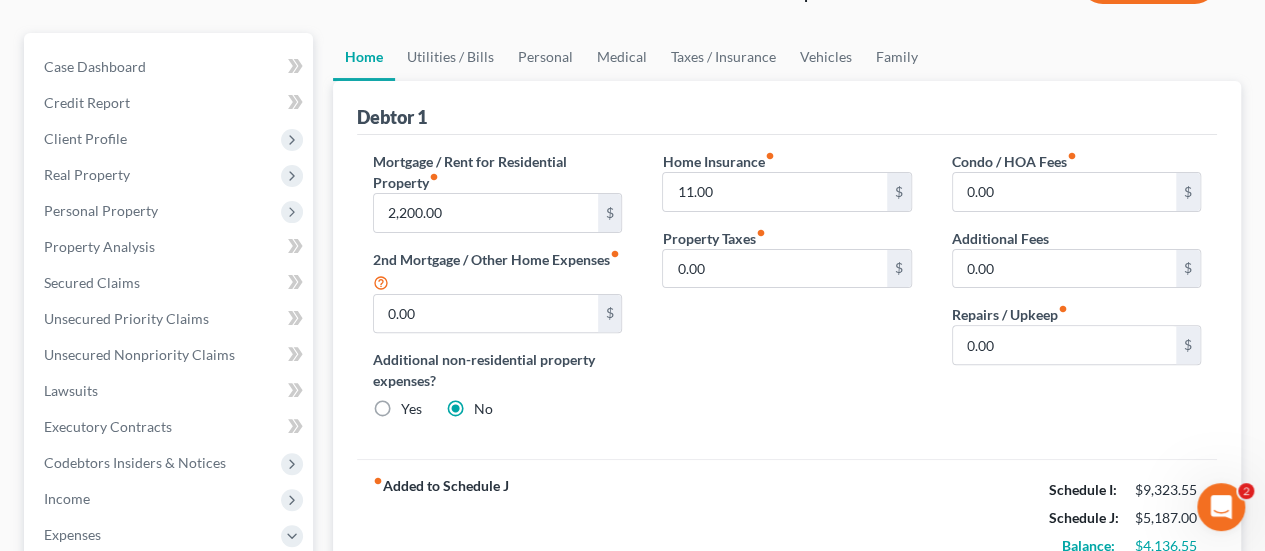 scroll, scrollTop: 200, scrollLeft: 0, axis: vertical 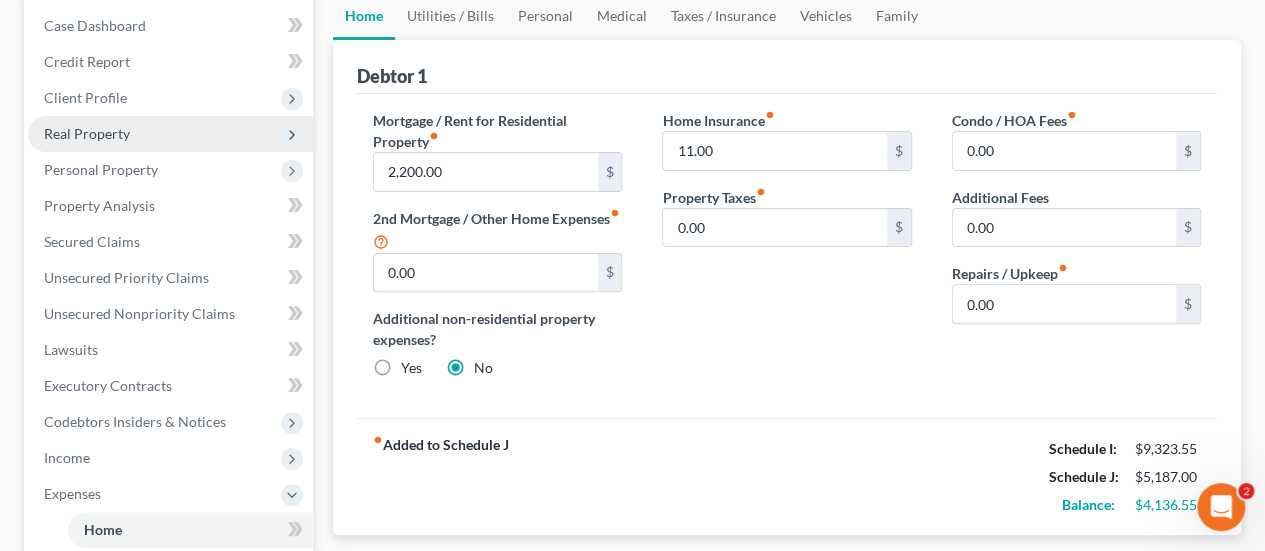 click on "Real Property" at bounding box center (87, 133) 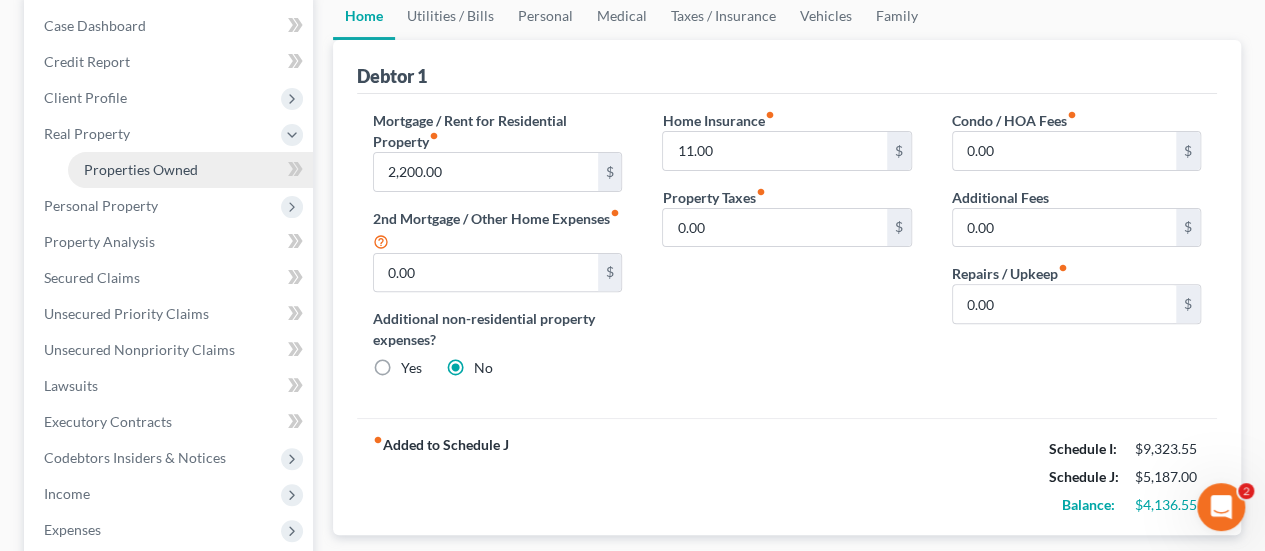 click on "Properties Owned" at bounding box center [141, 169] 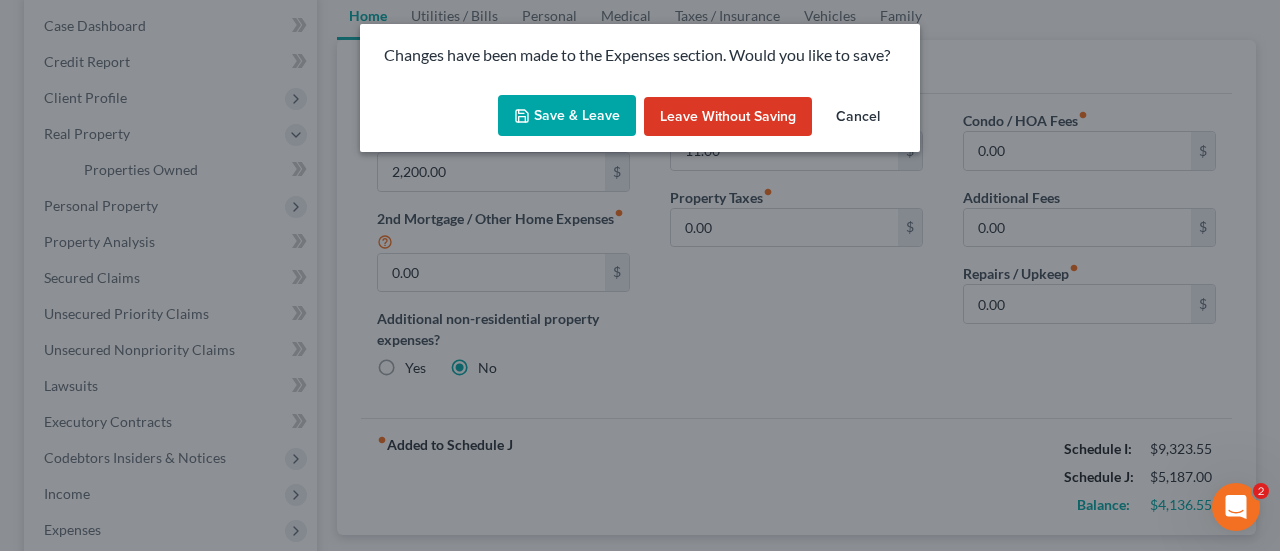 click on "Save & Leave" at bounding box center [567, 116] 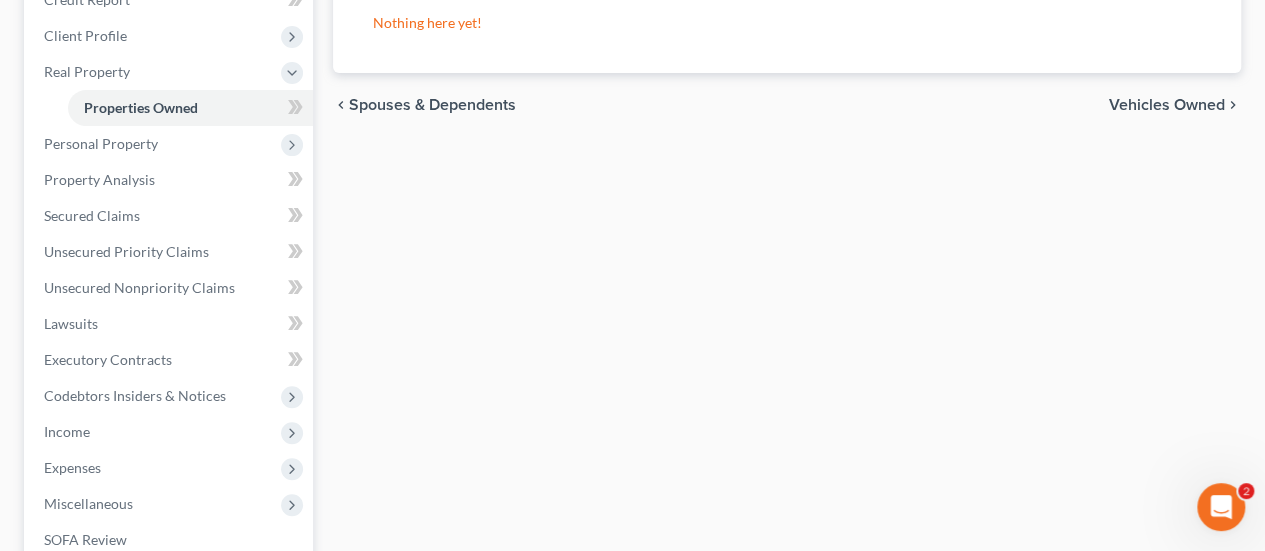 scroll, scrollTop: 300, scrollLeft: 0, axis: vertical 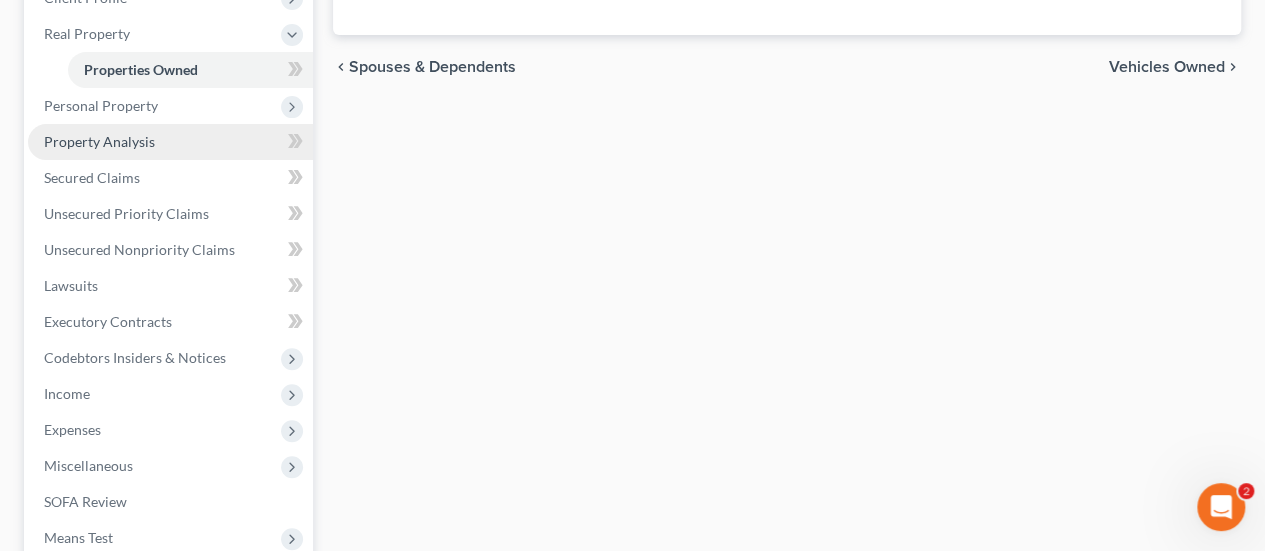click on "Property Analysis" at bounding box center (99, 141) 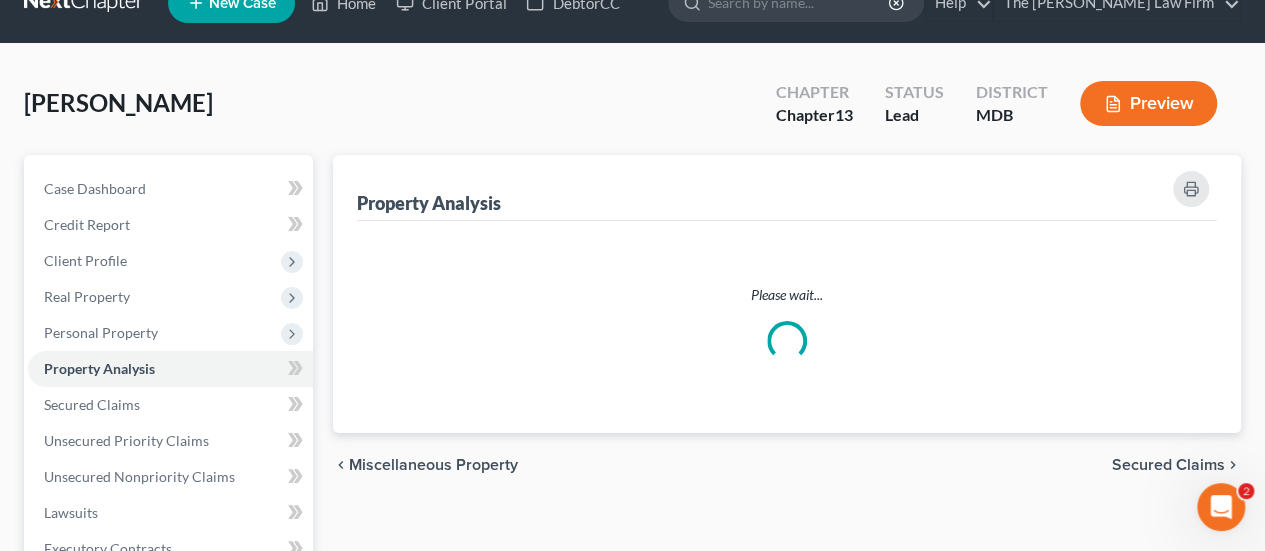 scroll, scrollTop: 0, scrollLeft: 0, axis: both 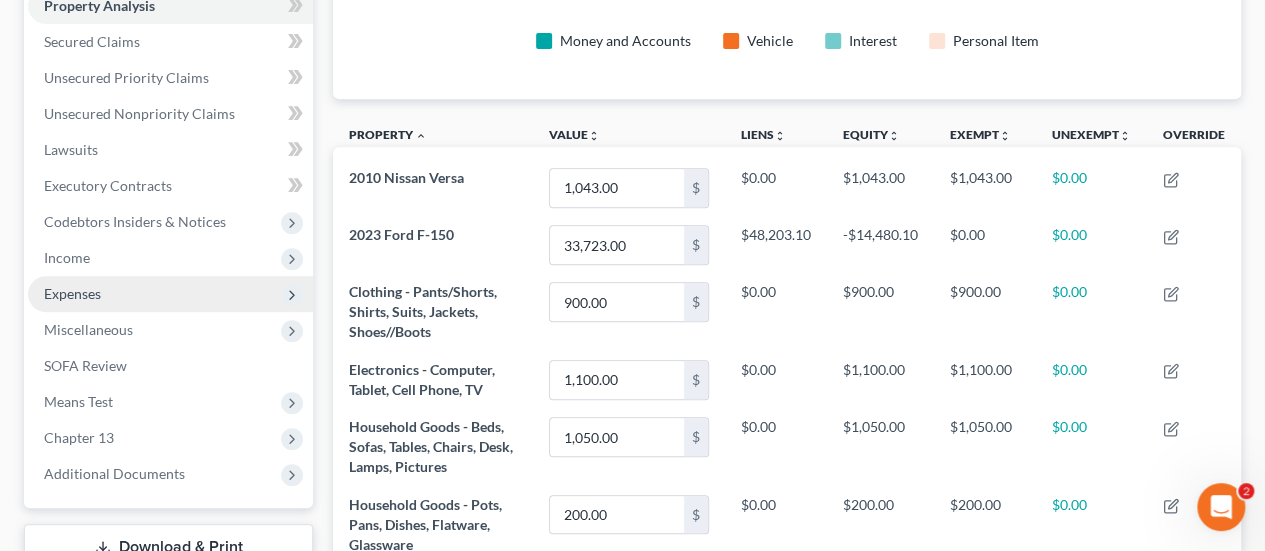 click on "Expenses" at bounding box center (170, 294) 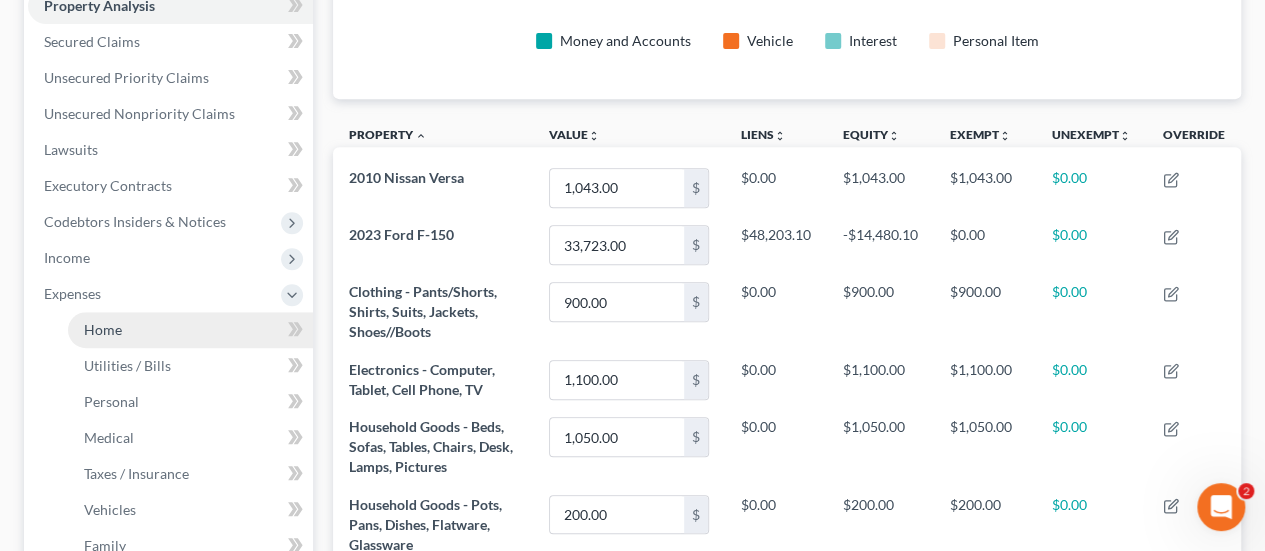 click on "Home" at bounding box center (190, 330) 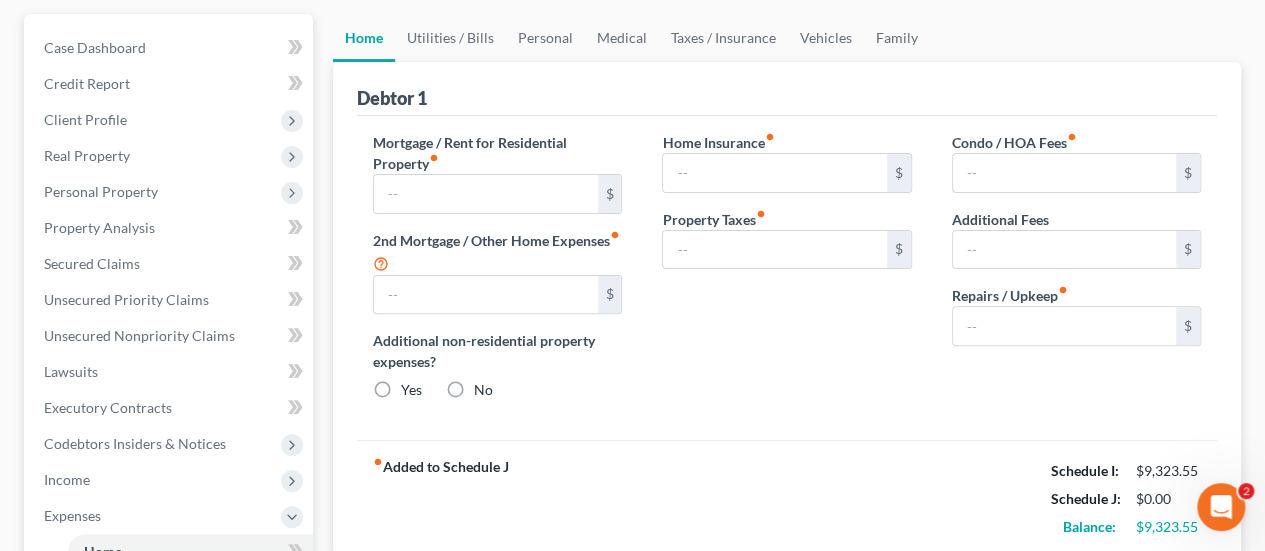 scroll, scrollTop: 0, scrollLeft: 0, axis: both 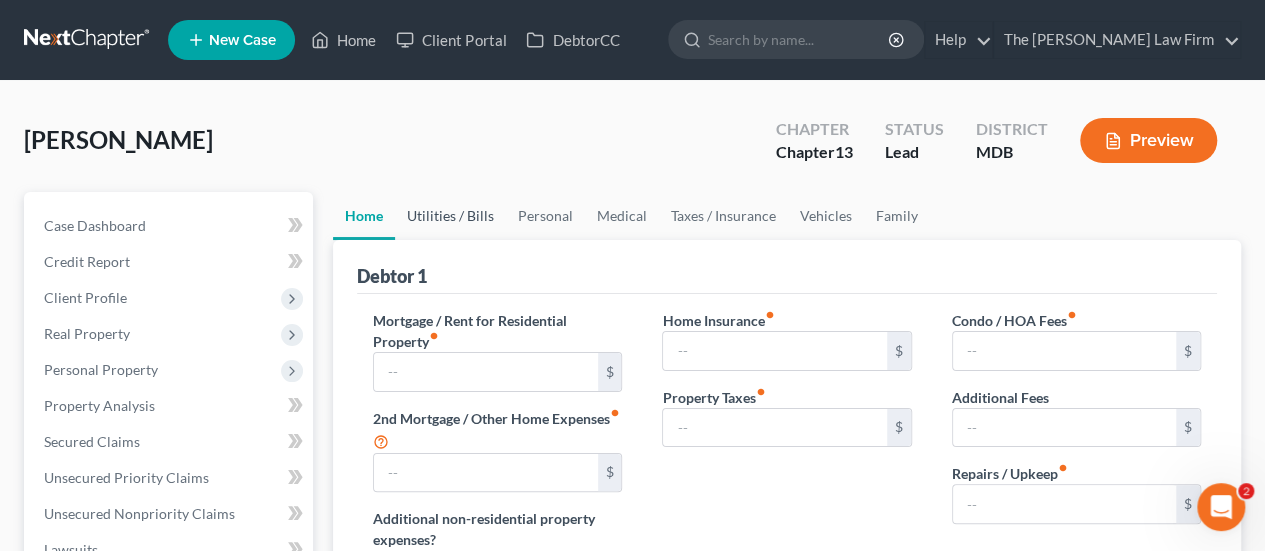 click on "Utilities / Bills" at bounding box center [450, 216] 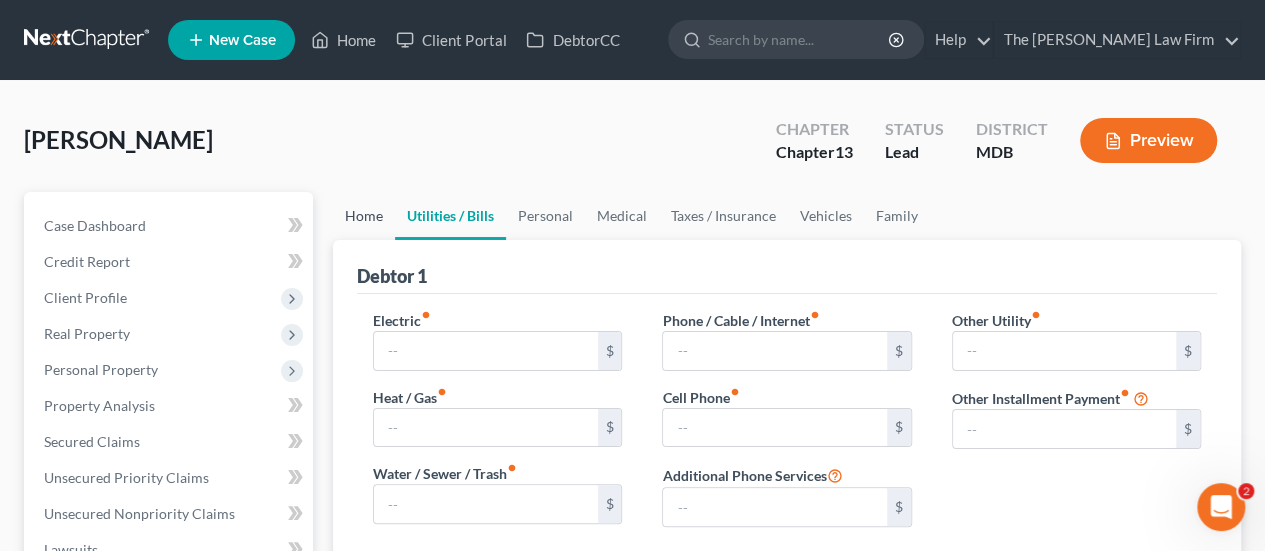 type on "100.00" 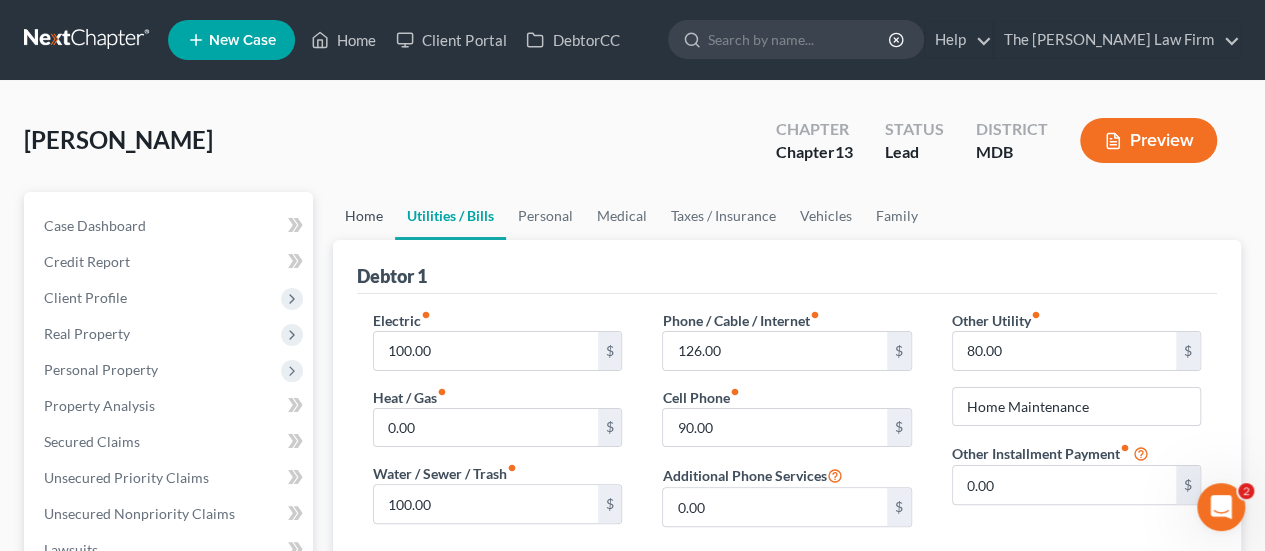 click on "Home" at bounding box center [364, 216] 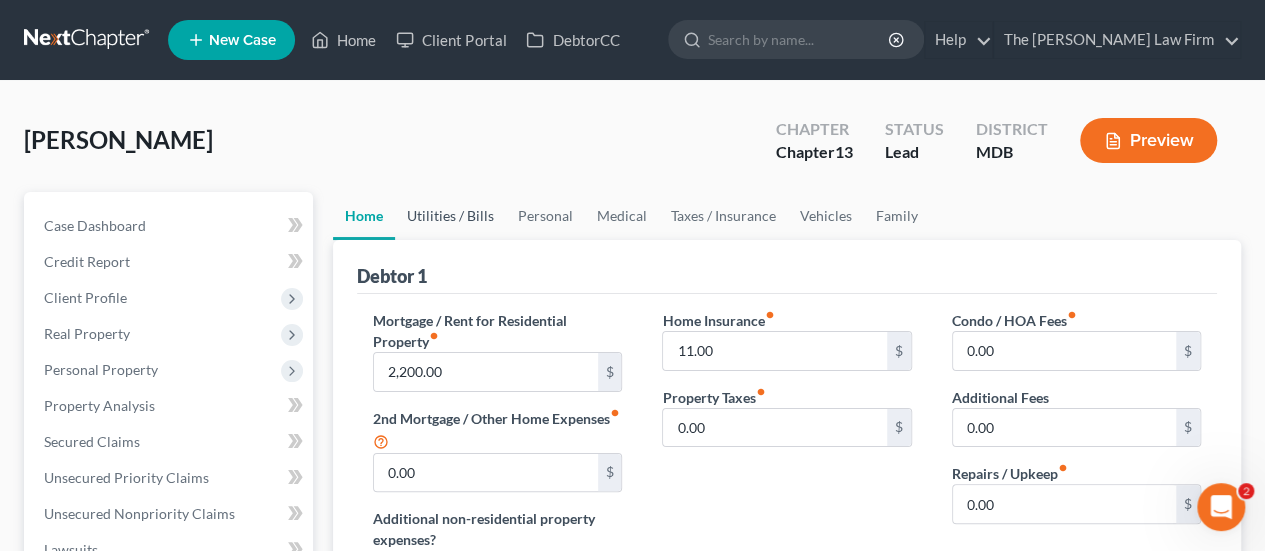 click on "Utilities / Bills" at bounding box center (450, 216) 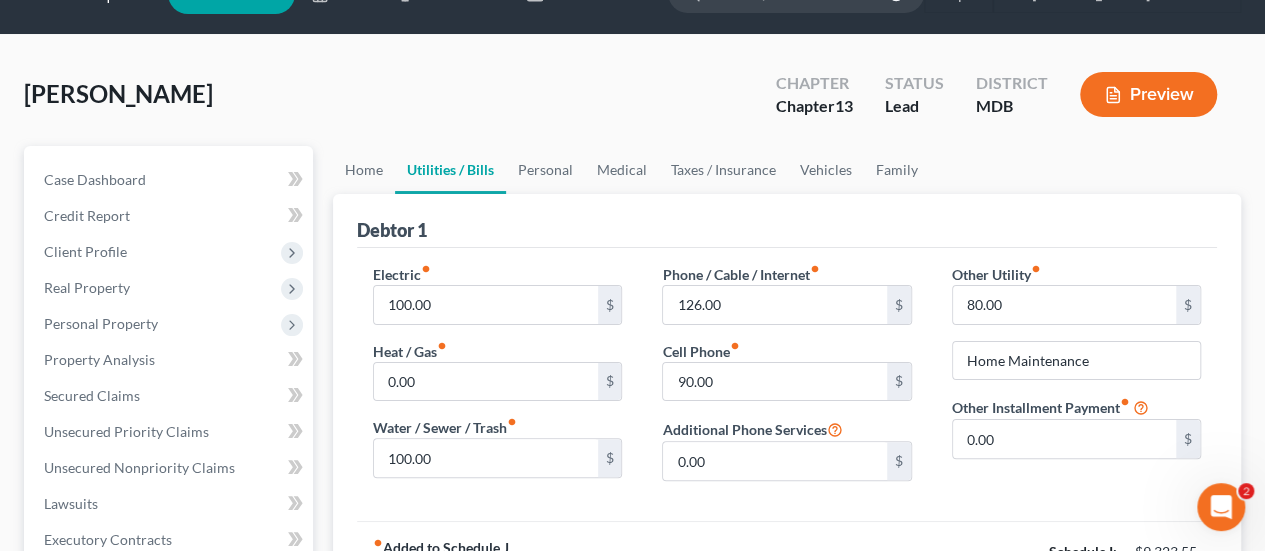 scroll, scrollTop: 0, scrollLeft: 0, axis: both 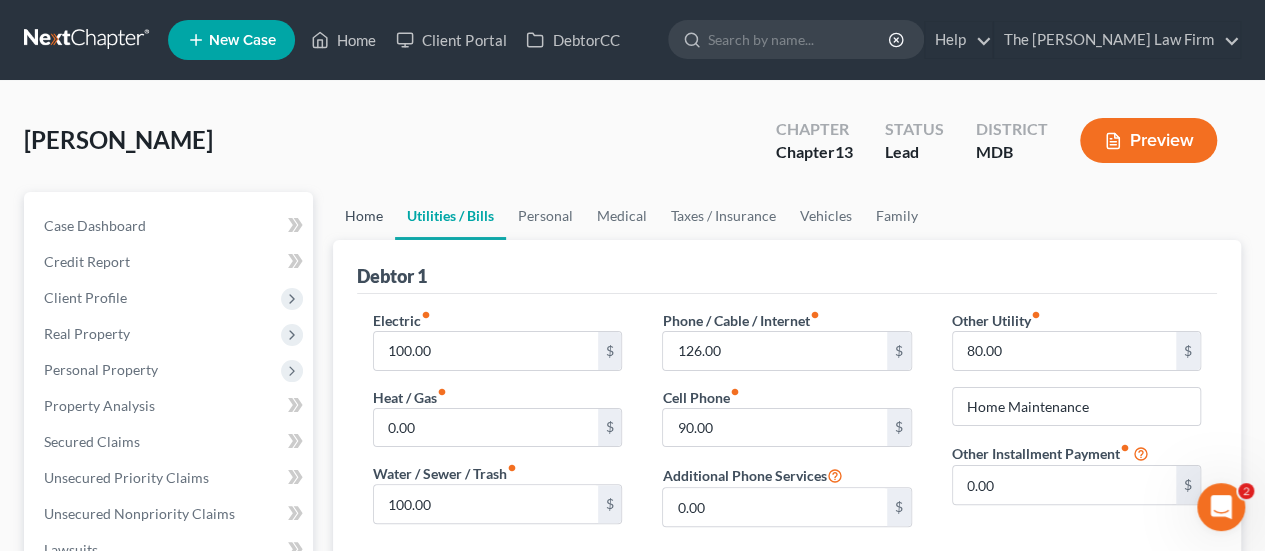click on "Home" at bounding box center (364, 216) 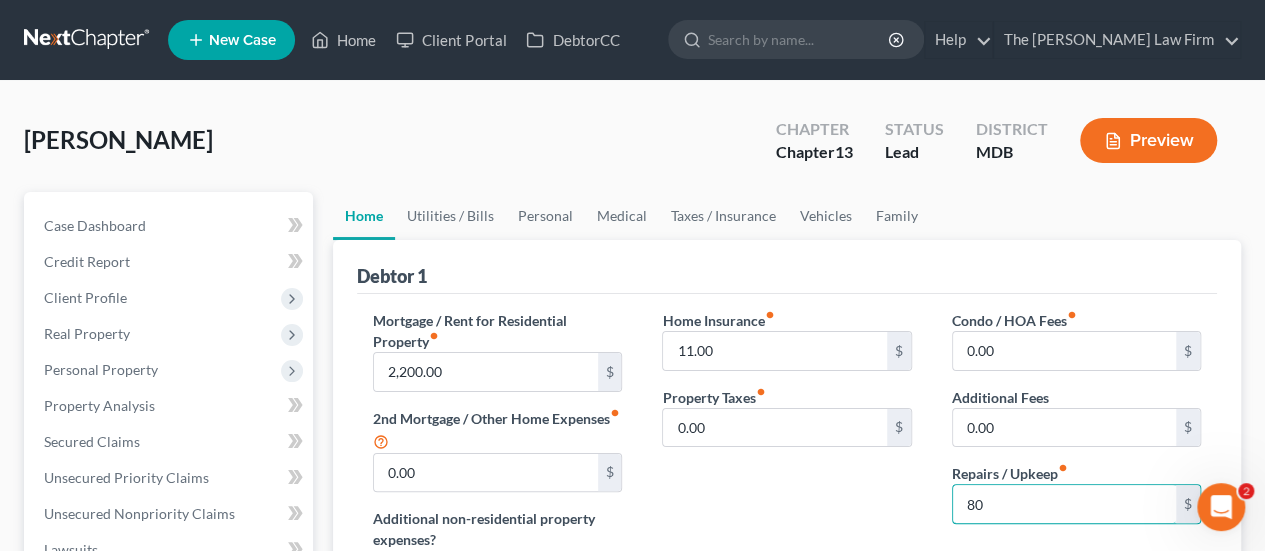 type on "80" 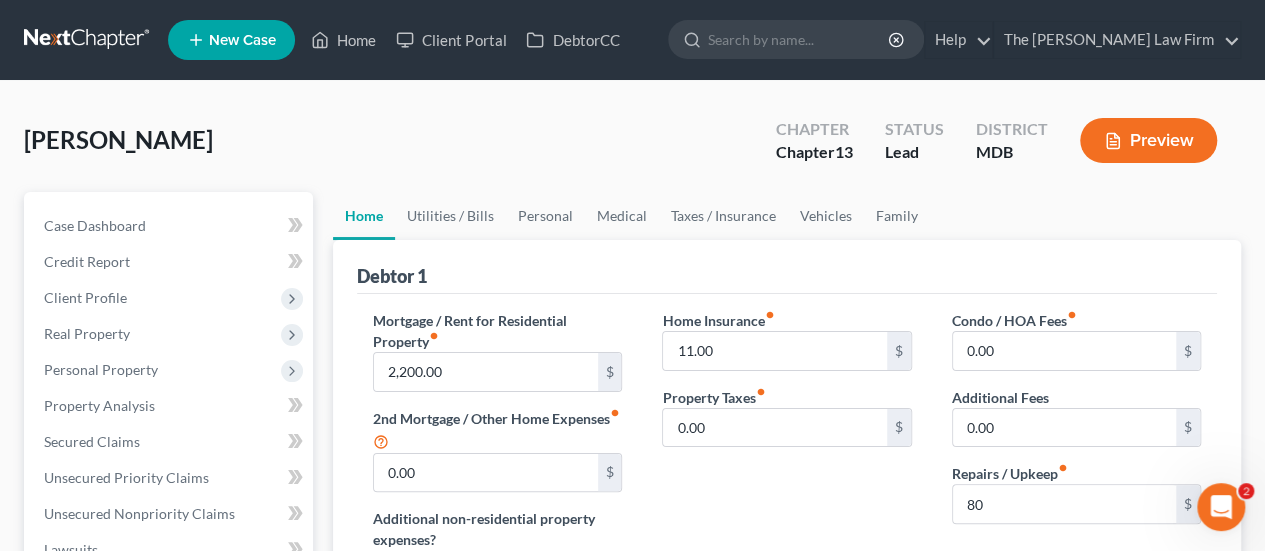 scroll, scrollTop: 489, scrollLeft: 0, axis: vertical 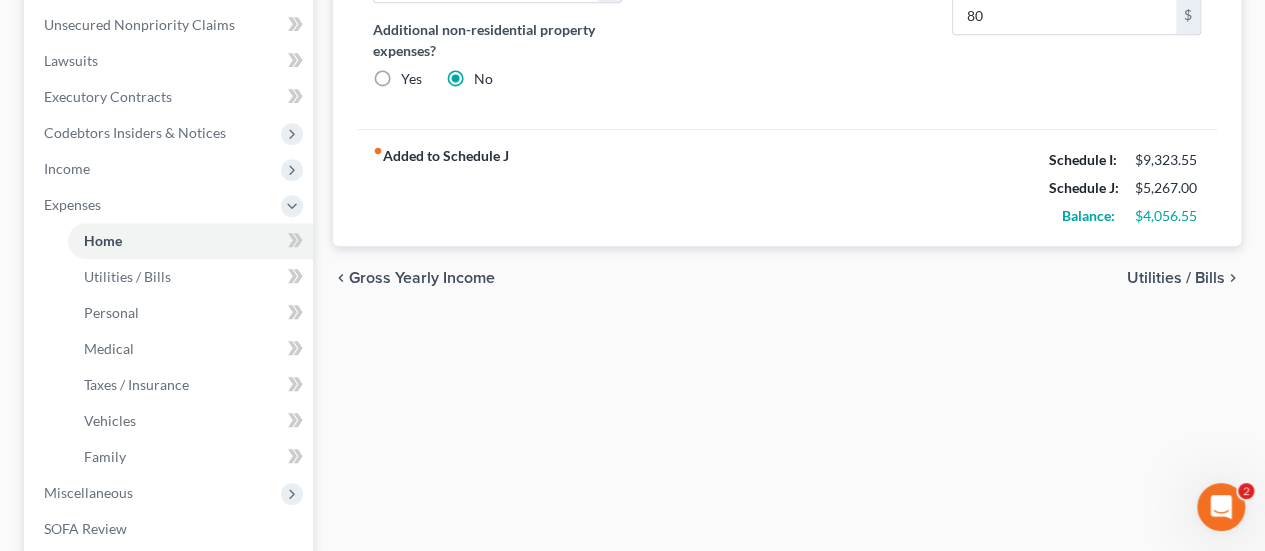 type 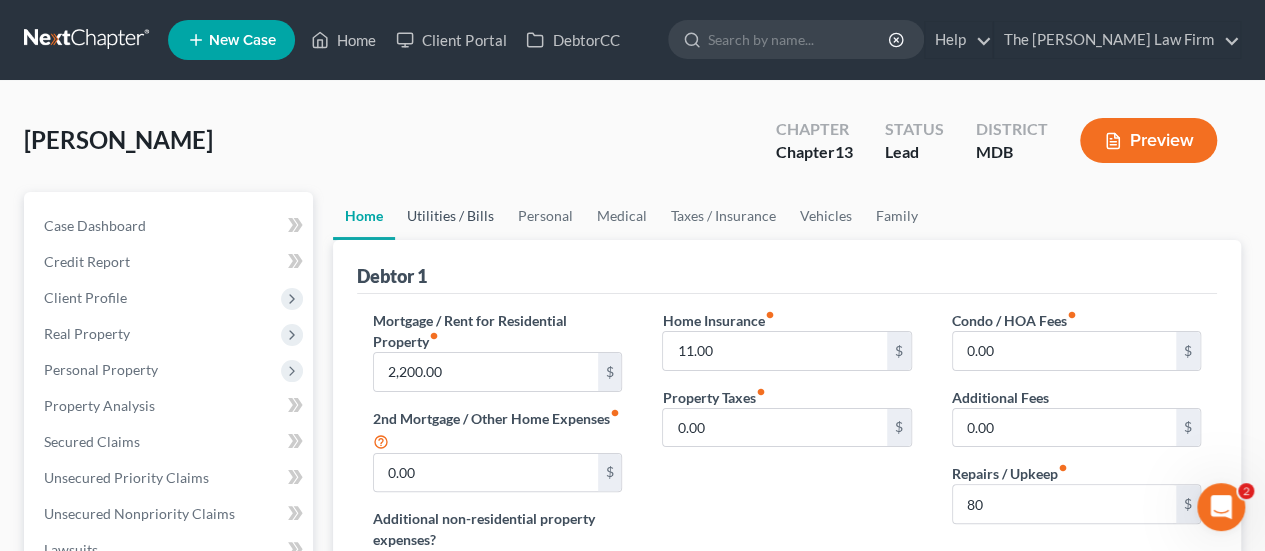 click on "Utilities / Bills" at bounding box center (450, 216) 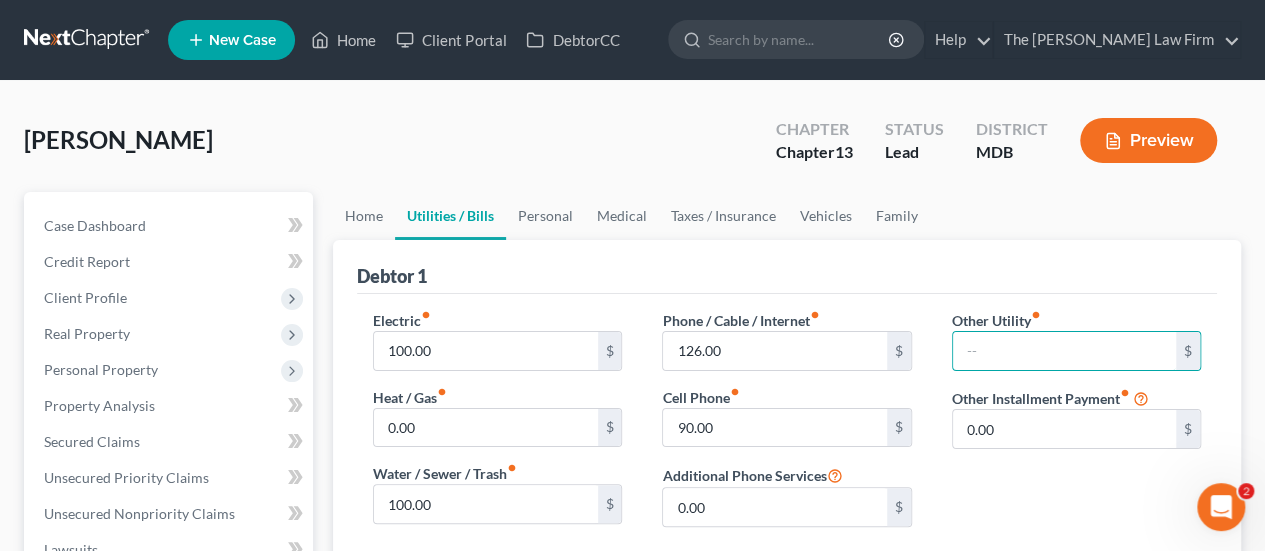 type 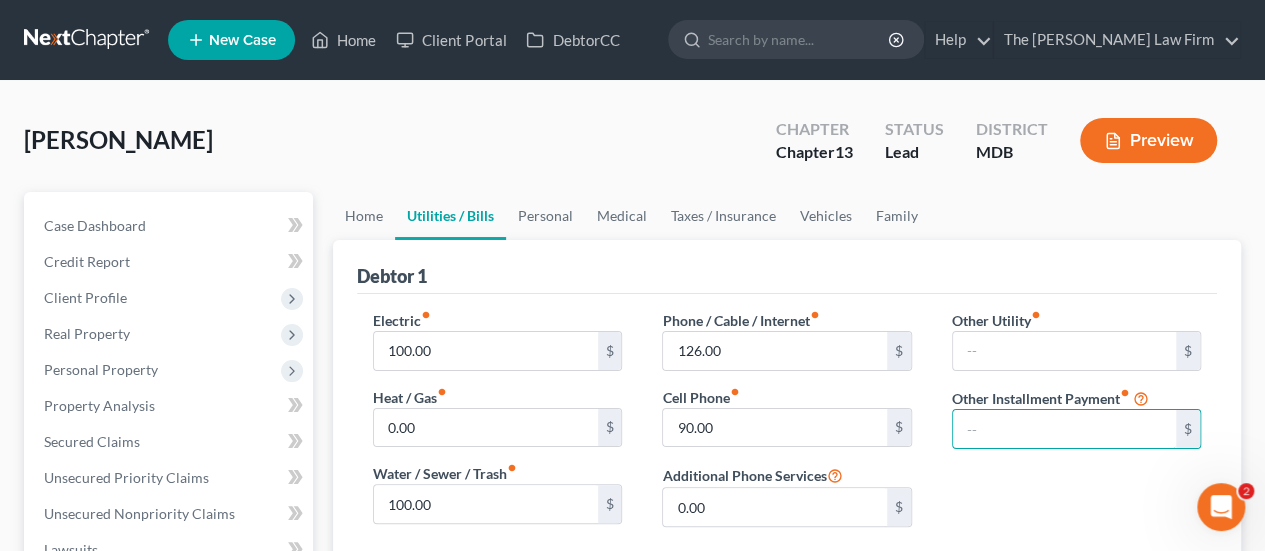 type 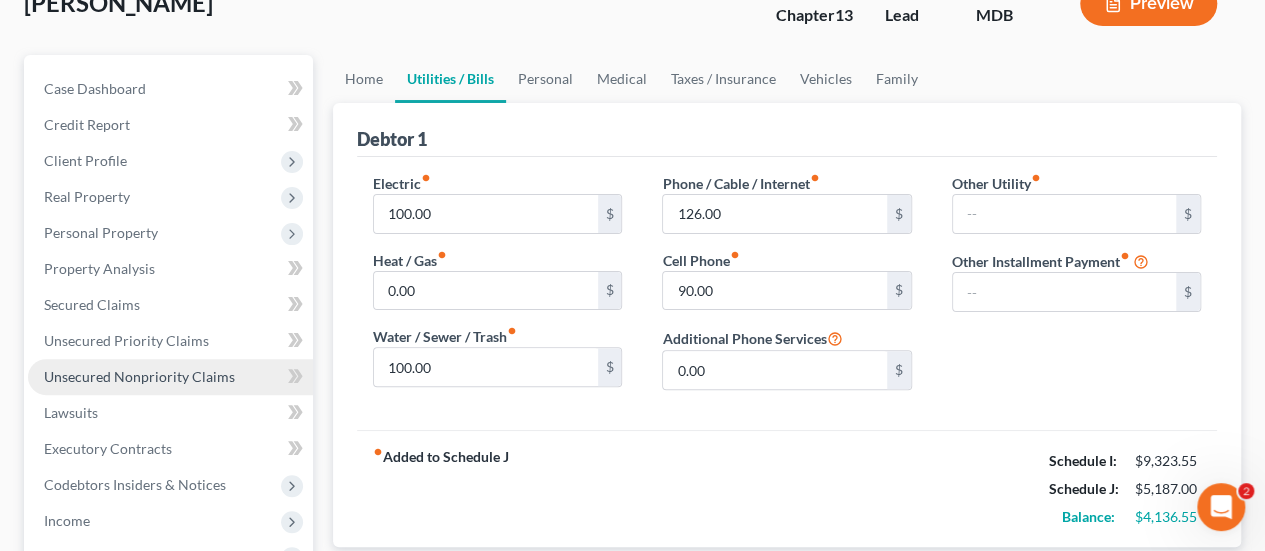 click on "Unsecured Nonpriority Claims" at bounding box center (139, 376) 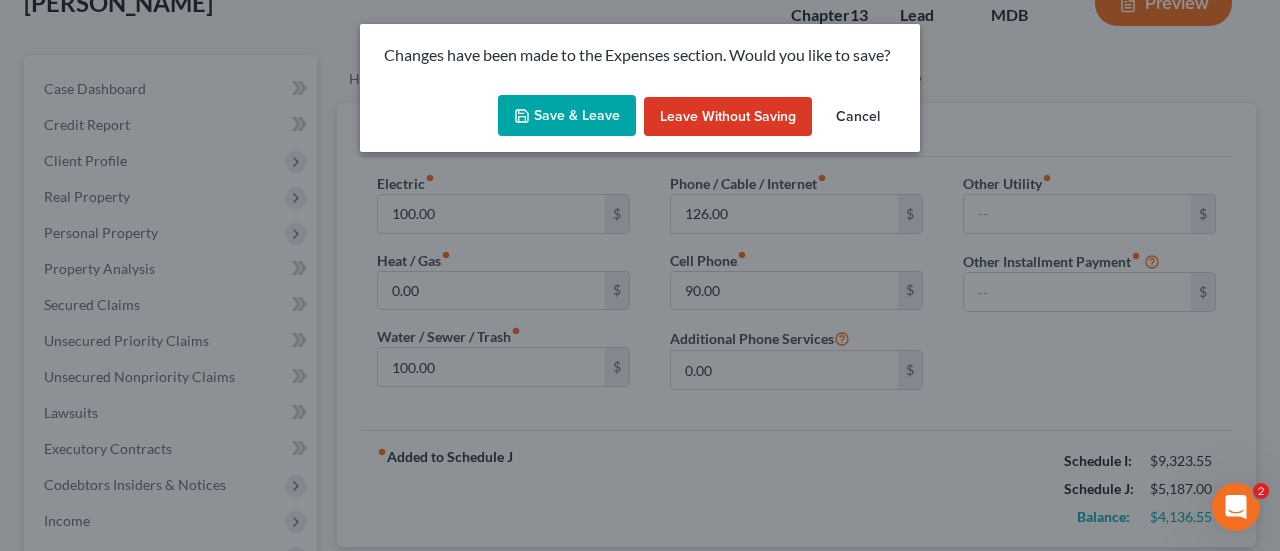 click on "Save & Leave" at bounding box center (567, 116) 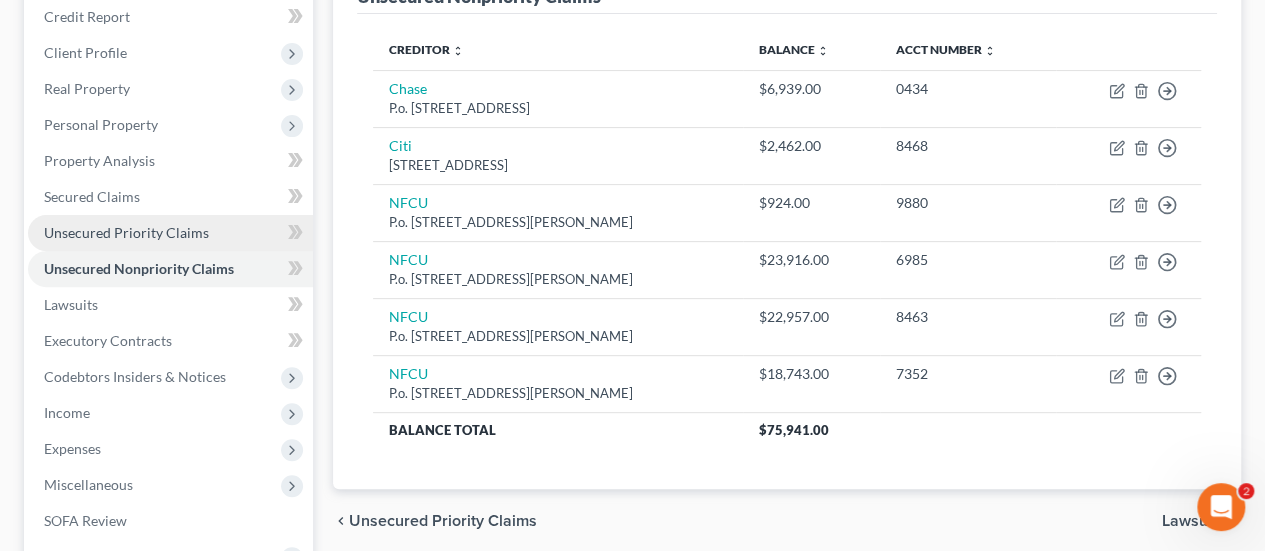 click on "Unsecured Priority Claims" at bounding box center (126, 232) 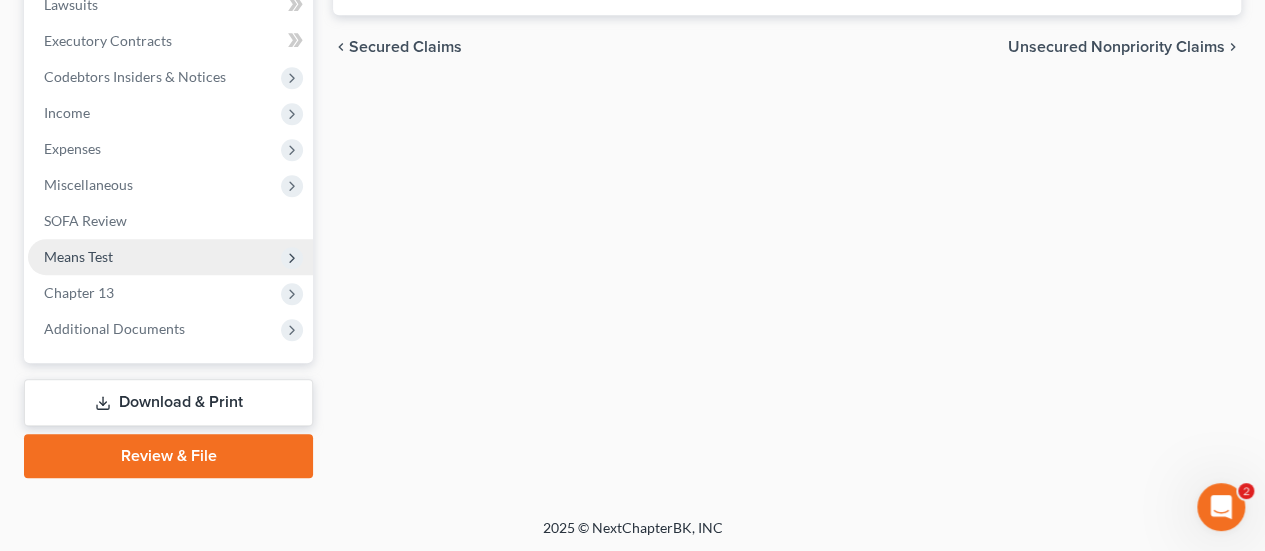 click on "Means Test" at bounding box center (78, 256) 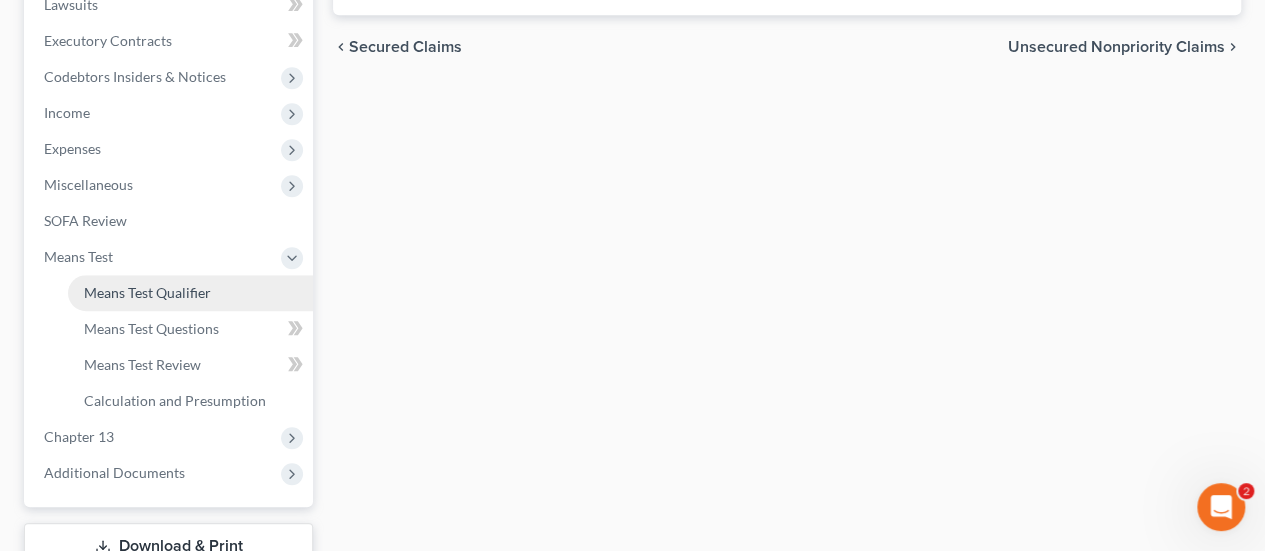 click on "Means Test Qualifier" at bounding box center (147, 292) 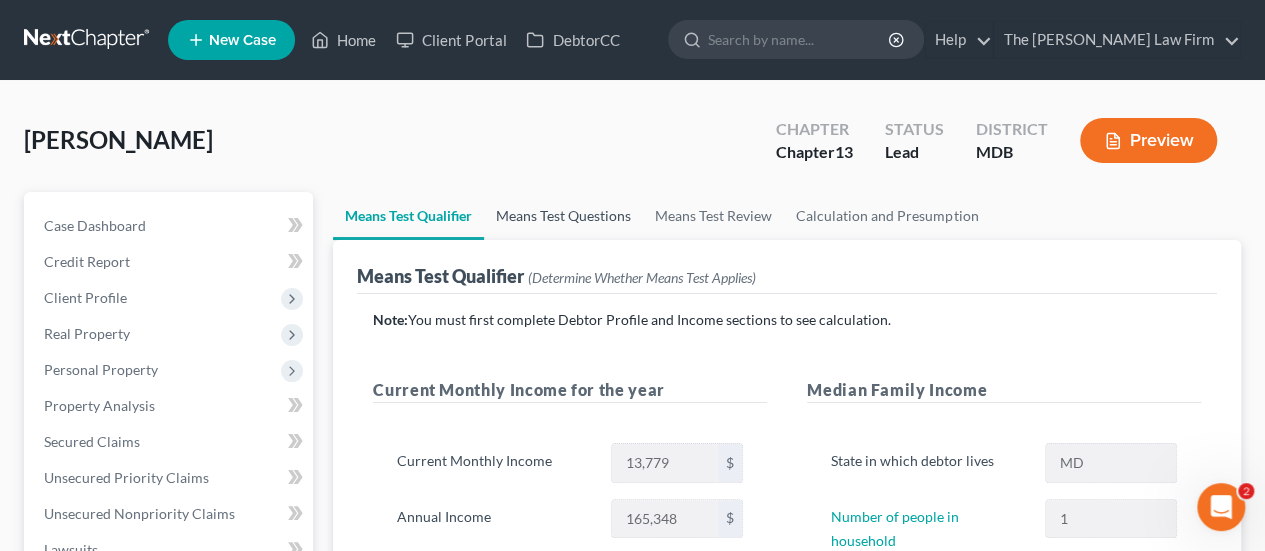 click on "Means Test Questions" at bounding box center (563, 216) 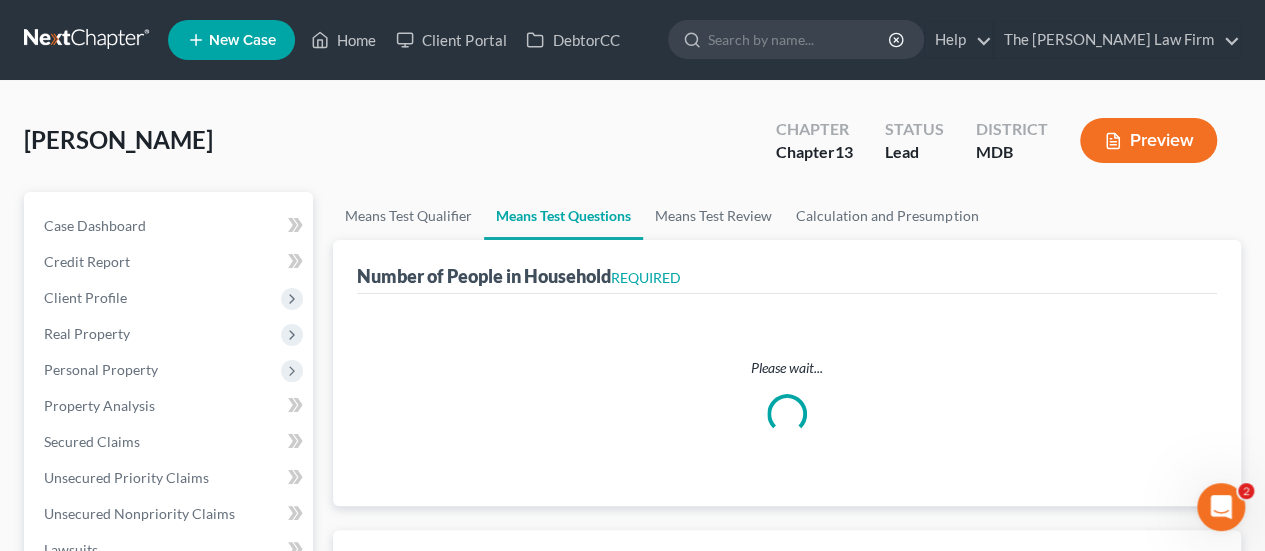 select on "1" 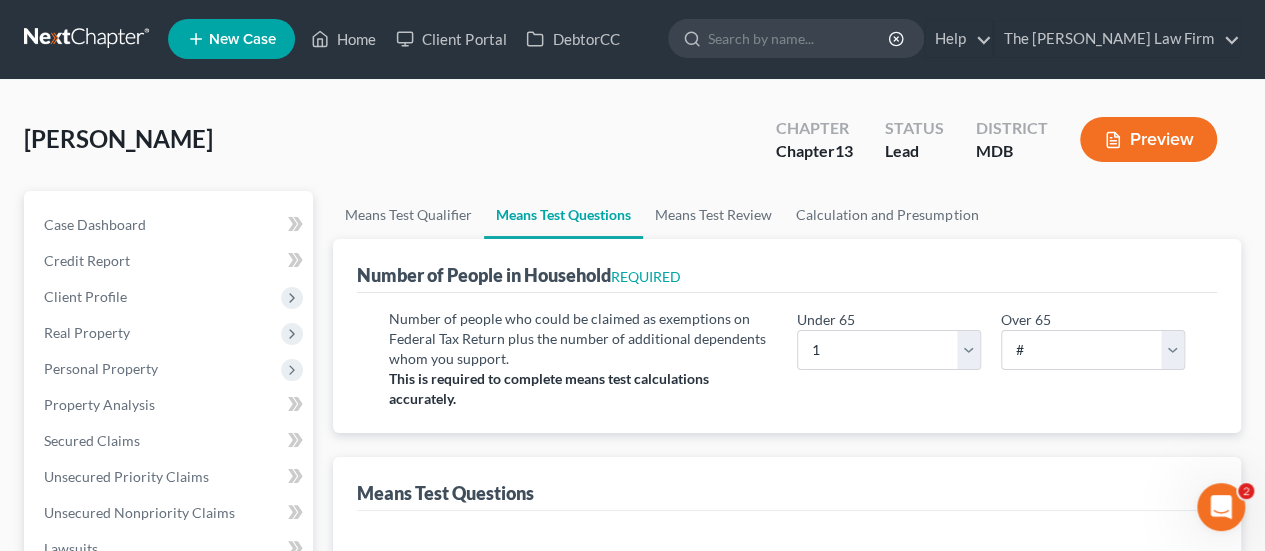 scroll, scrollTop: 0, scrollLeft: 0, axis: both 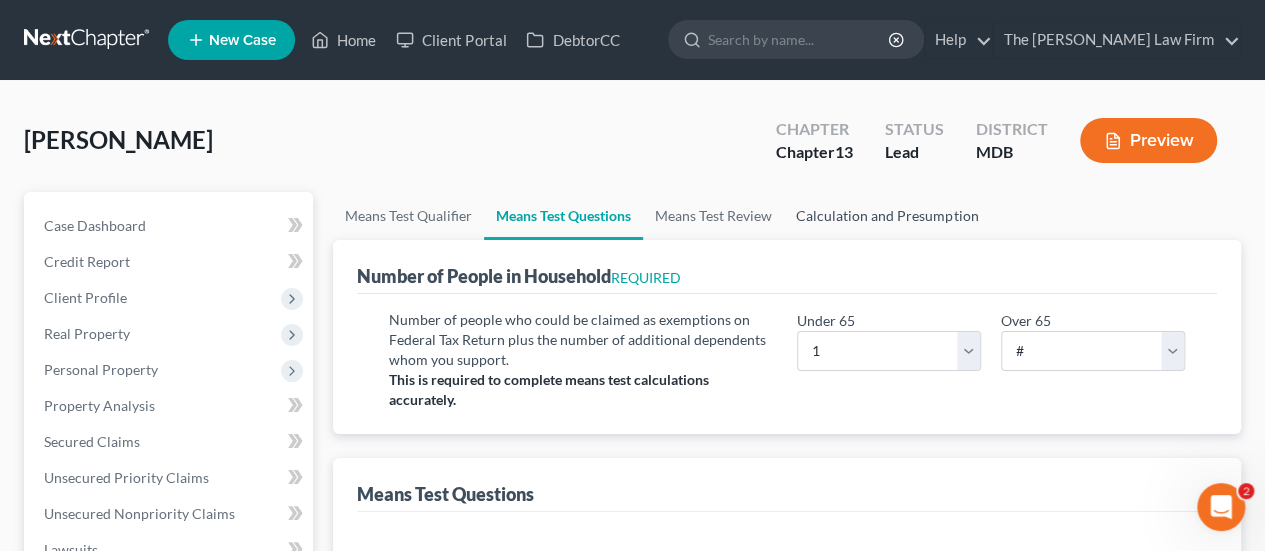 click on "Calculation and Presumption" at bounding box center [887, 216] 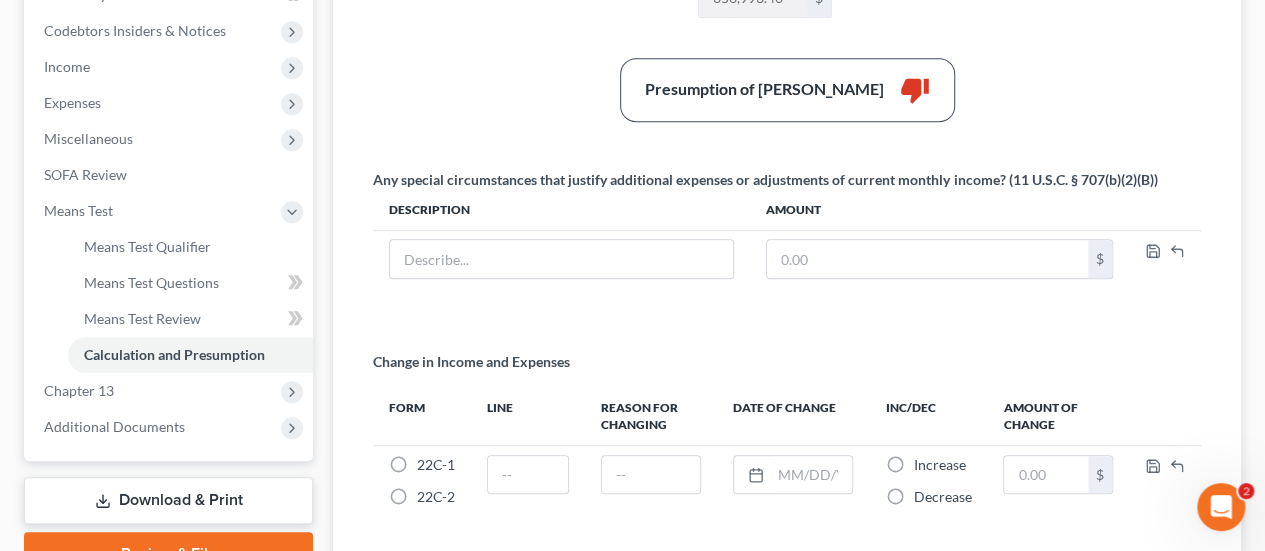 scroll, scrollTop: 600, scrollLeft: 0, axis: vertical 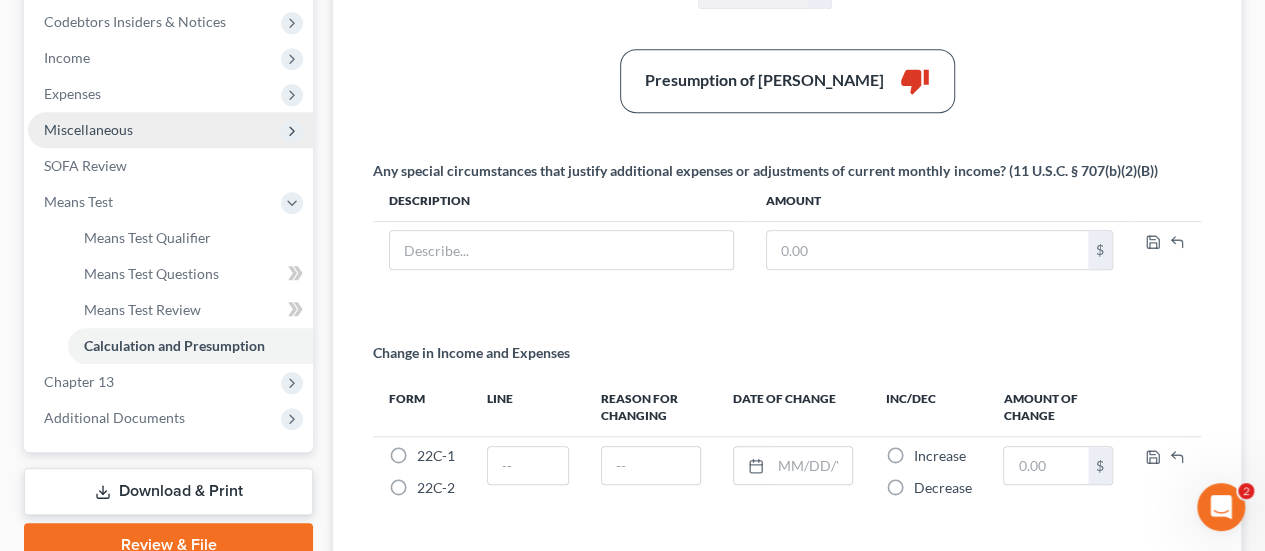 click on "Miscellaneous" at bounding box center [88, 129] 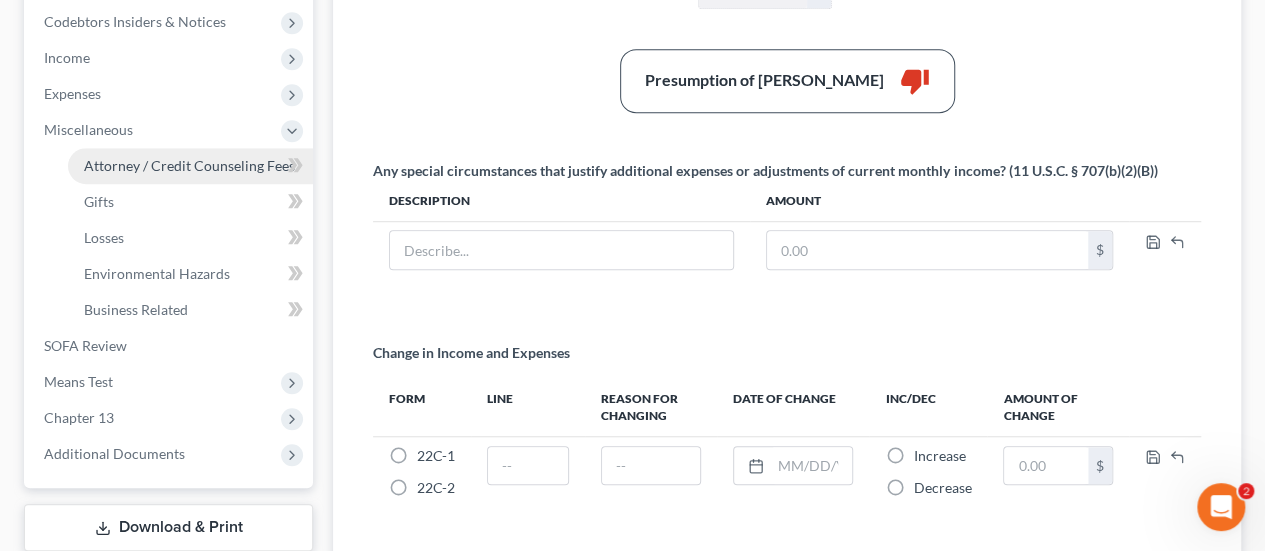 click on "Attorney / Credit Counseling Fees" at bounding box center [189, 165] 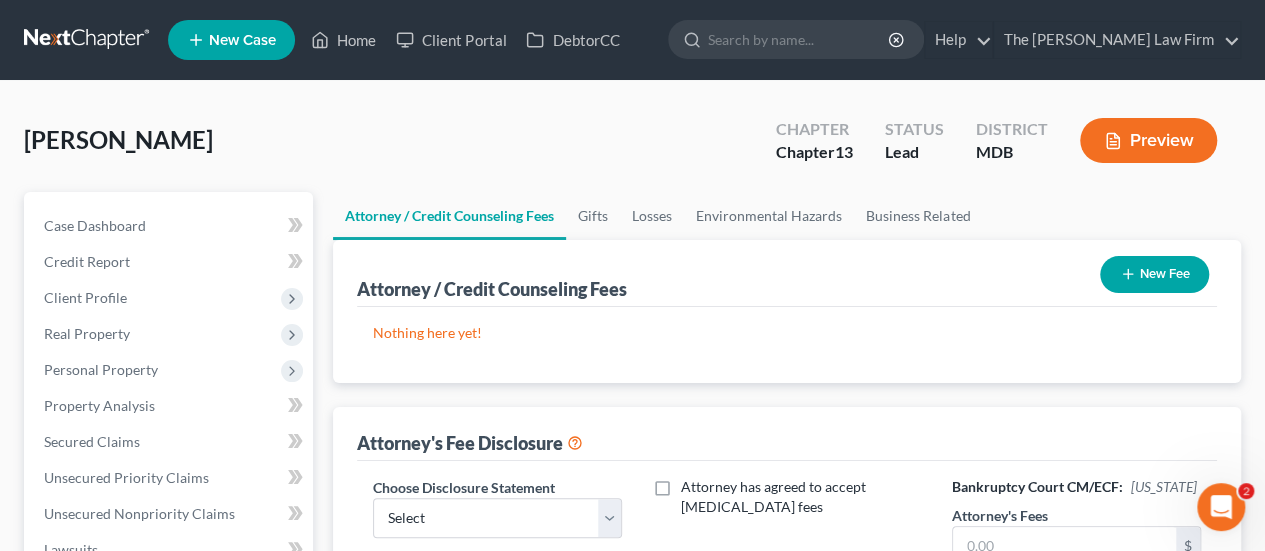 scroll, scrollTop: 100, scrollLeft: 0, axis: vertical 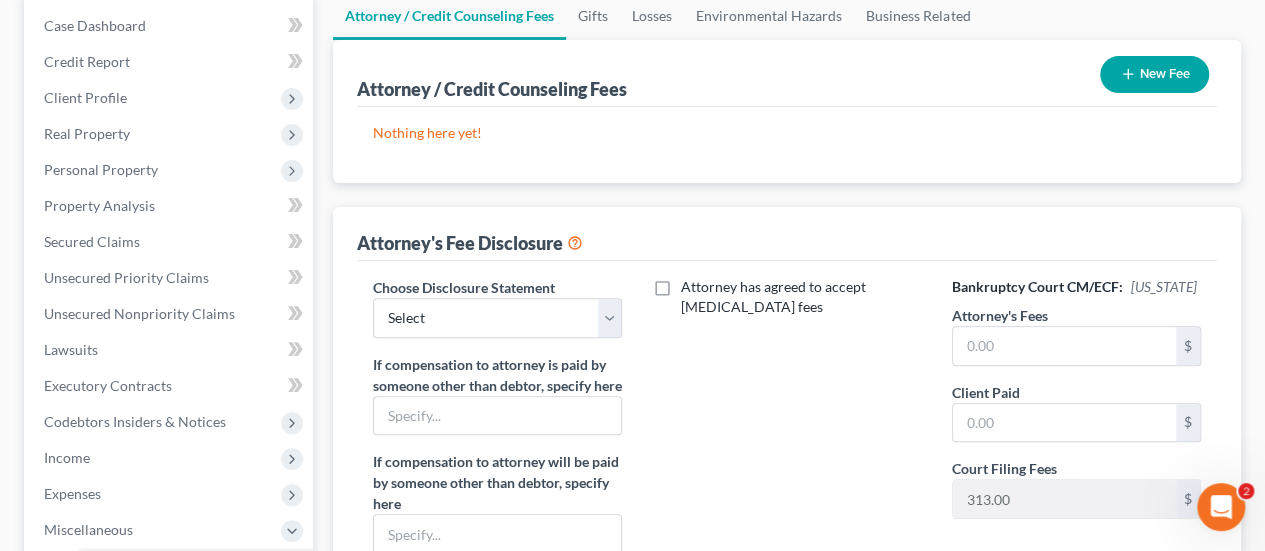 click on "New Fee" at bounding box center (1154, 74) 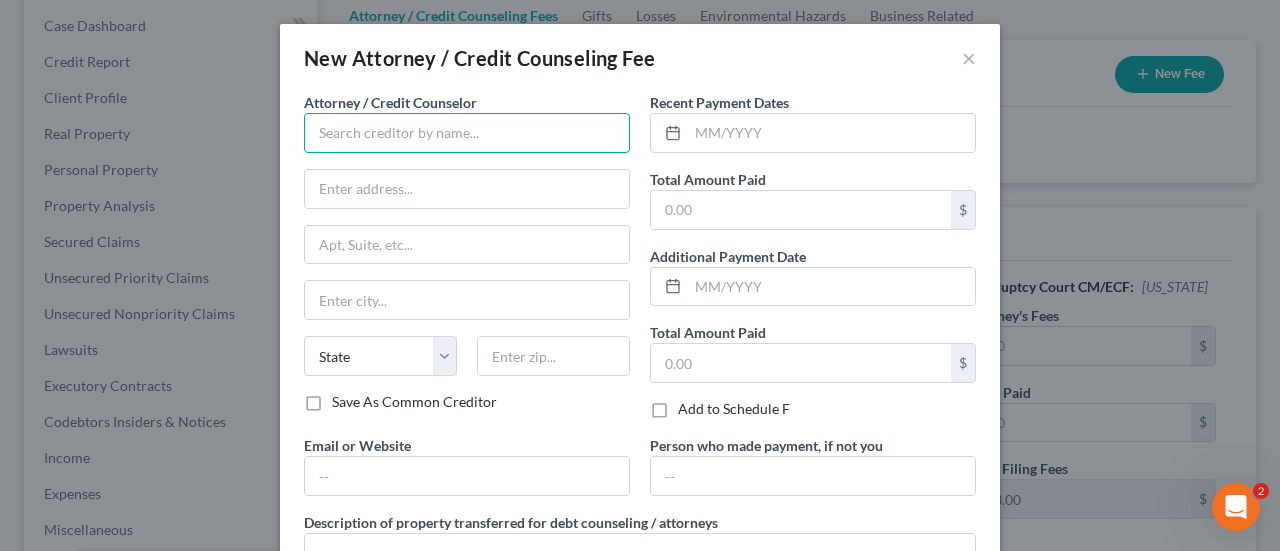 click at bounding box center (467, 133) 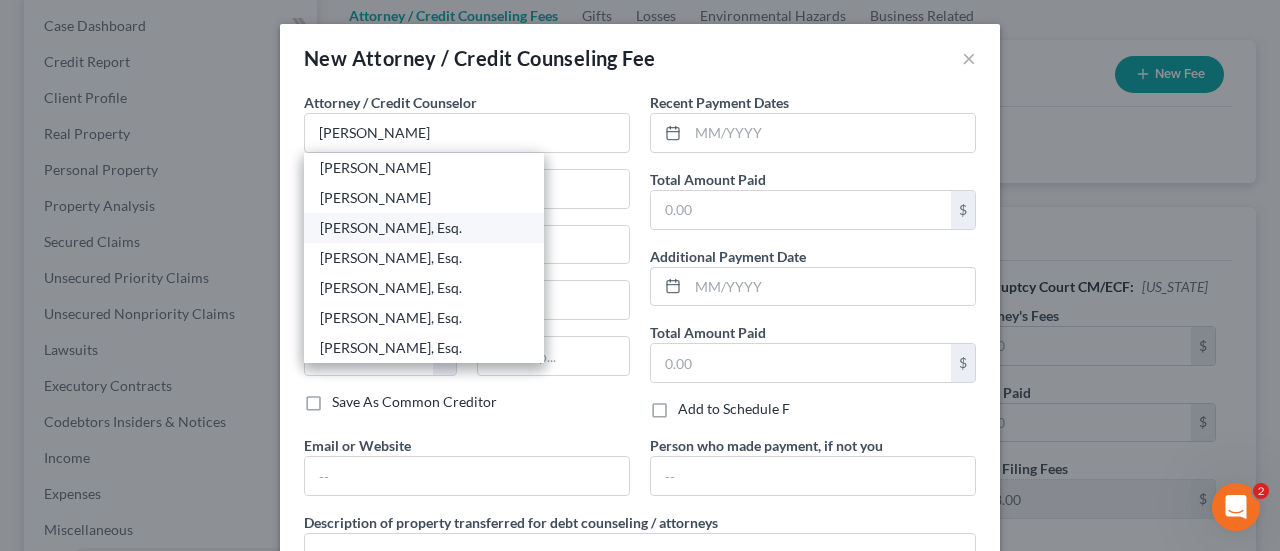 click on "[PERSON_NAME], Esq." at bounding box center (424, 228) 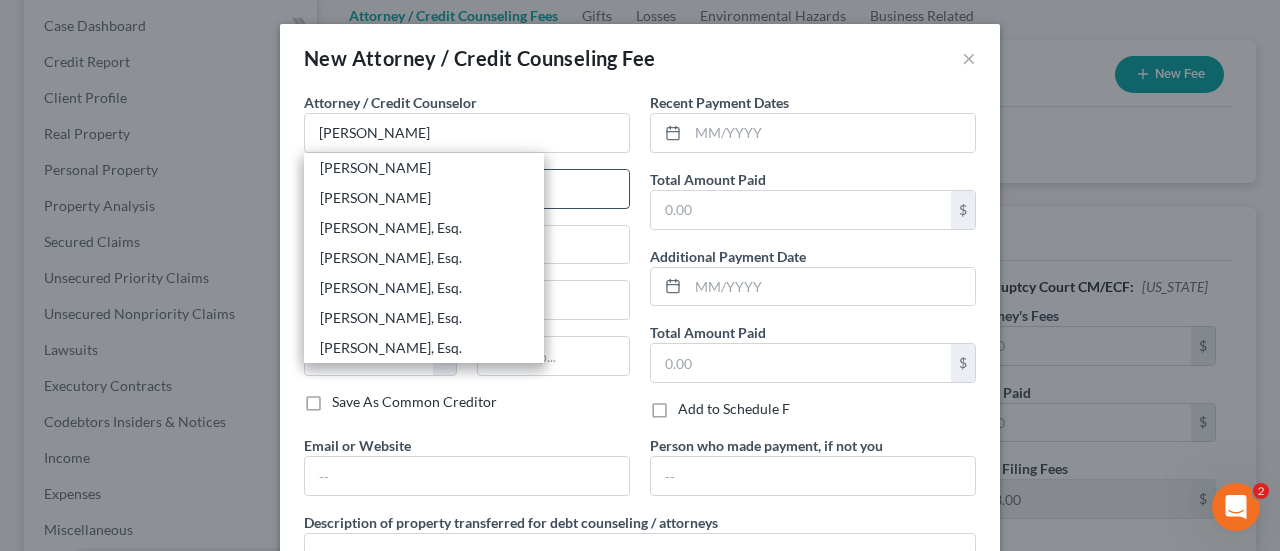 type on "[PERSON_NAME], Esq." 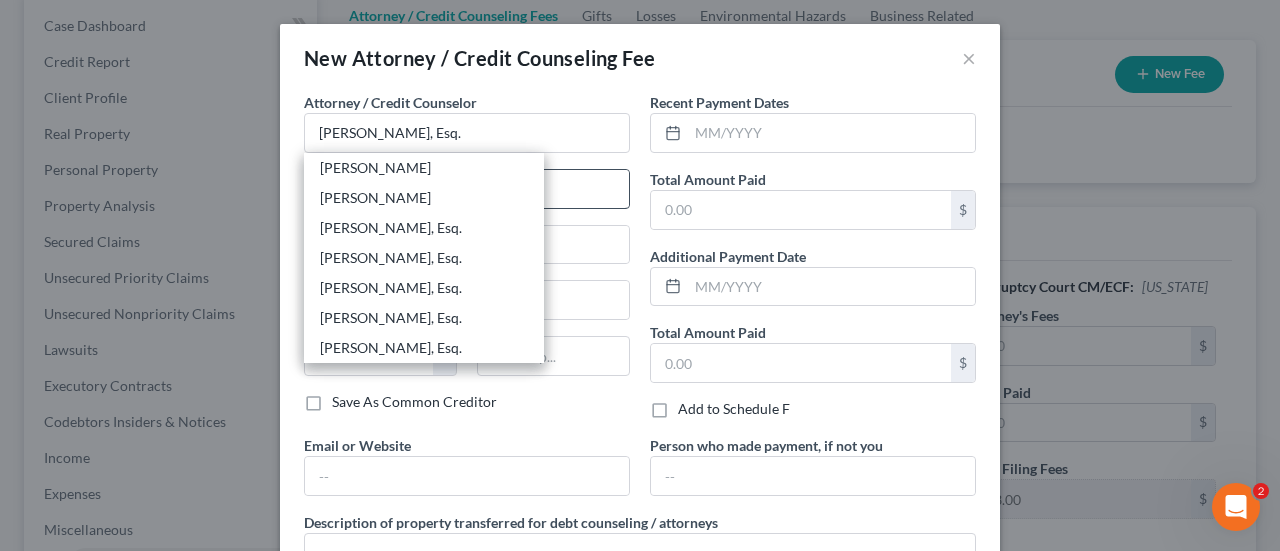 select on "21" 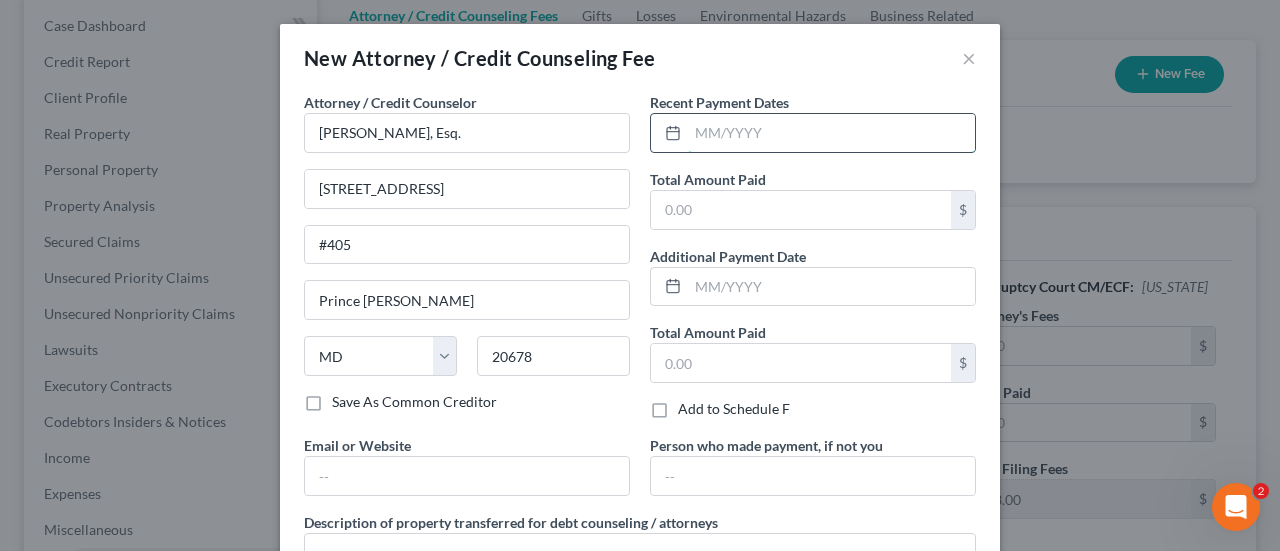 click at bounding box center [831, 133] 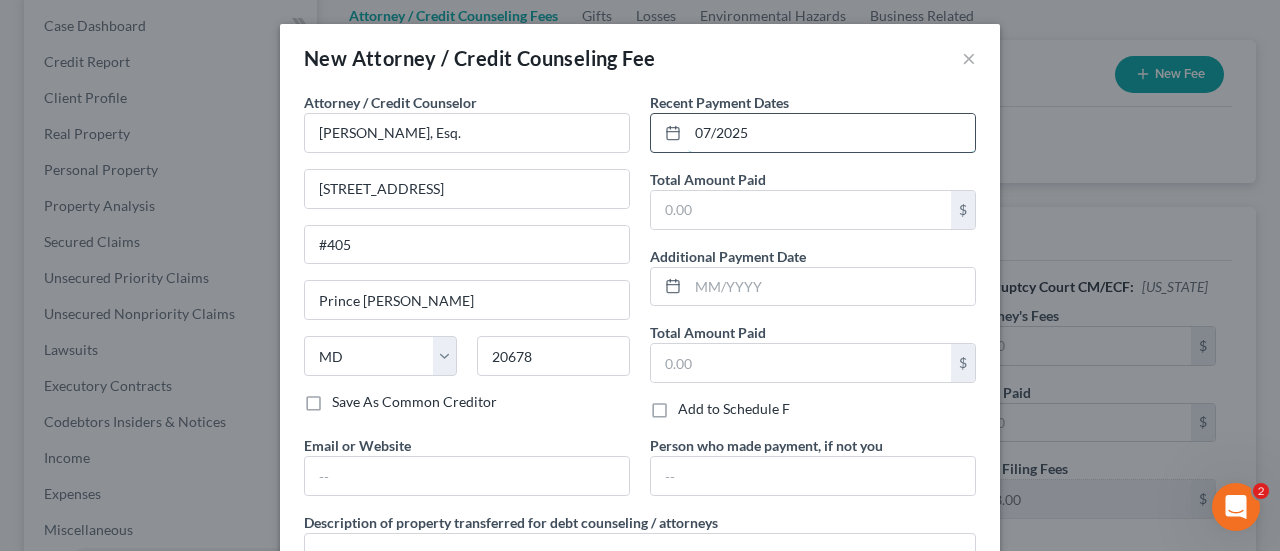type on "07/2025" 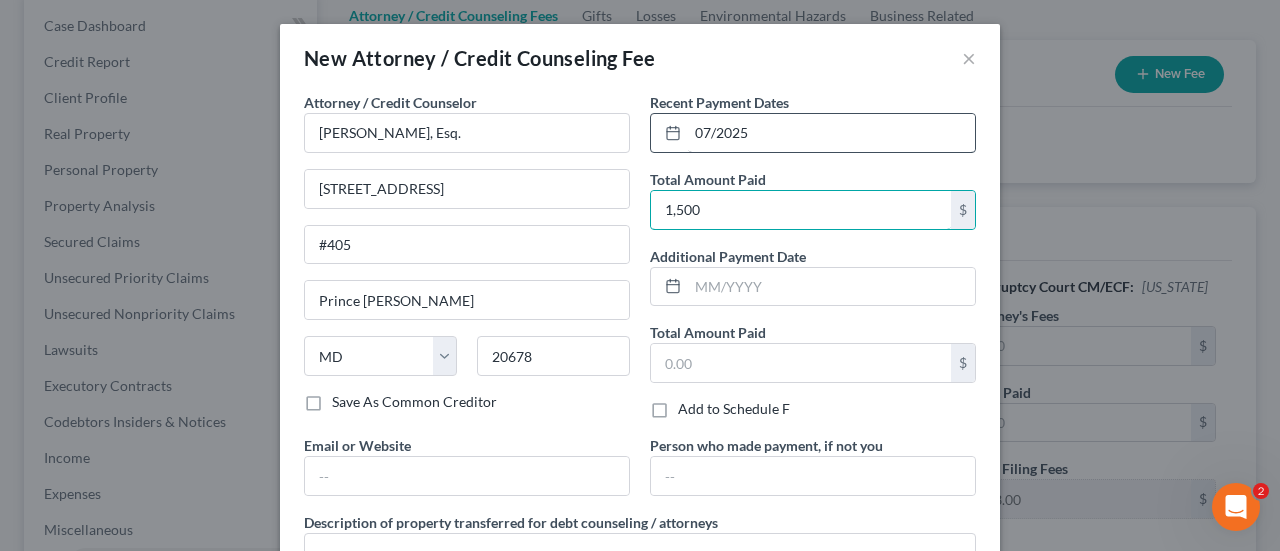 type on "1,500" 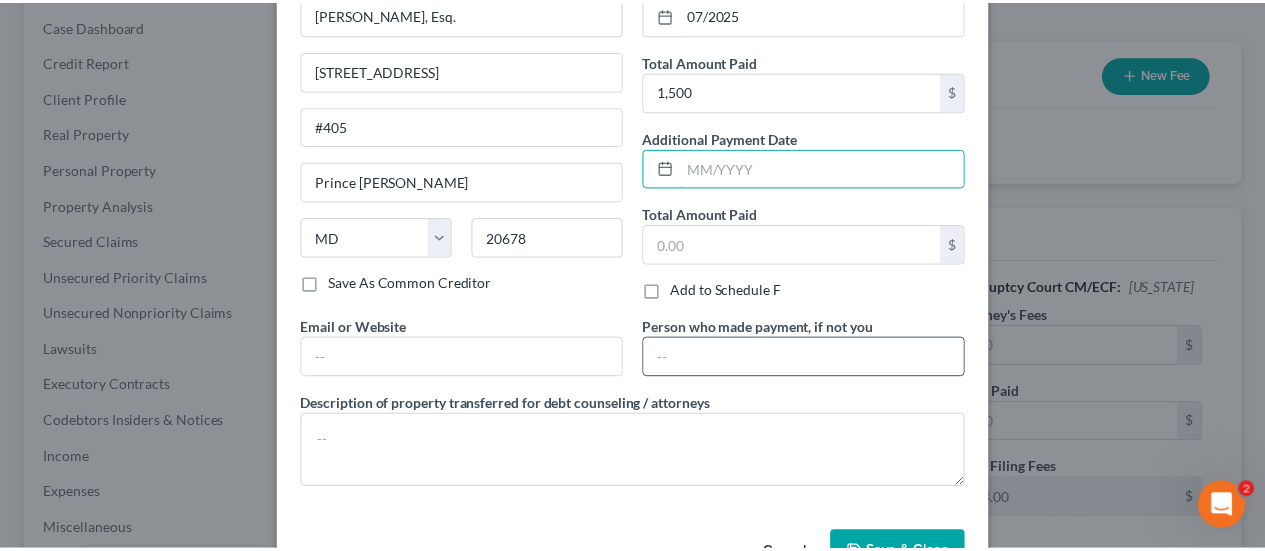 scroll, scrollTop: 177, scrollLeft: 0, axis: vertical 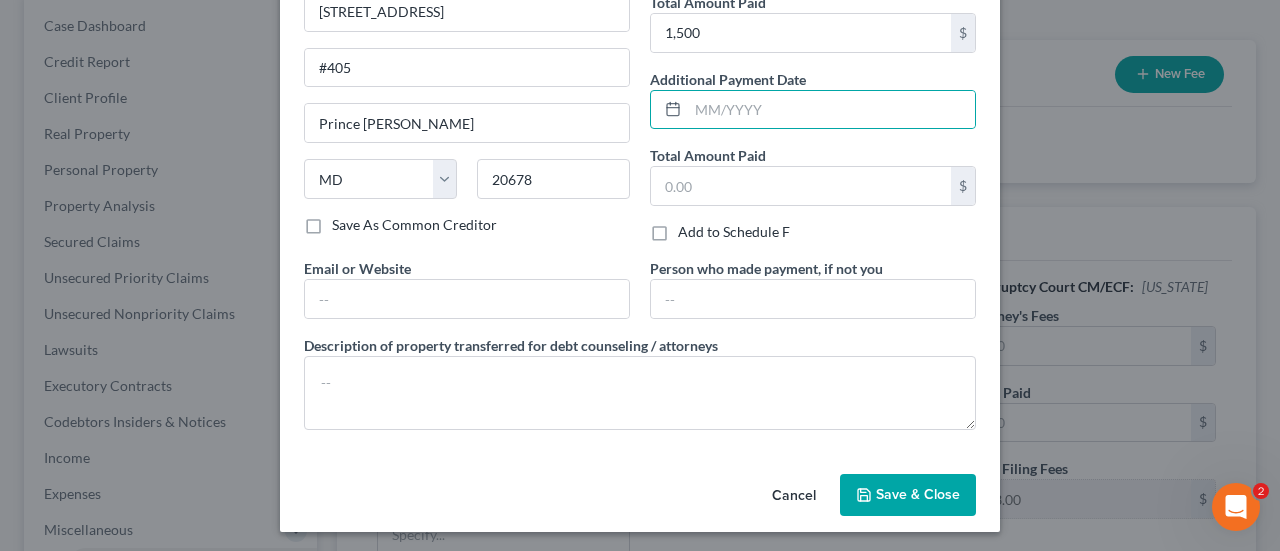 click on "Save & Close" at bounding box center [918, 494] 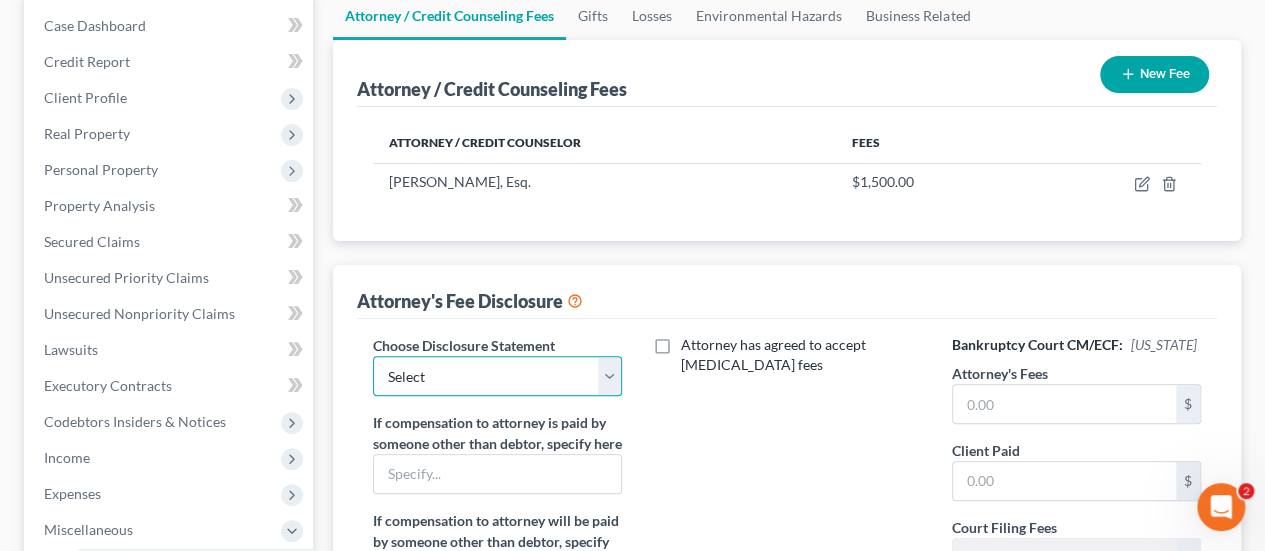 click on "Select Attorney Disclosure" at bounding box center (497, 376) 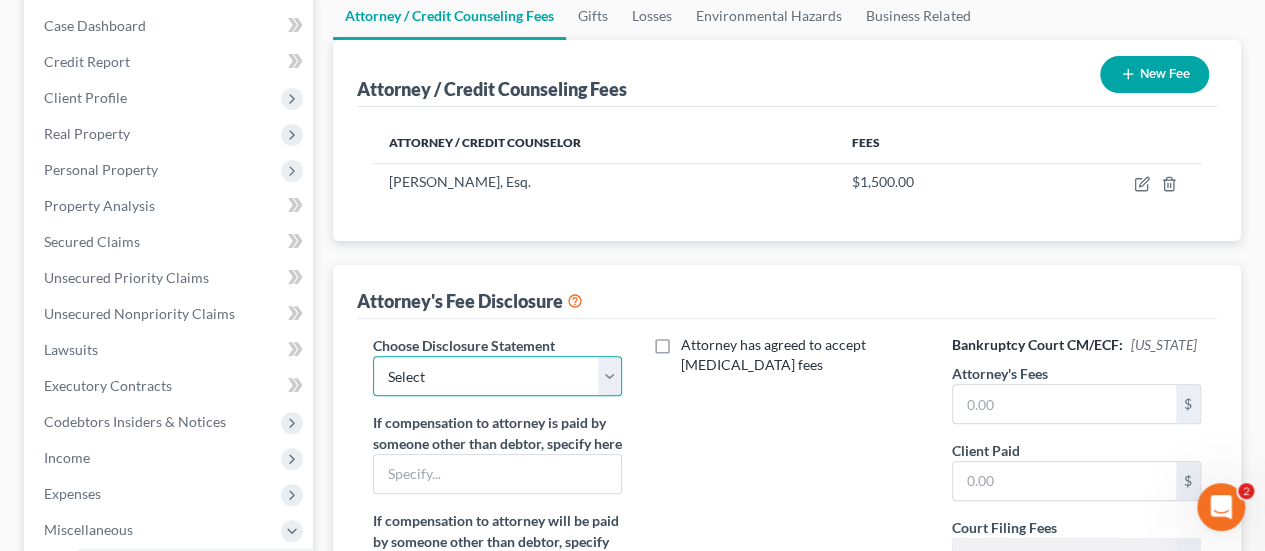 select on "0" 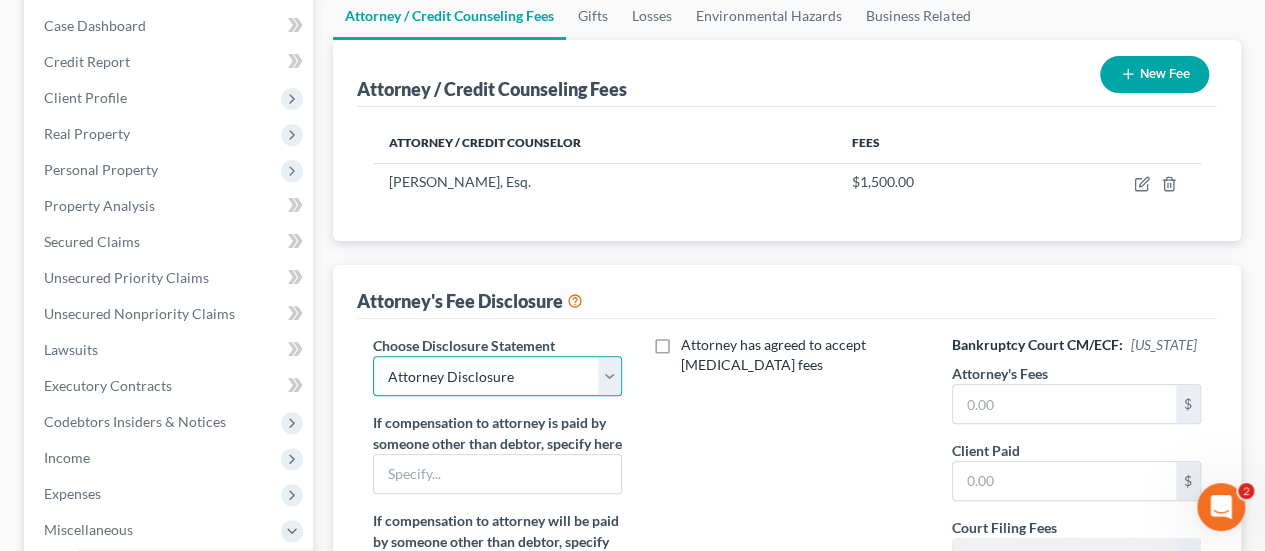 click on "Select Attorney Disclosure" at bounding box center [497, 376] 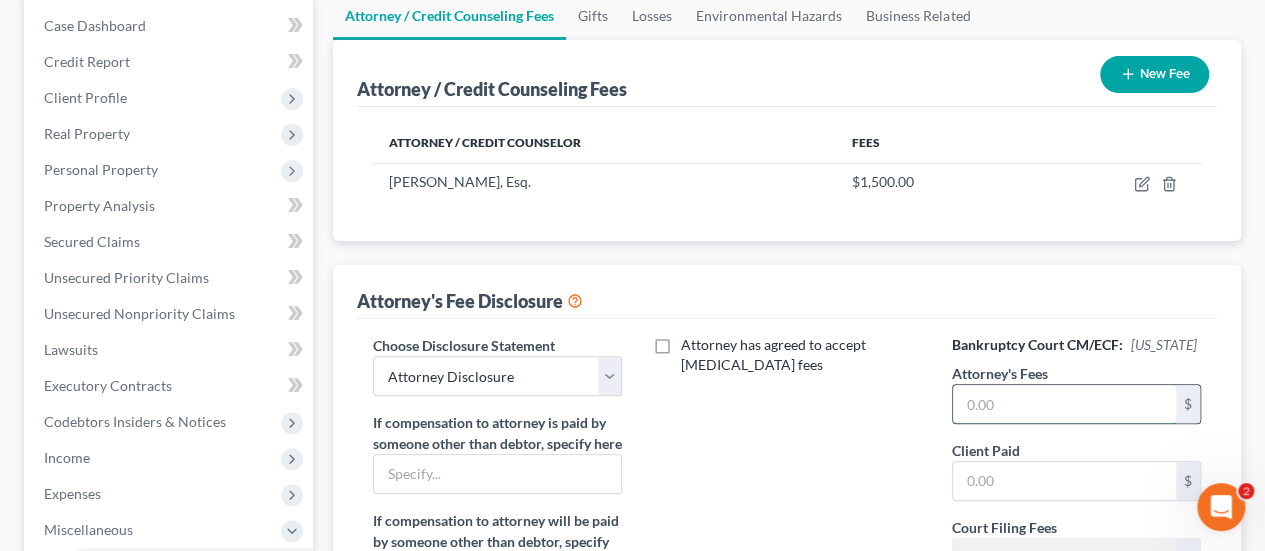 click at bounding box center (1064, 404) 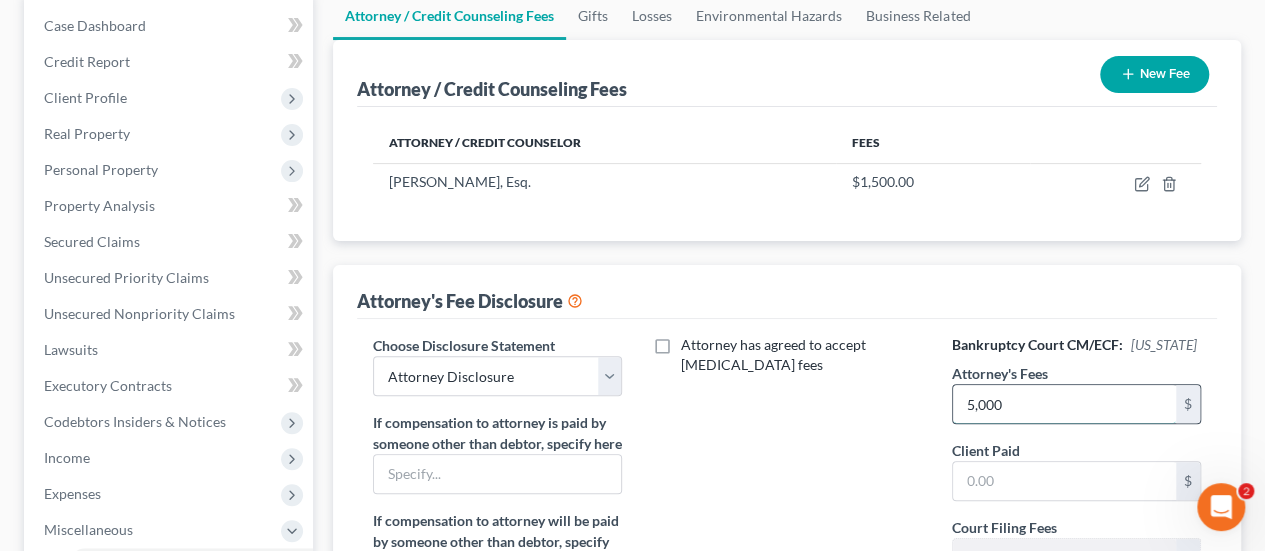 type on "5,000" 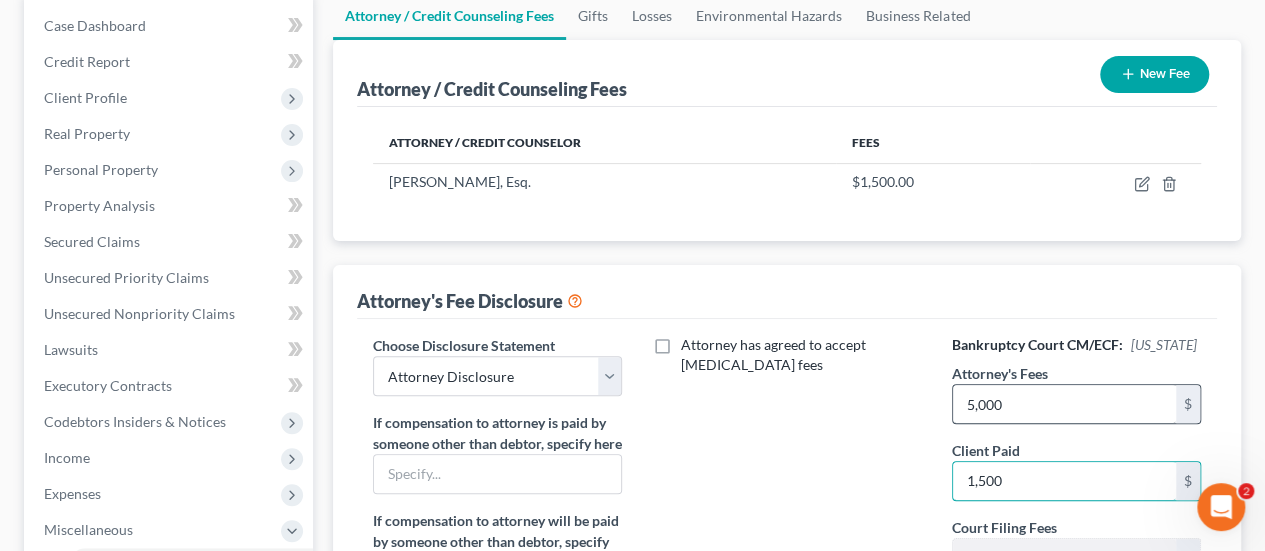 type on "1,500" 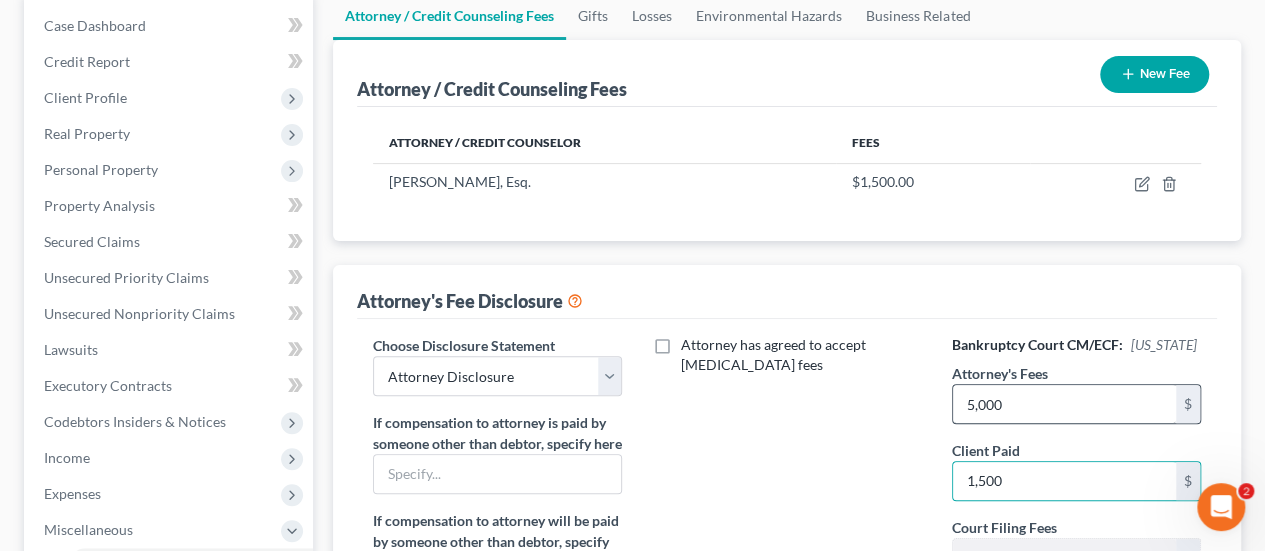 type 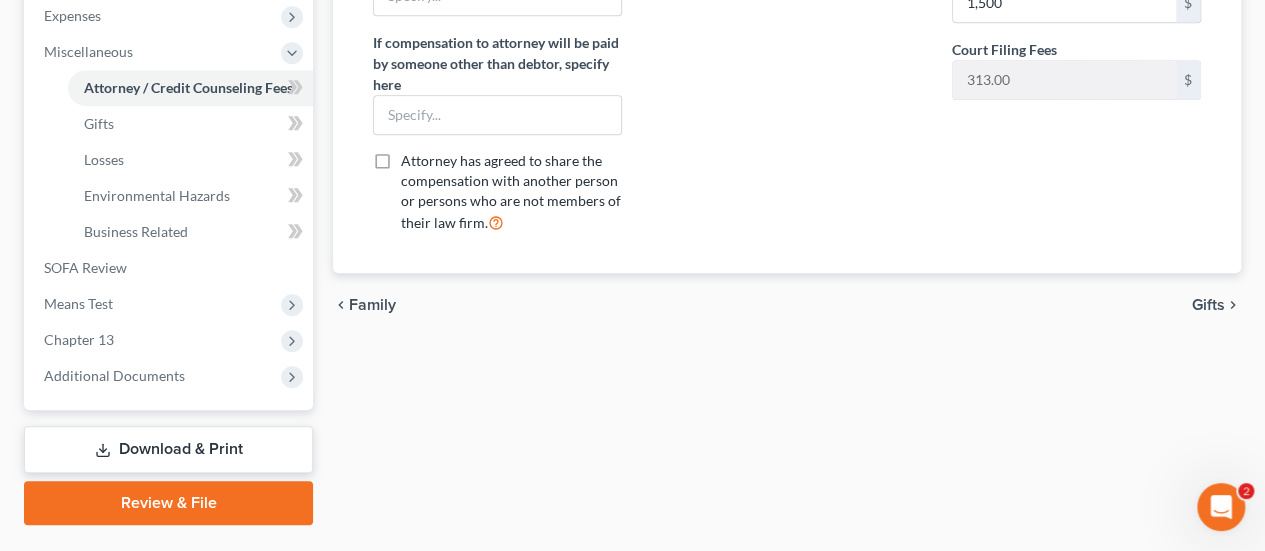 scroll, scrollTop: 725, scrollLeft: 0, axis: vertical 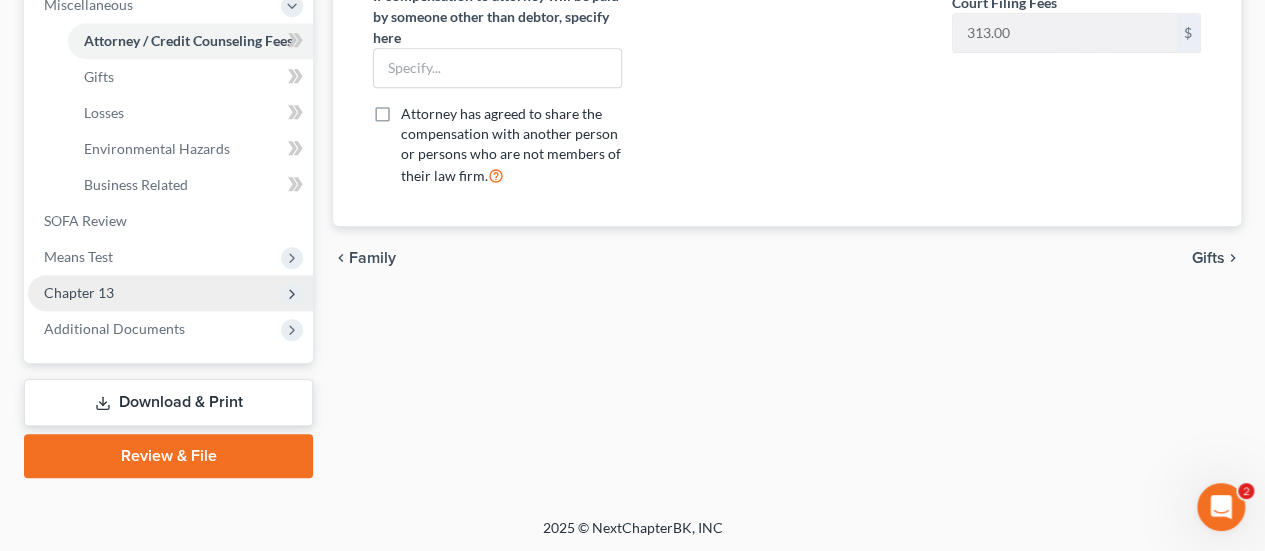 click on "Chapter 13" at bounding box center (79, 292) 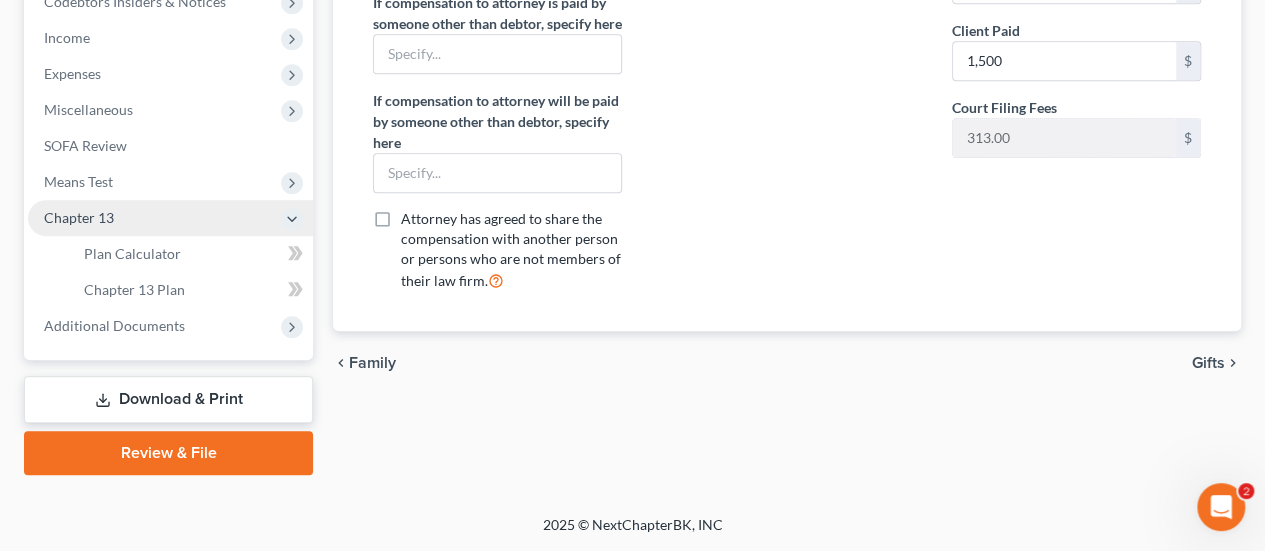 scroll, scrollTop: 617, scrollLeft: 0, axis: vertical 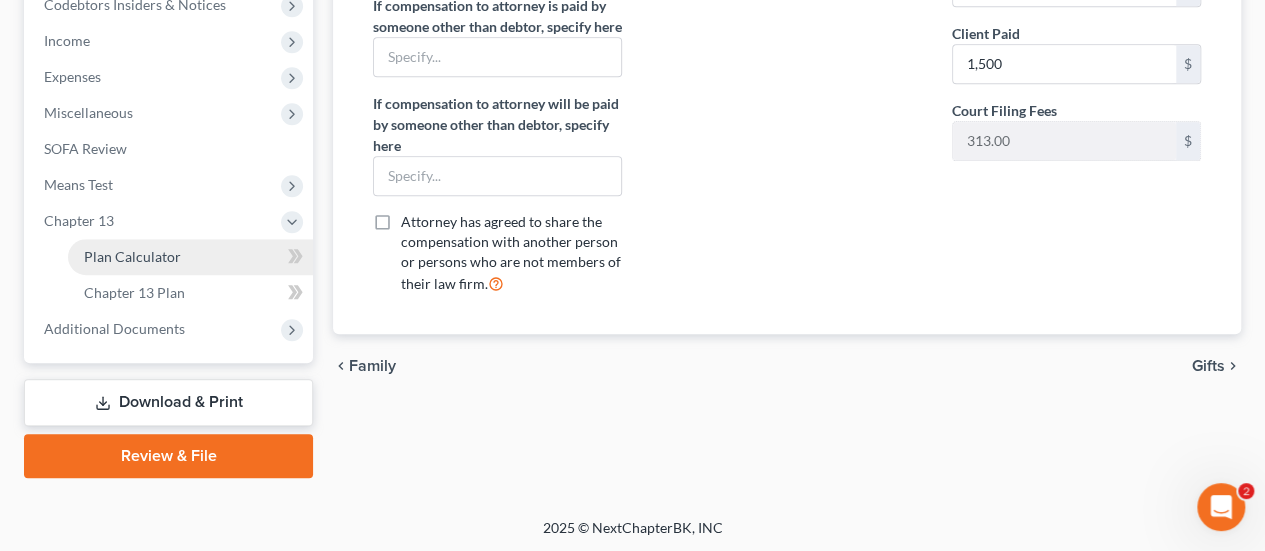 click on "Plan Calculator" at bounding box center [132, 256] 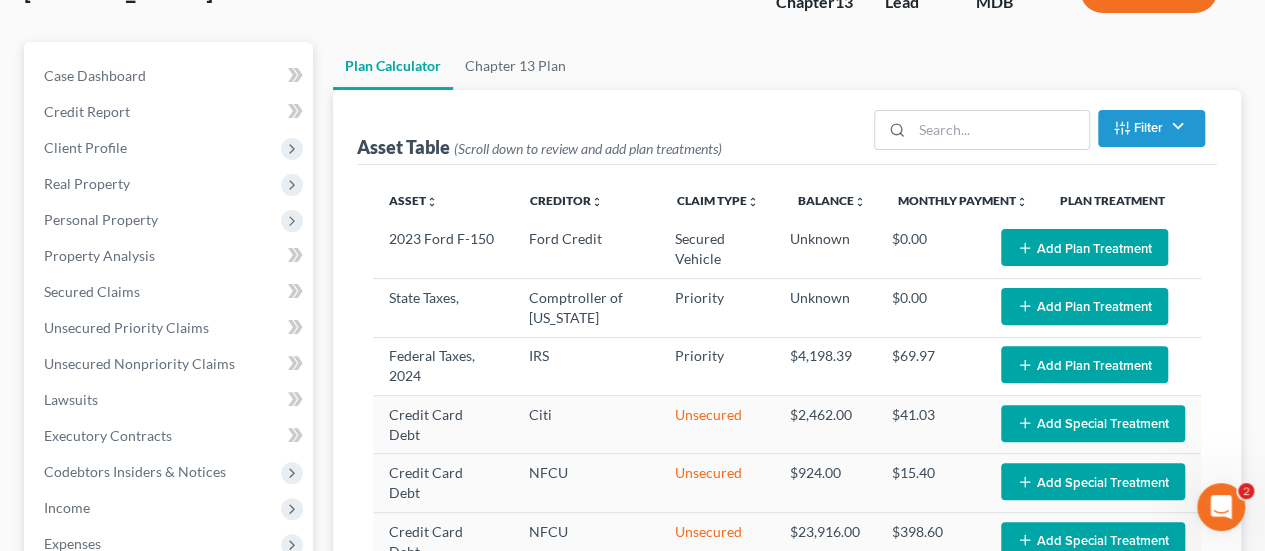 scroll, scrollTop: 0, scrollLeft: 0, axis: both 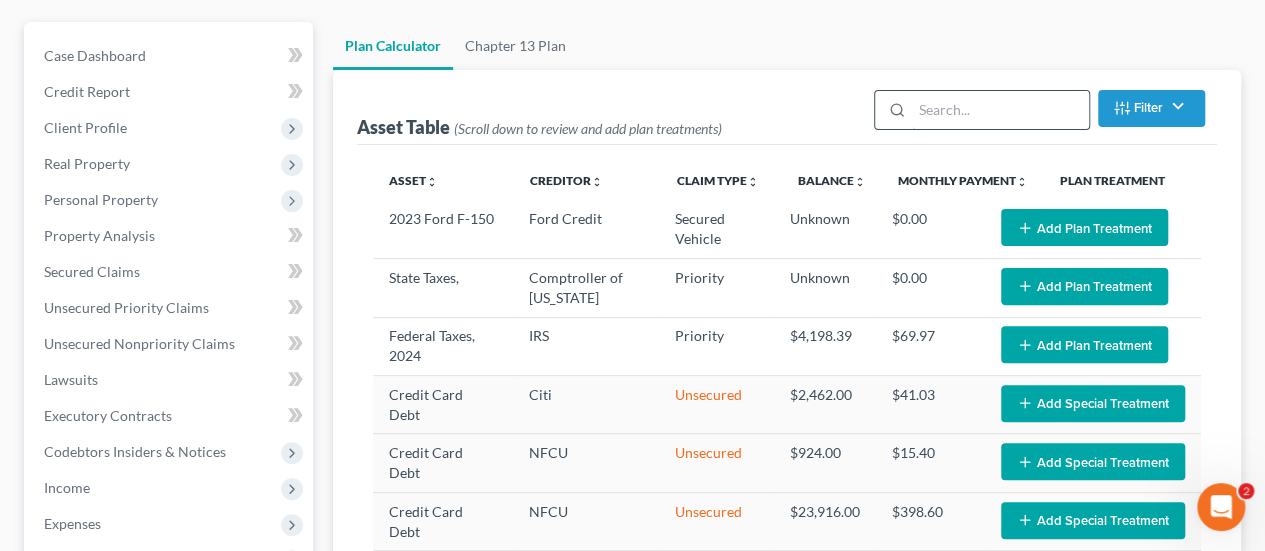 select on "59" 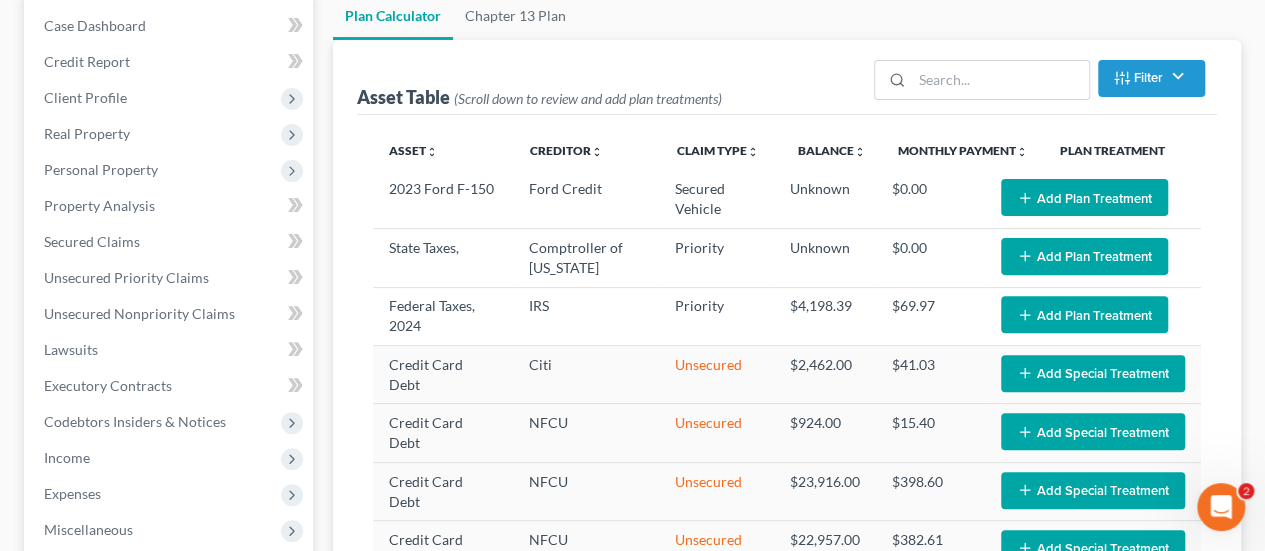 scroll, scrollTop: 100, scrollLeft: 0, axis: vertical 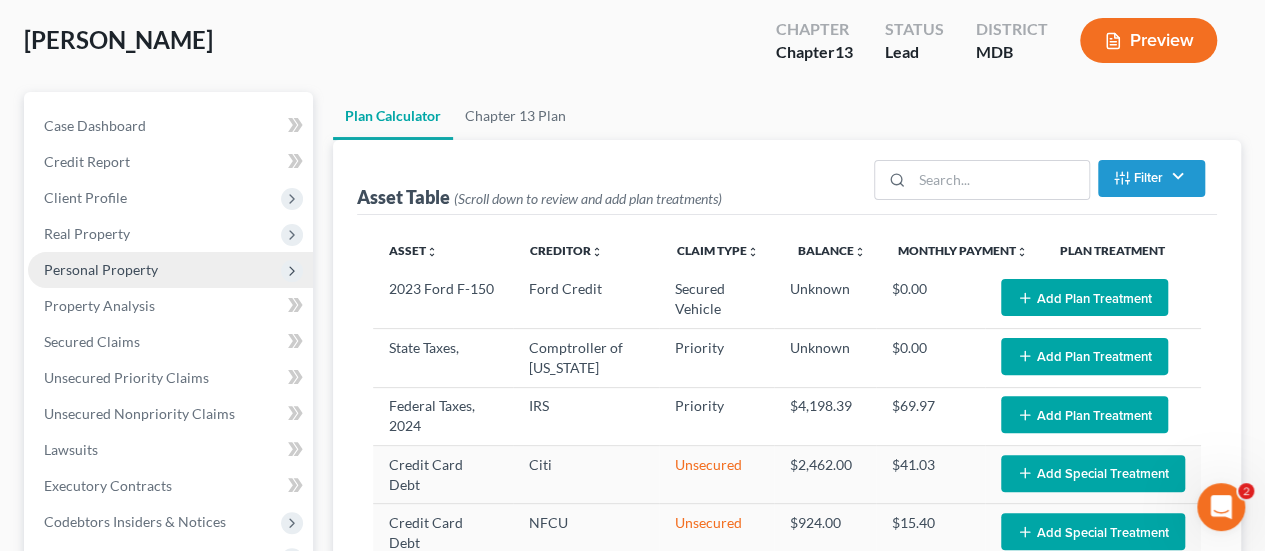 click on "Personal Property" at bounding box center (101, 269) 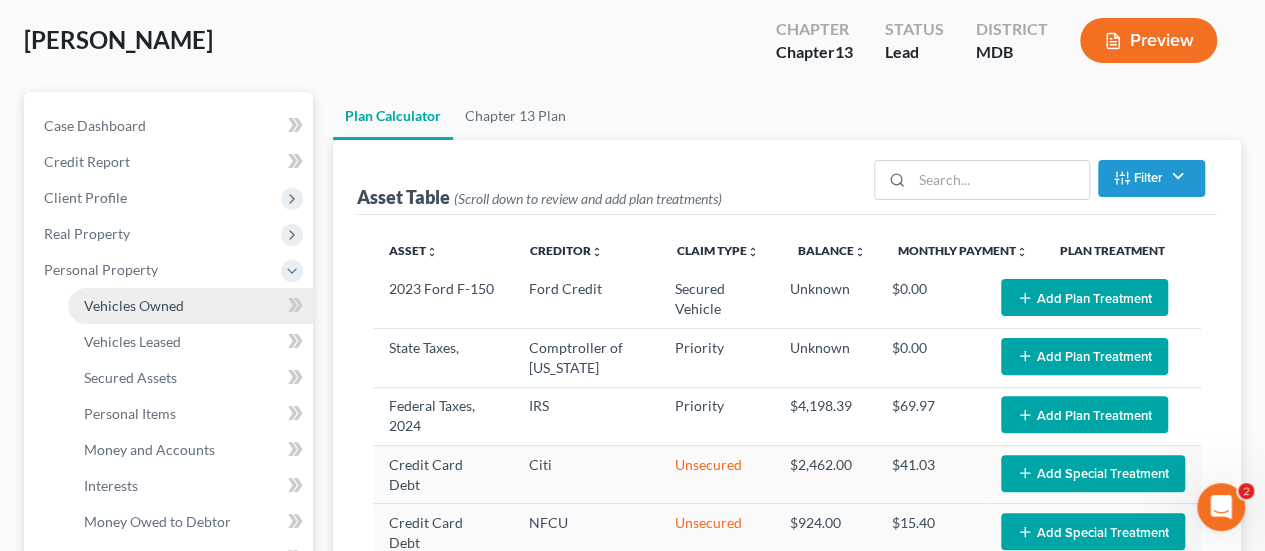 click on "Vehicles Owned" at bounding box center (134, 305) 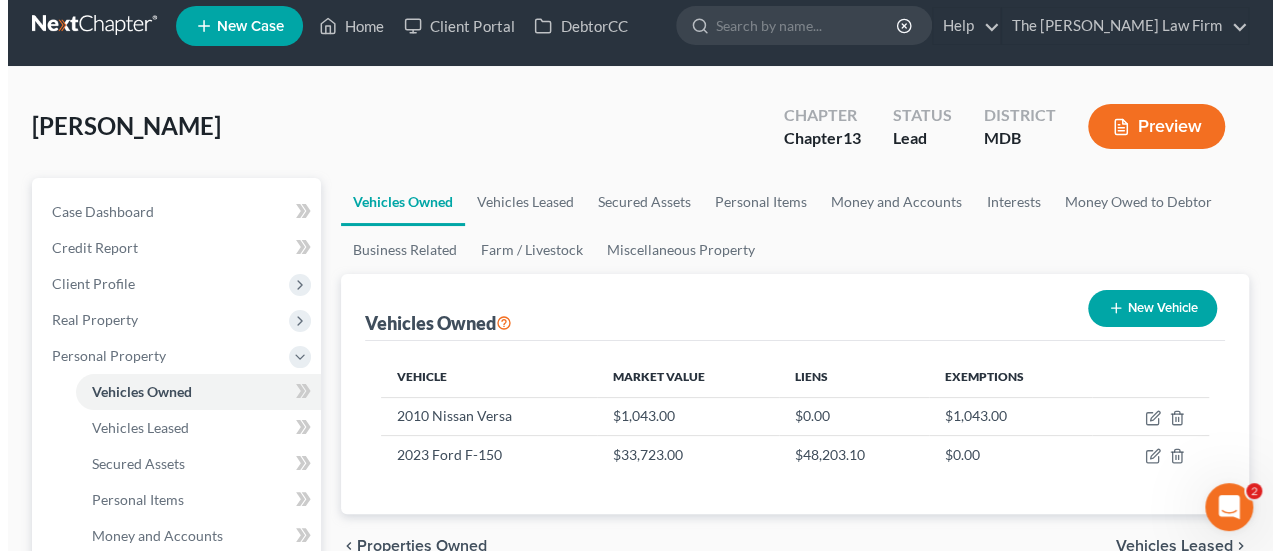 scroll, scrollTop: 200, scrollLeft: 0, axis: vertical 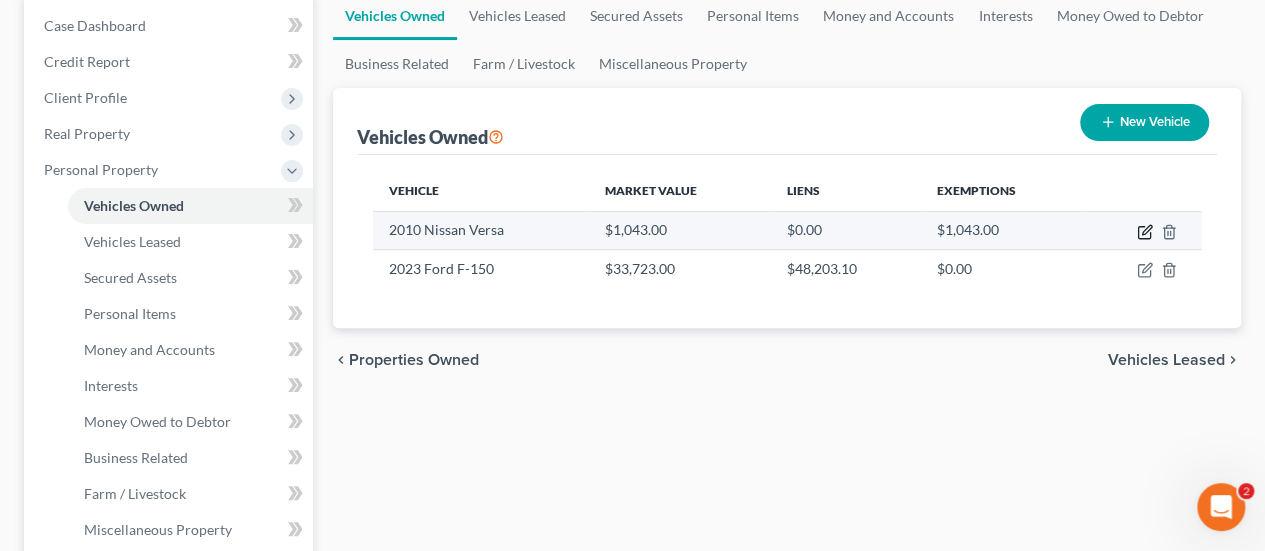 click 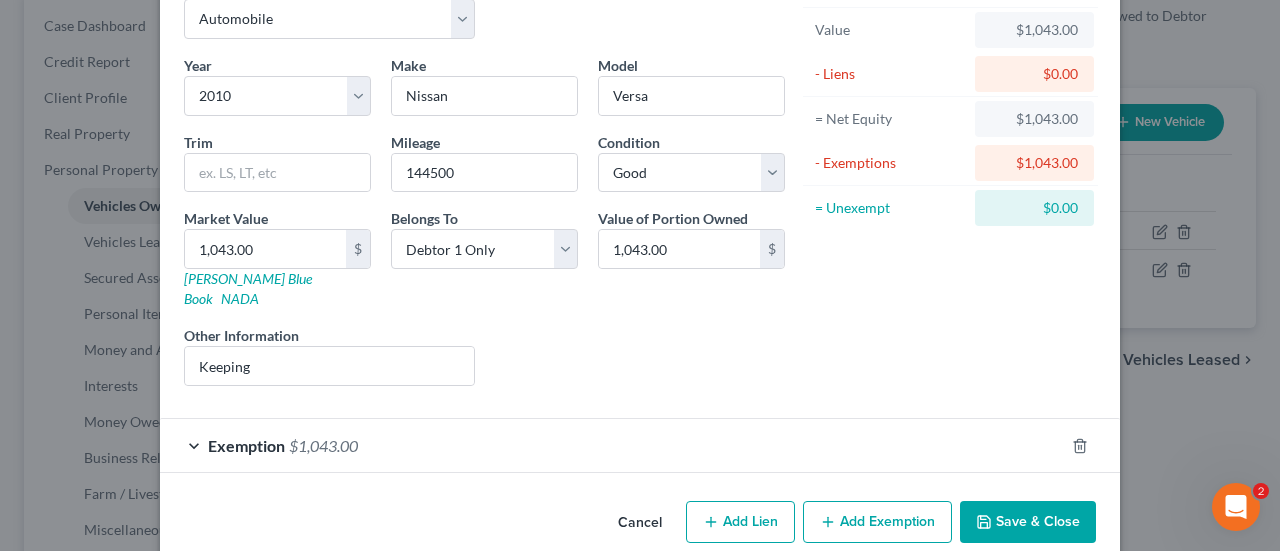 scroll, scrollTop: 121, scrollLeft: 0, axis: vertical 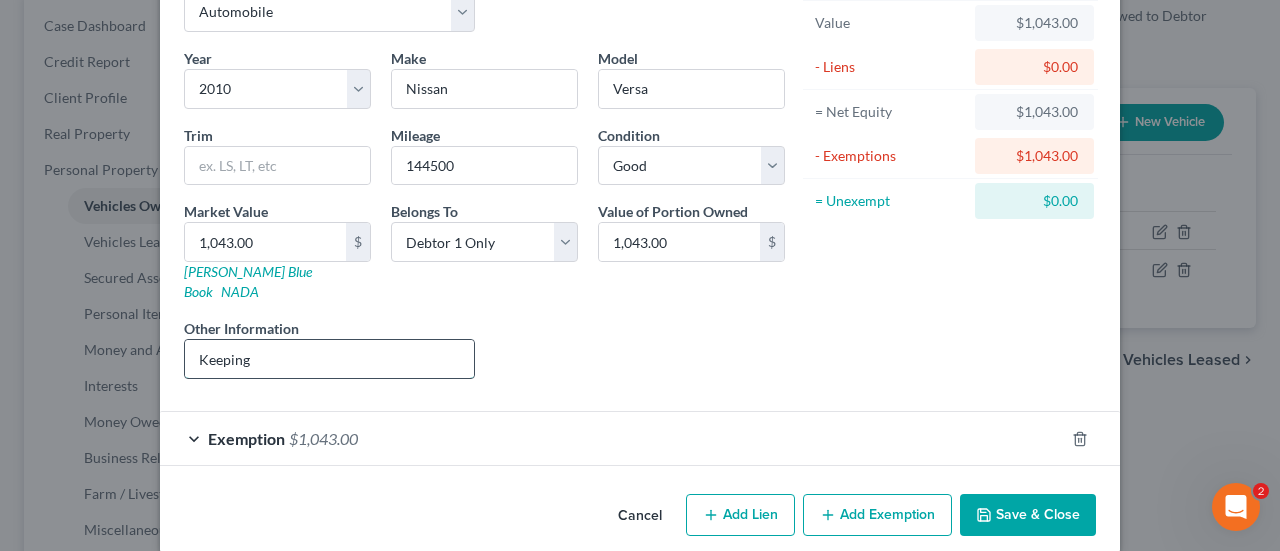 click on "Keeping" at bounding box center (329, 359) 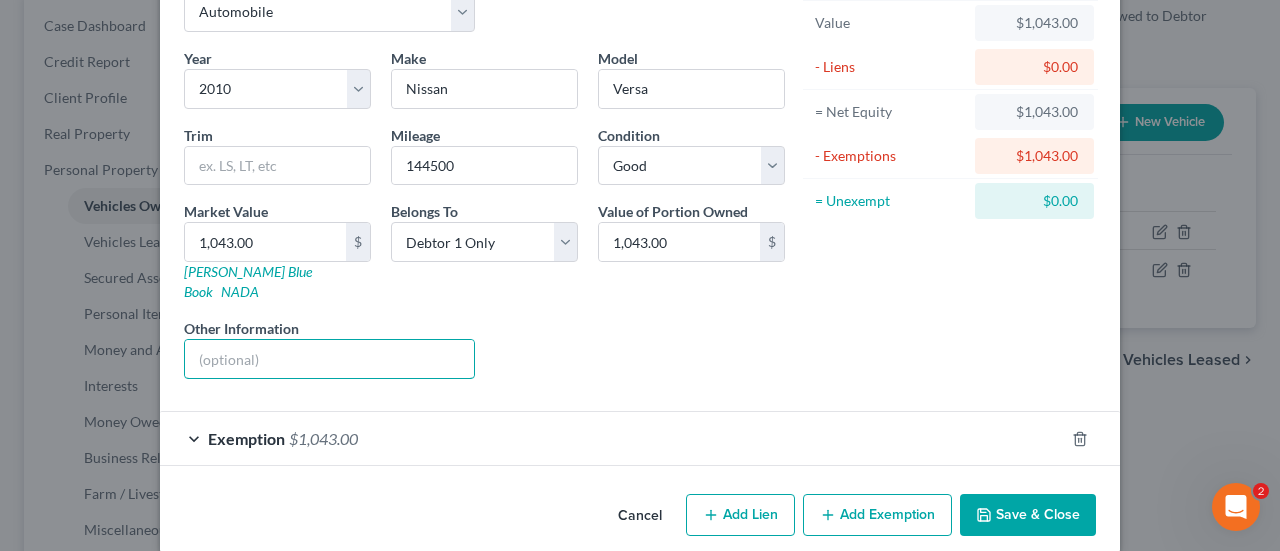 type 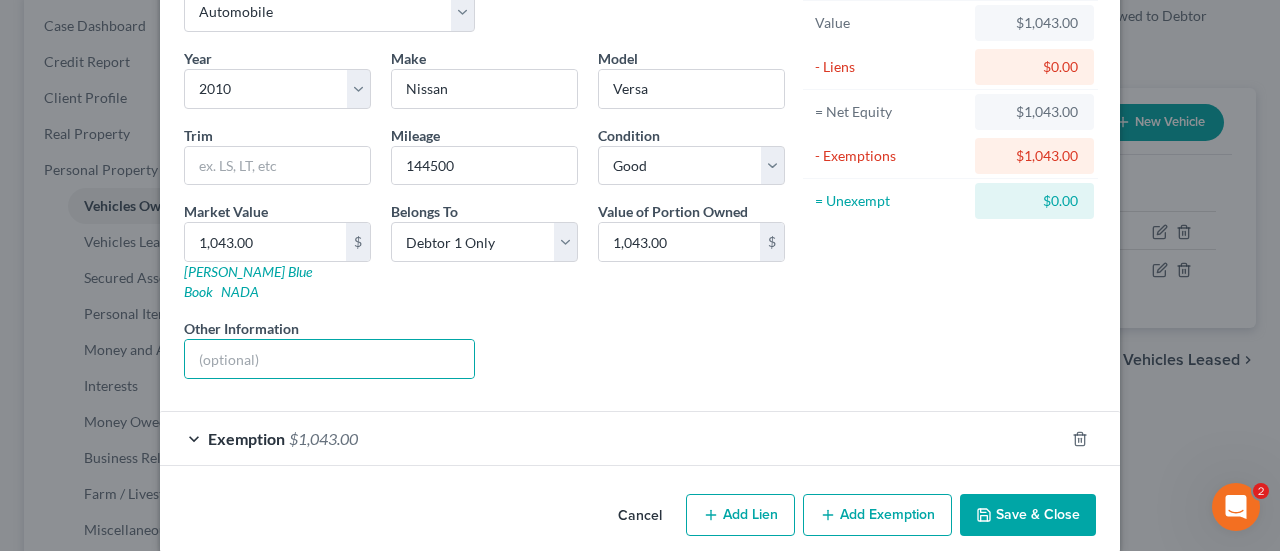 click on "Asset Calculator Value $1,043.00 - Liens $0.00 = Net Equity $1,043.00 - Exemptions $1,043.00 = Unexempt $0.00" at bounding box center [950, 183] 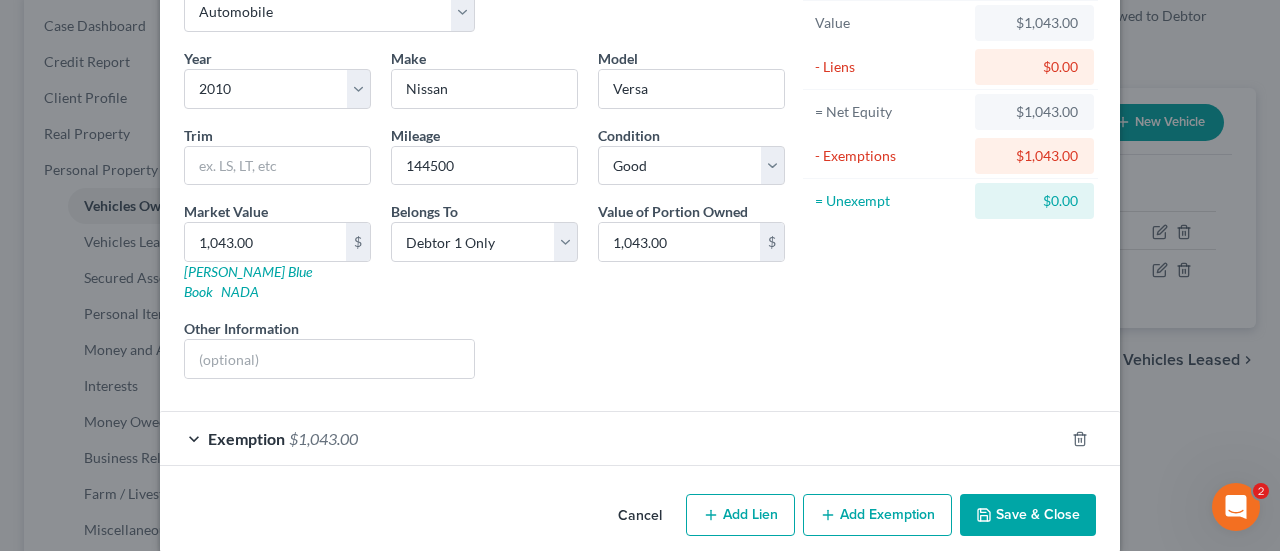 click on "Save & Close" at bounding box center (1028, 515) 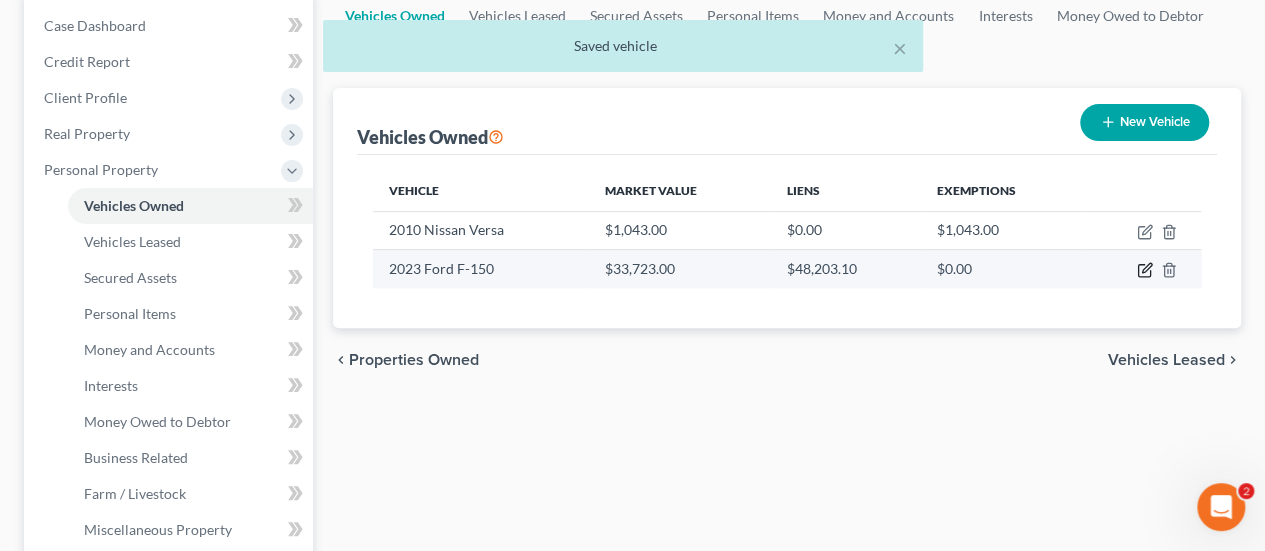 click 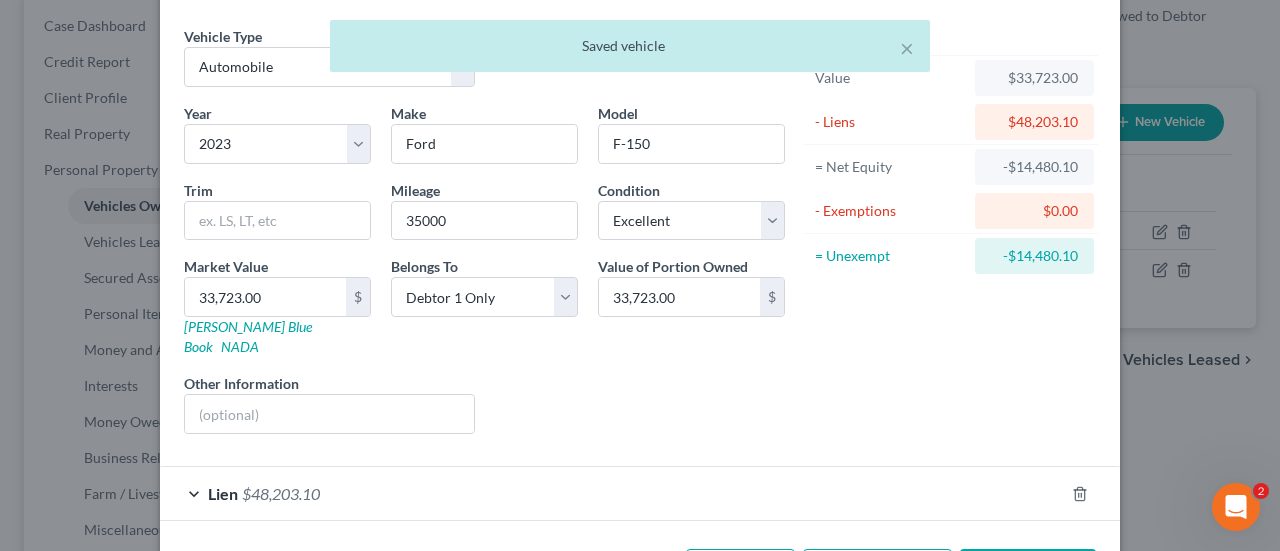 scroll, scrollTop: 121, scrollLeft: 0, axis: vertical 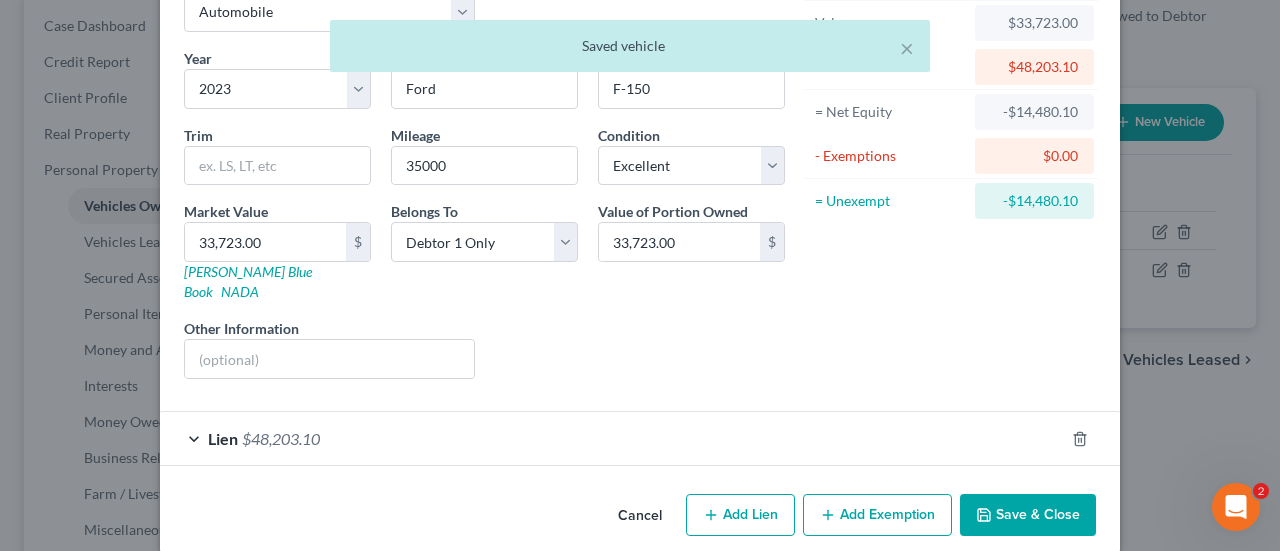 click on "$48,203.10" at bounding box center (281, 438) 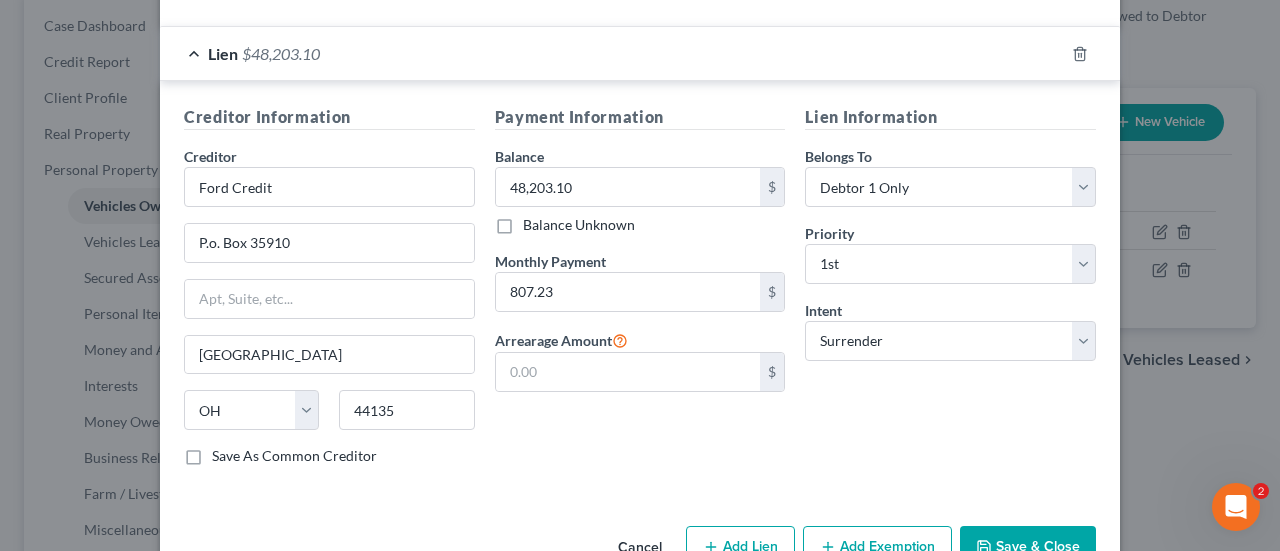 scroll, scrollTop: 521, scrollLeft: 0, axis: vertical 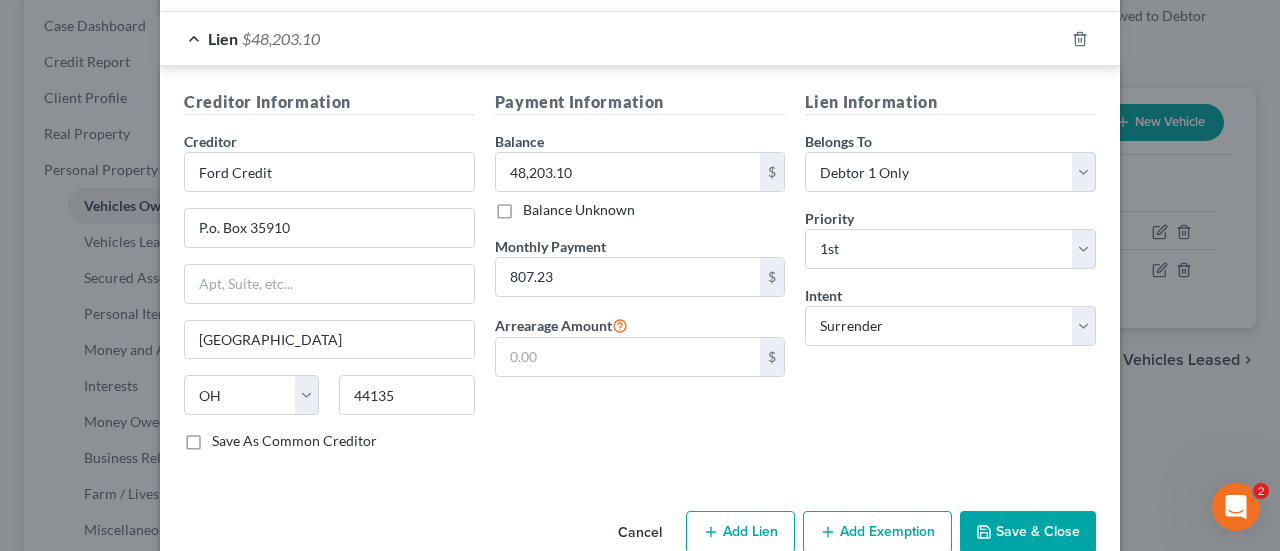 click on "Save & Close" at bounding box center [1028, 532] 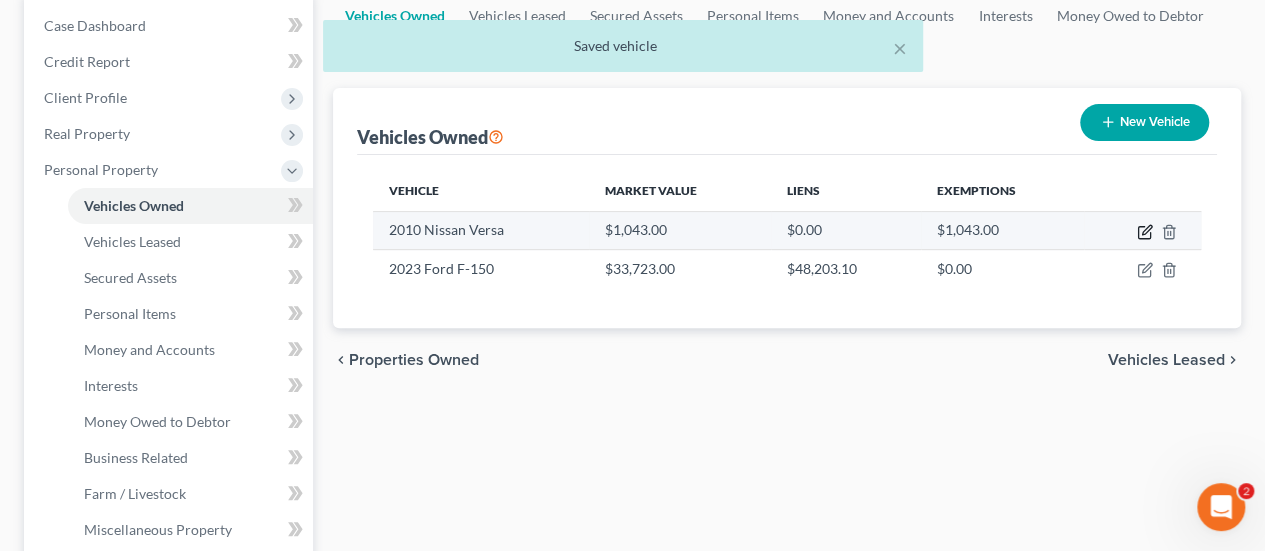 click 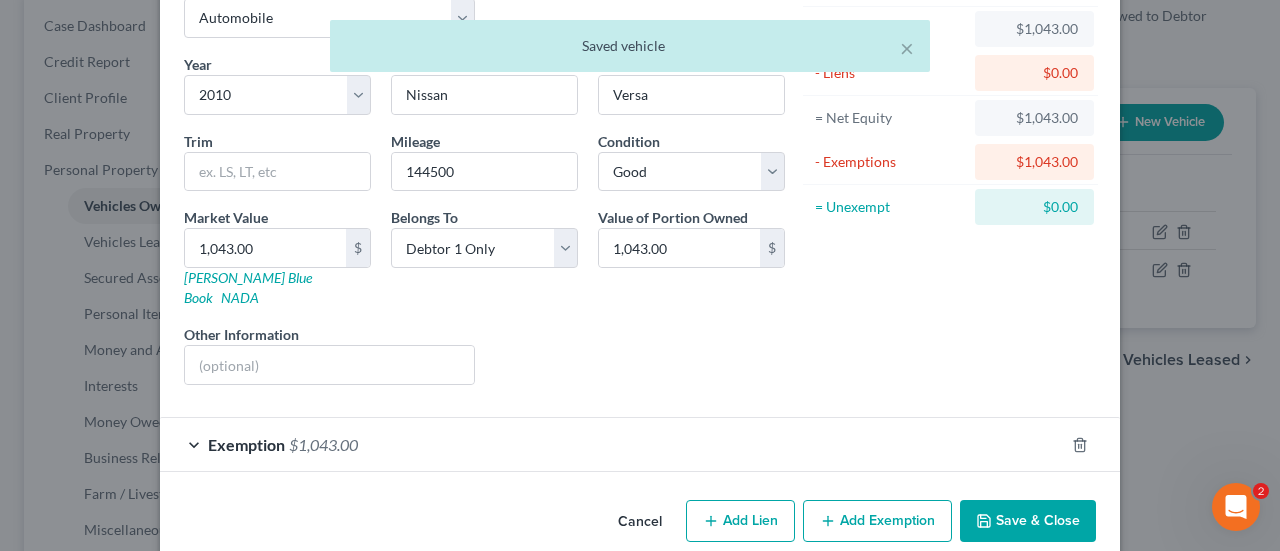 scroll, scrollTop: 121, scrollLeft: 0, axis: vertical 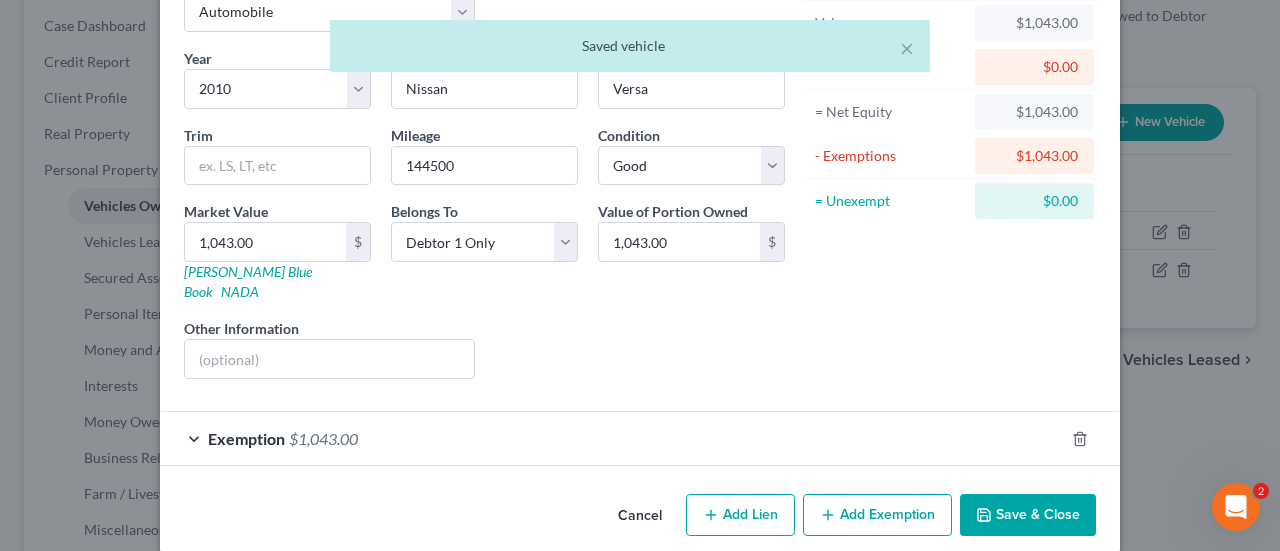 click on "$1,043.00" at bounding box center (323, 438) 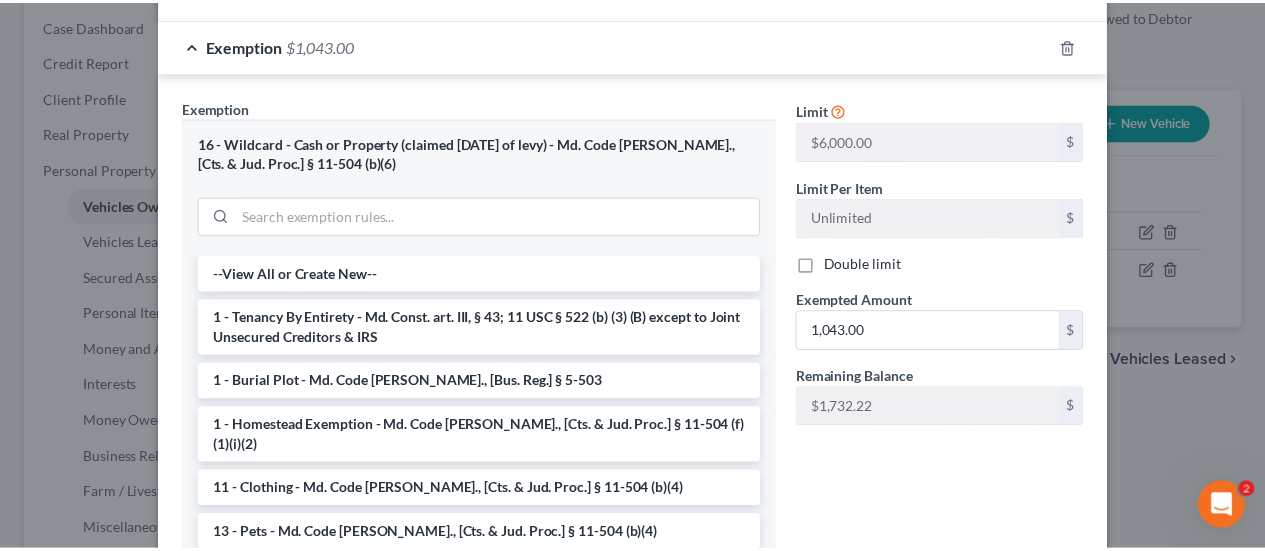 scroll, scrollTop: 656, scrollLeft: 0, axis: vertical 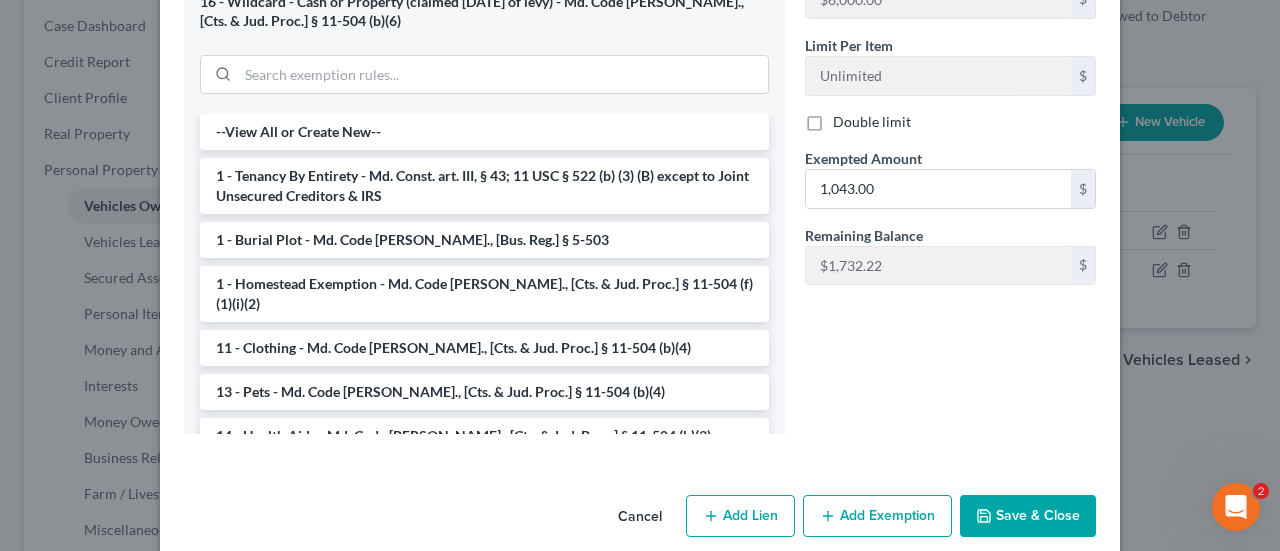 click on "Save & Close" at bounding box center [1028, 516] 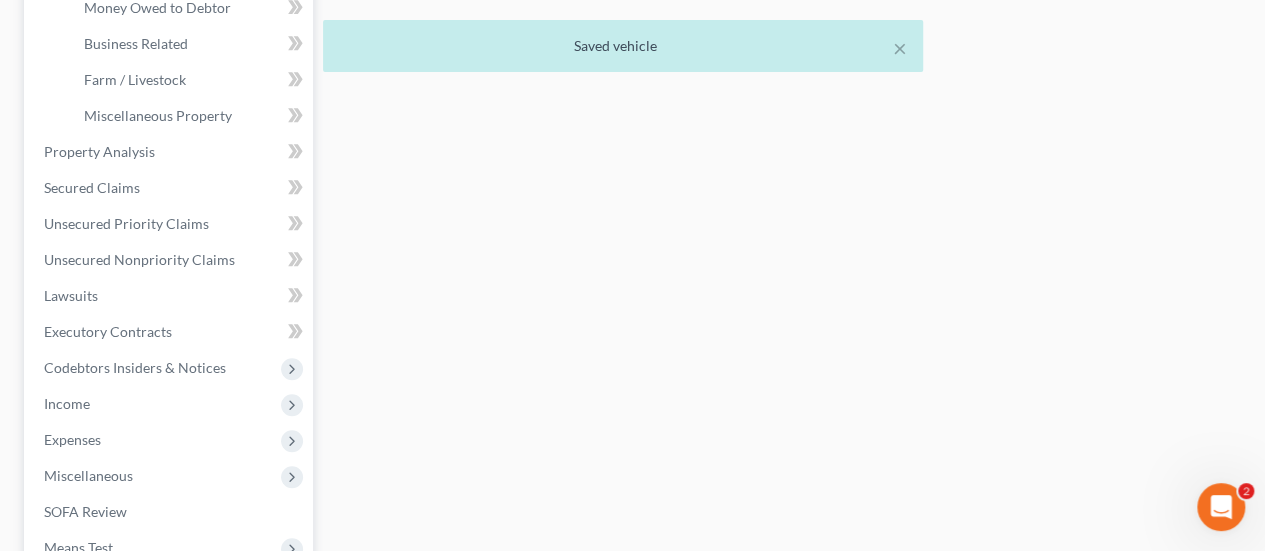 scroll, scrollTop: 800, scrollLeft: 0, axis: vertical 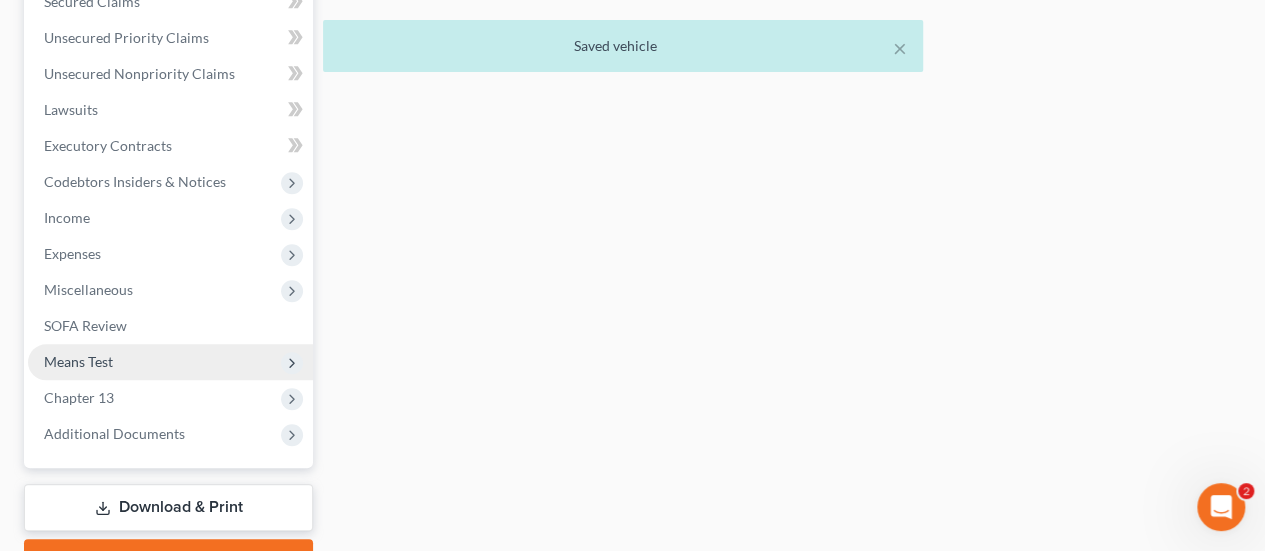click on "Means Test" at bounding box center (78, 361) 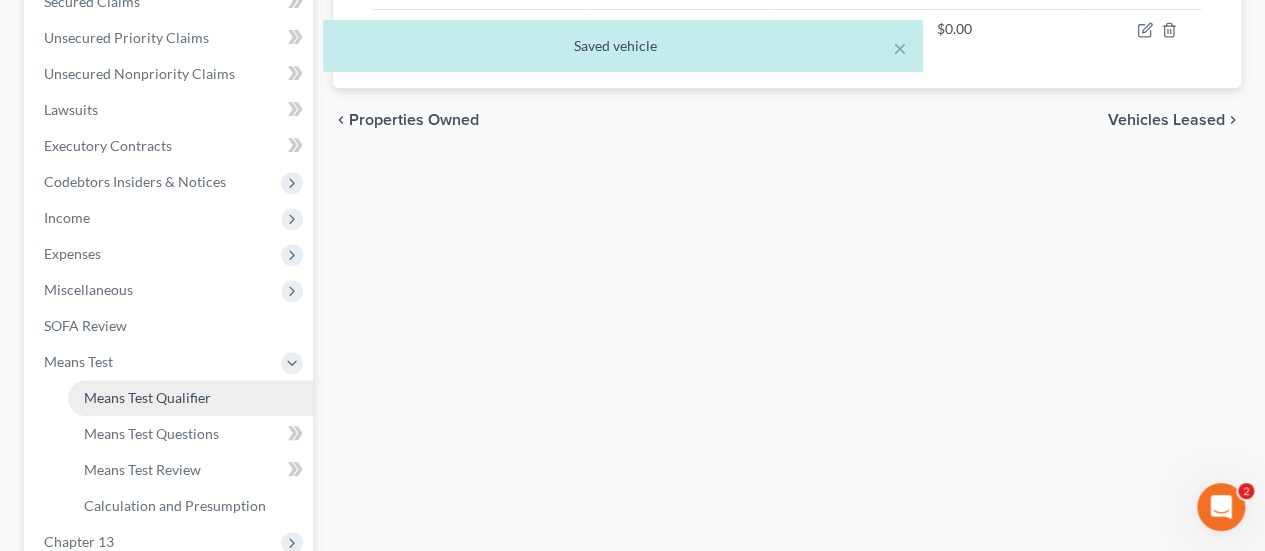 click on "Means Test Qualifier" at bounding box center (147, 397) 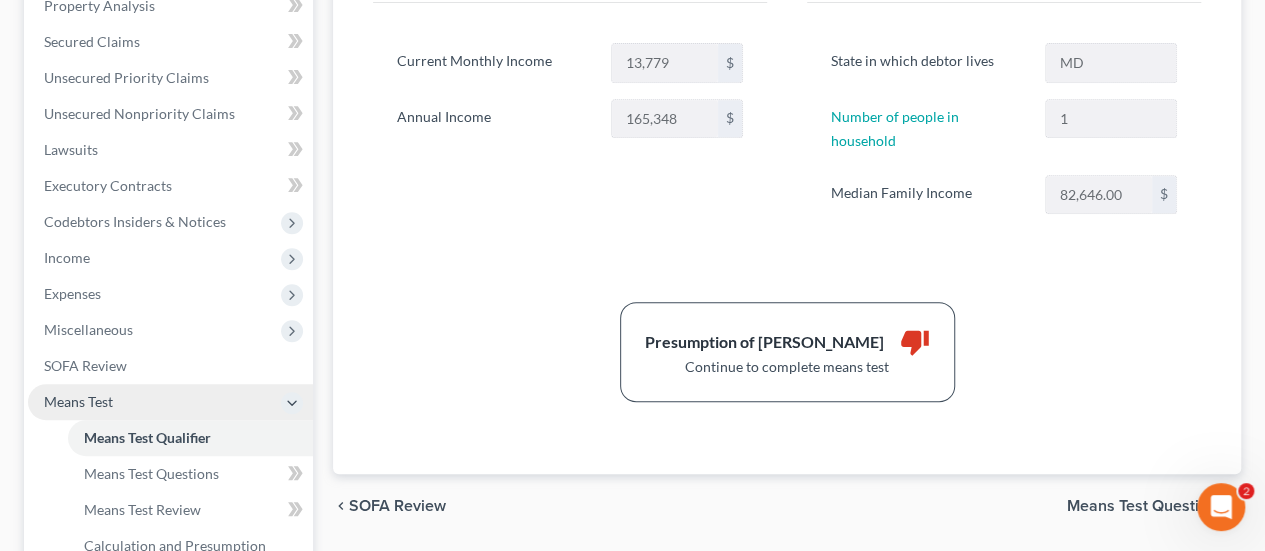 scroll, scrollTop: 600, scrollLeft: 0, axis: vertical 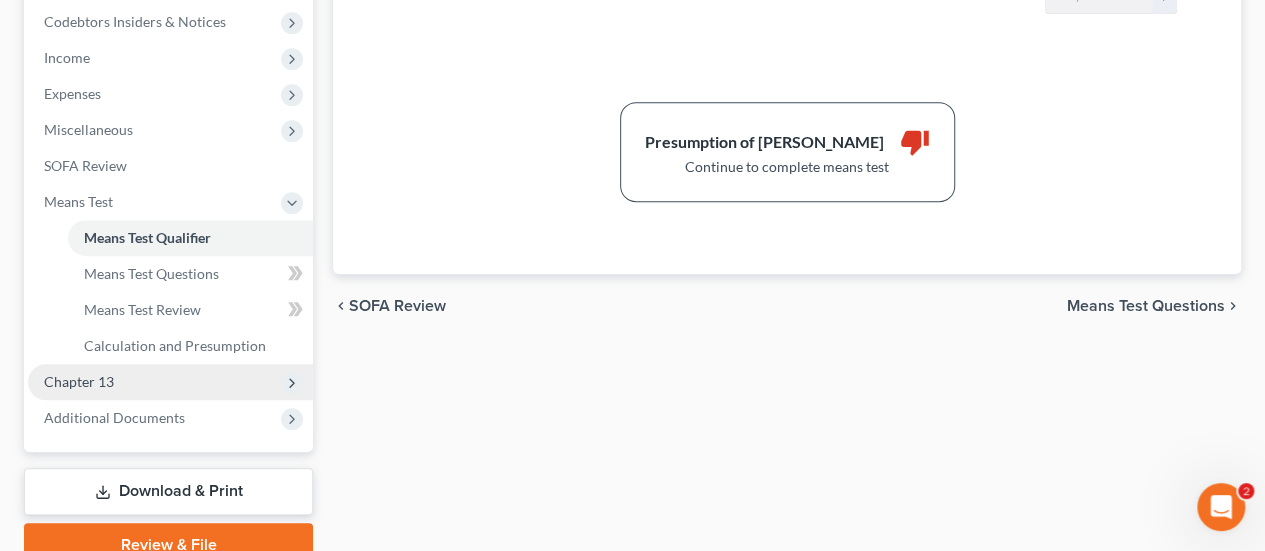 click on "Chapter 13" at bounding box center [79, 381] 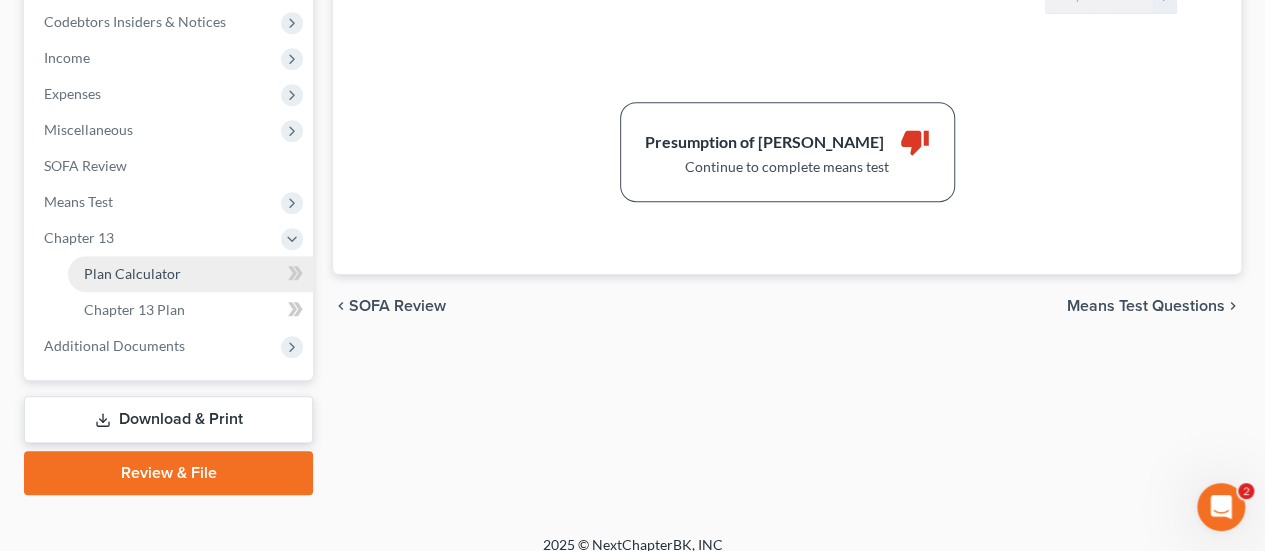 click on "Plan Calculator" at bounding box center [132, 273] 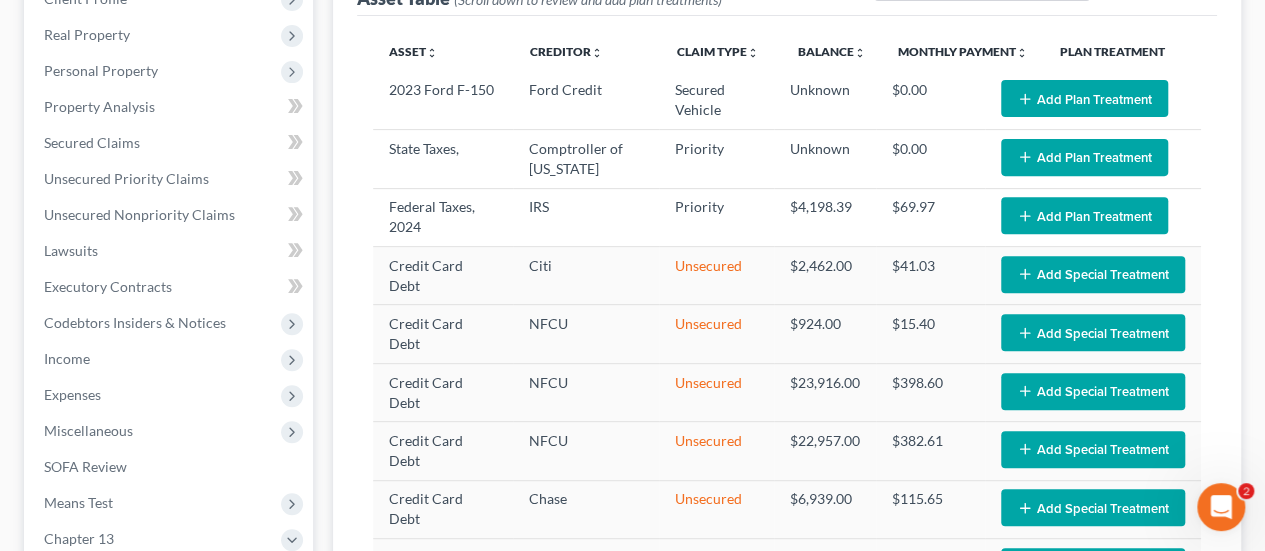 scroll, scrollTop: 0, scrollLeft: 0, axis: both 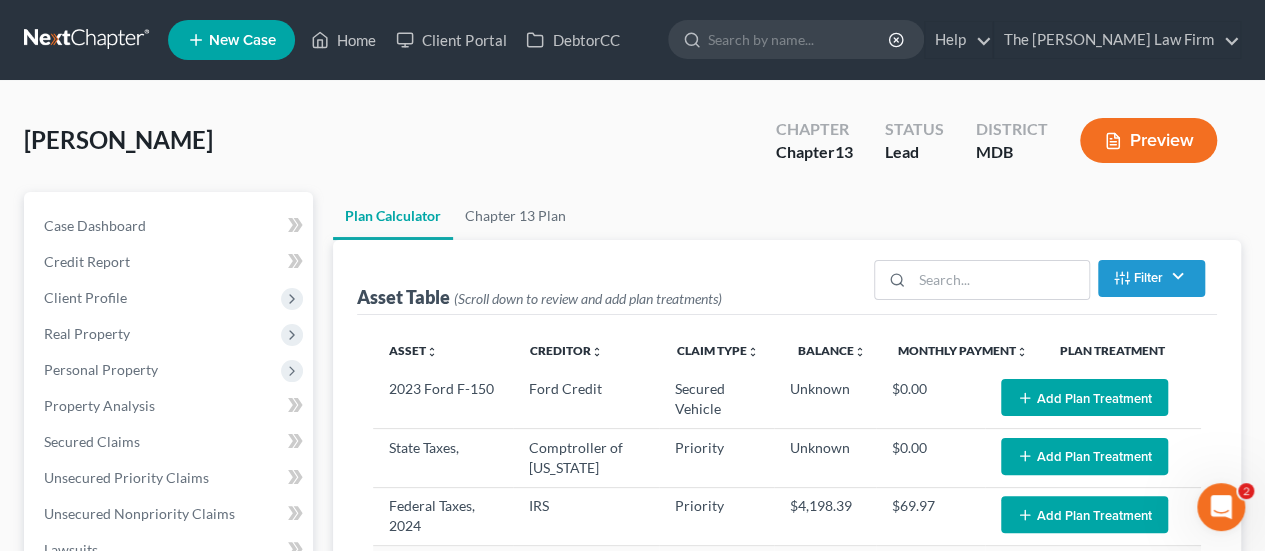 select on "59" 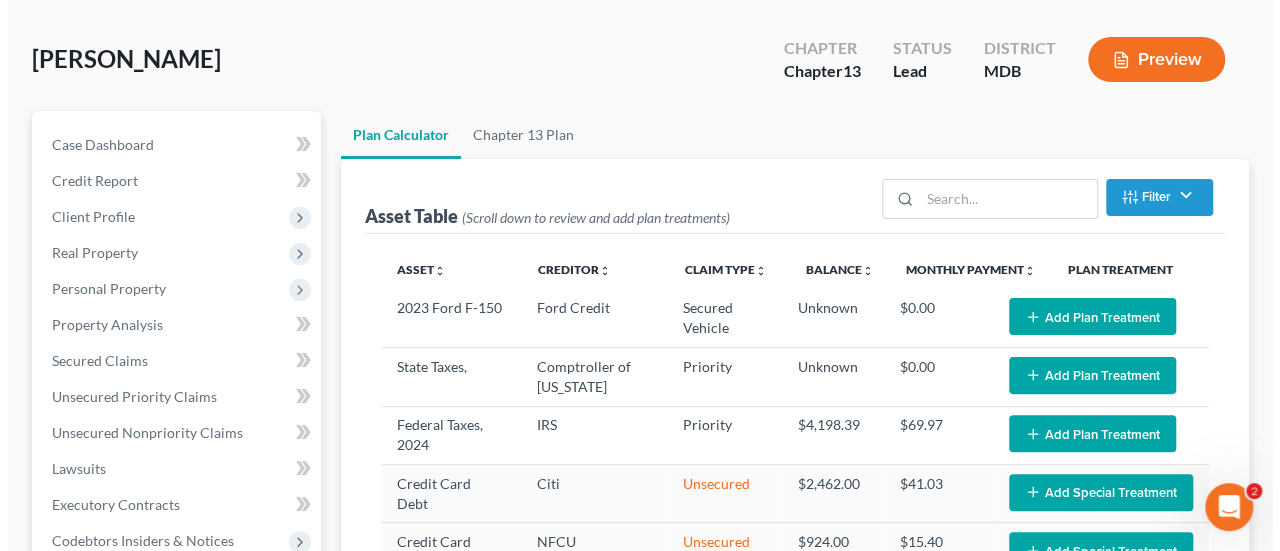 scroll, scrollTop: 200, scrollLeft: 0, axis: vertical 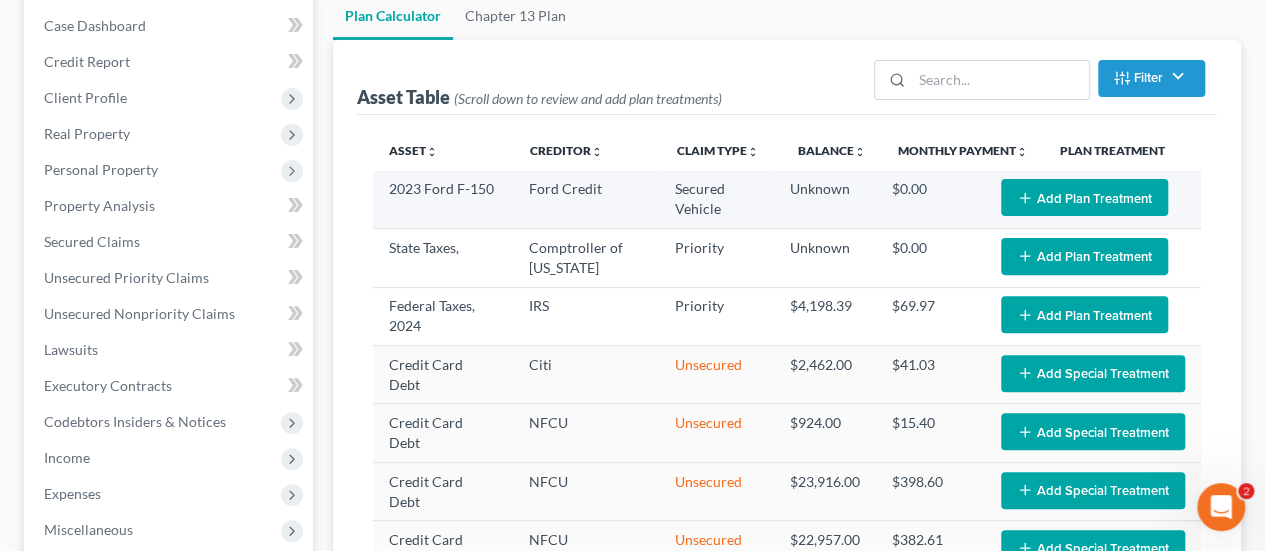 click on "Add Plan Treatment" at bounding box center [1084, 197] 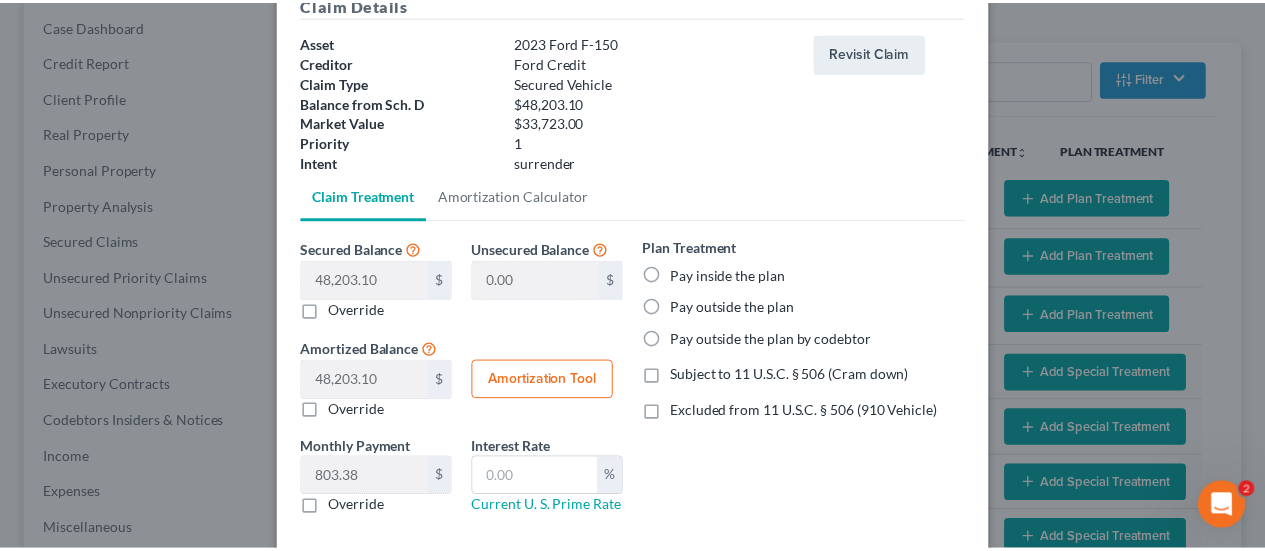 scroll, scrollTop: 0, scrollLeft: 0, axis: both 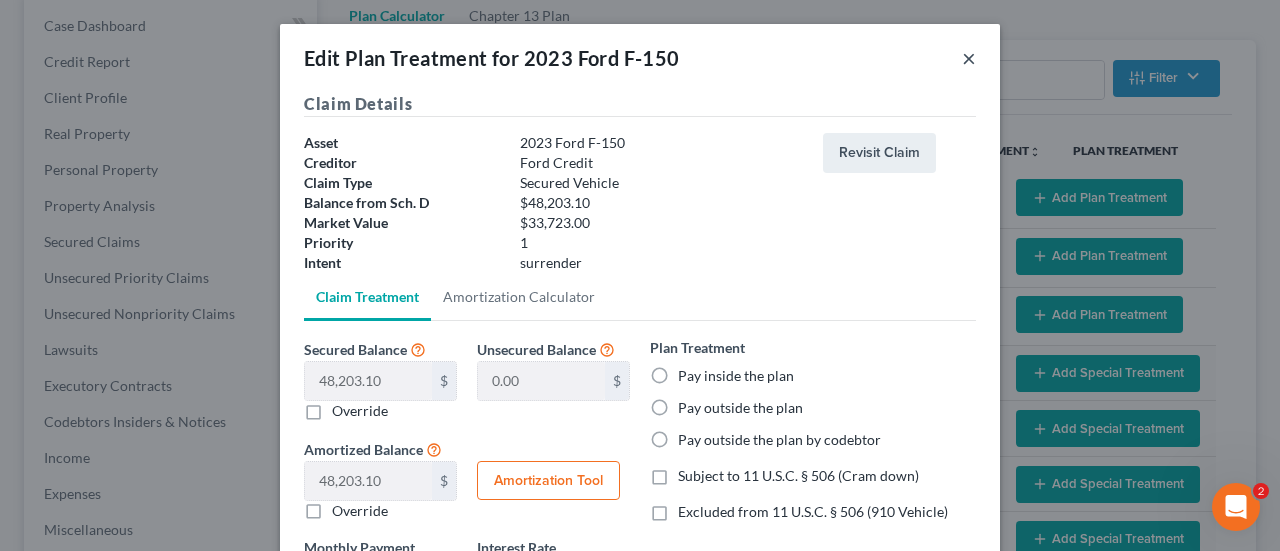 click on "×" at bounding box center [969, 58] 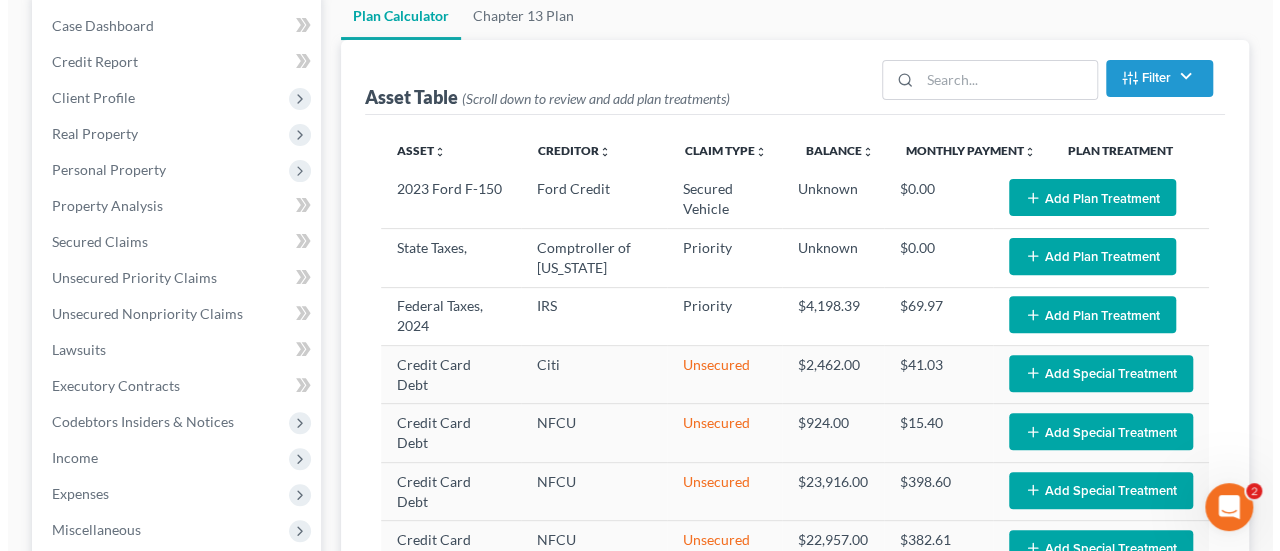 scroll, scrollTop: 300, scrollLeft: 0, axis: vertical 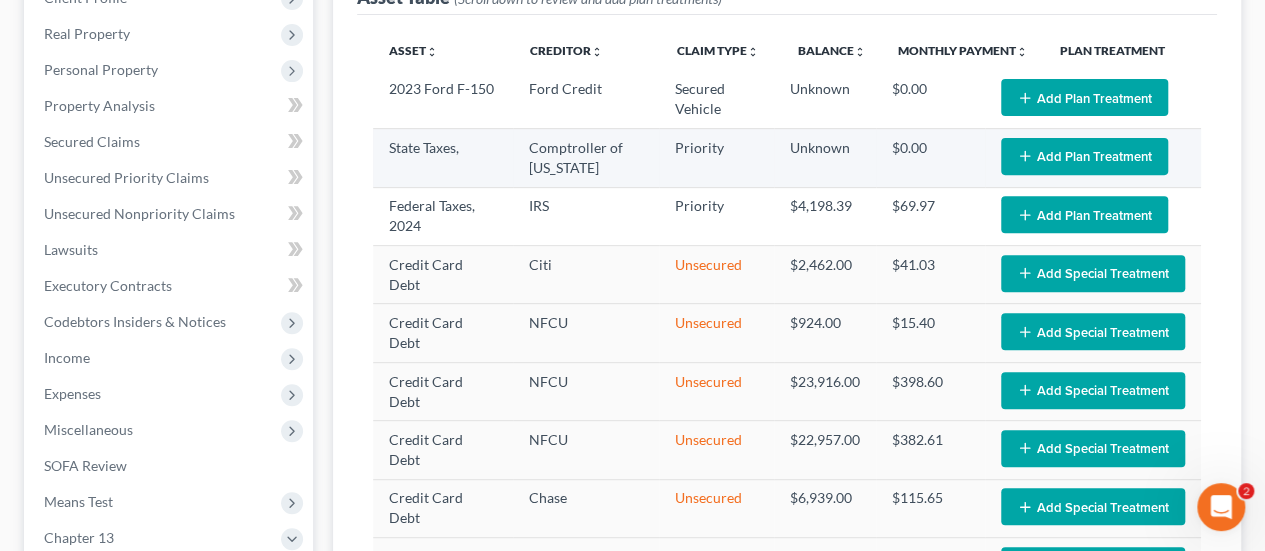 click on "Add Plan Treatment" at bounding box center [1084, 156] 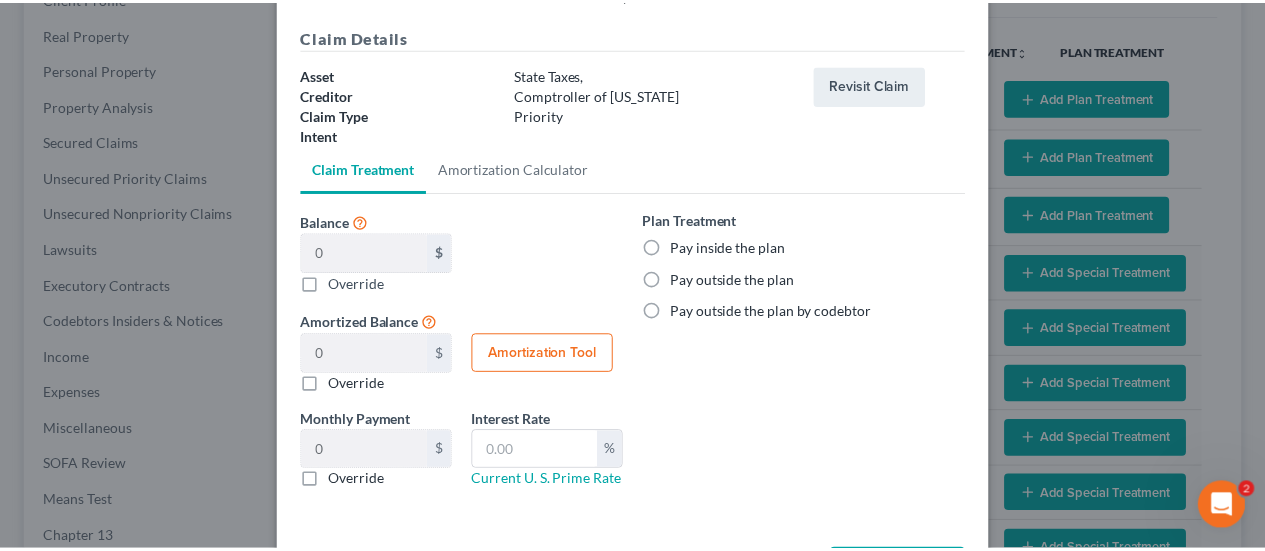 scroll, scrollTop: 0, scrollLeft: 0, axis: both 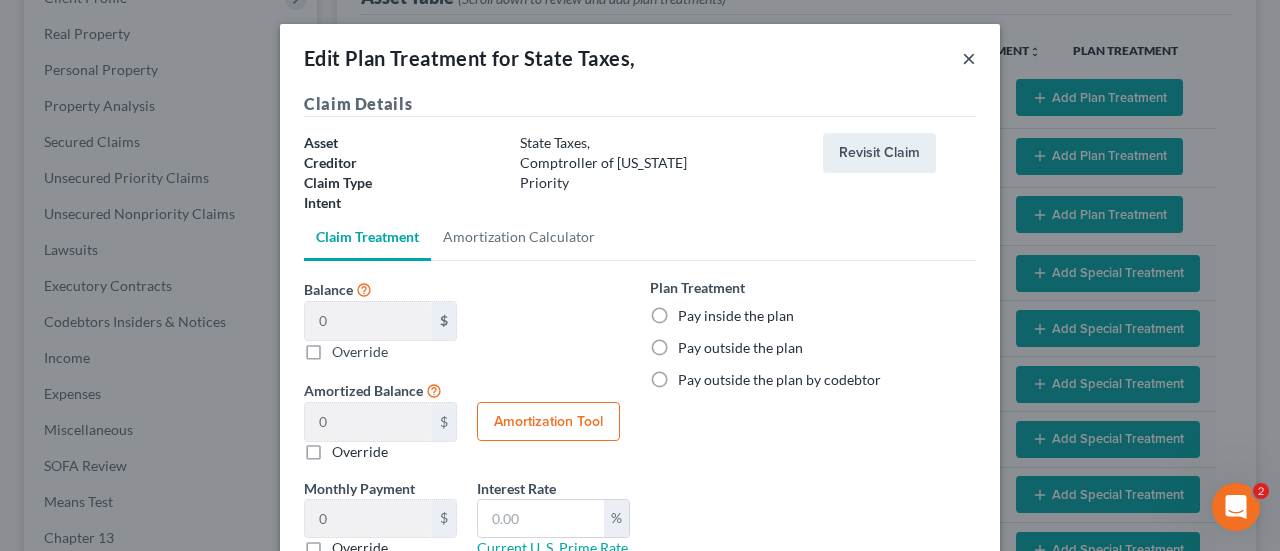 click on "×" at bounding box center (969, 58) 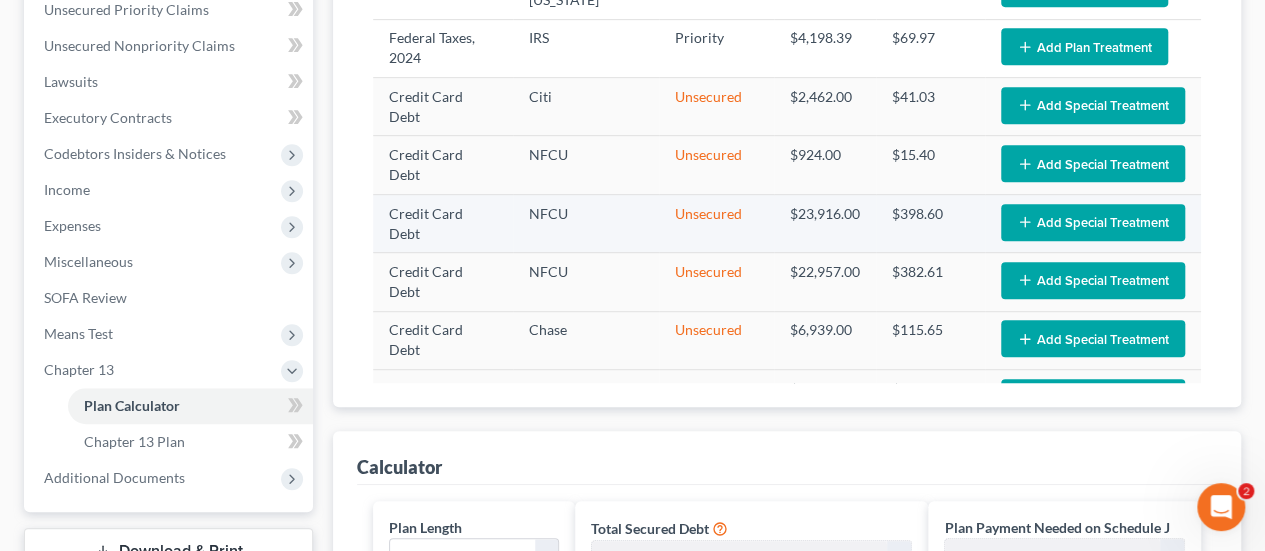 scroll, scrollTop: 500, scrollLeft: 0, axis: vertical 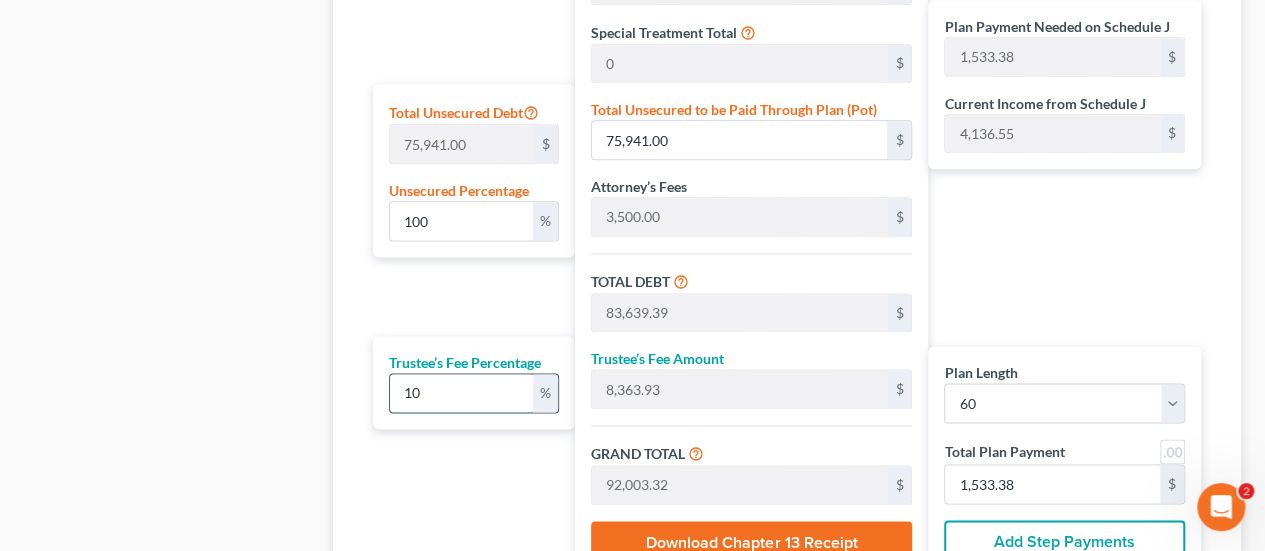 drag, startPoint x: 452, startPoint y: 392, endPoint x: 400, endPoint y: 399, distance: 52.46904 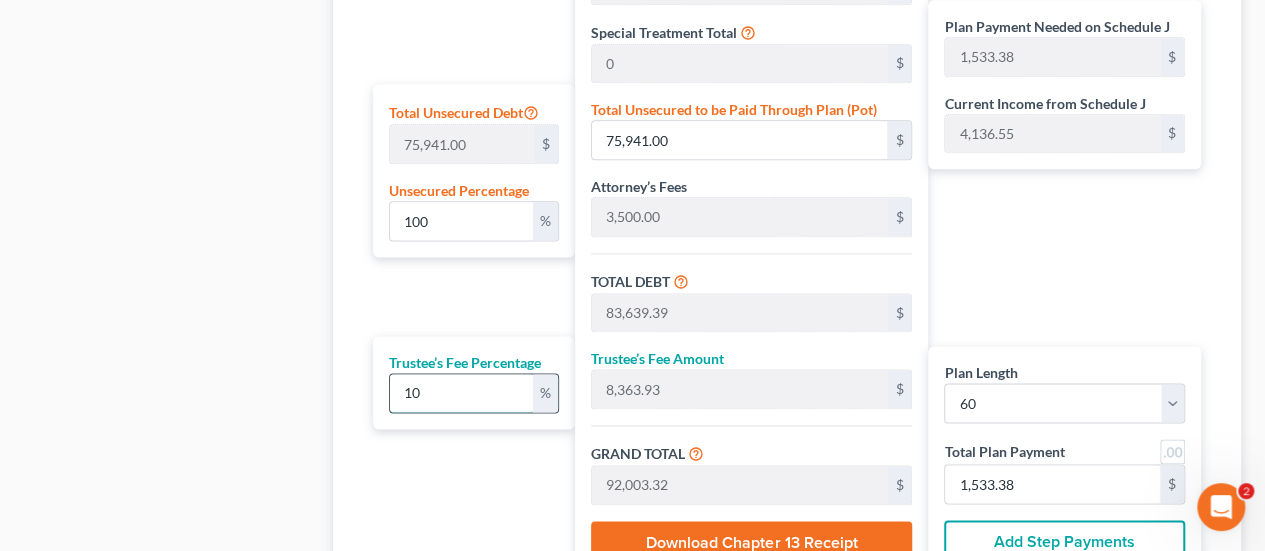 click on "10" at bounding box center [461, 393] 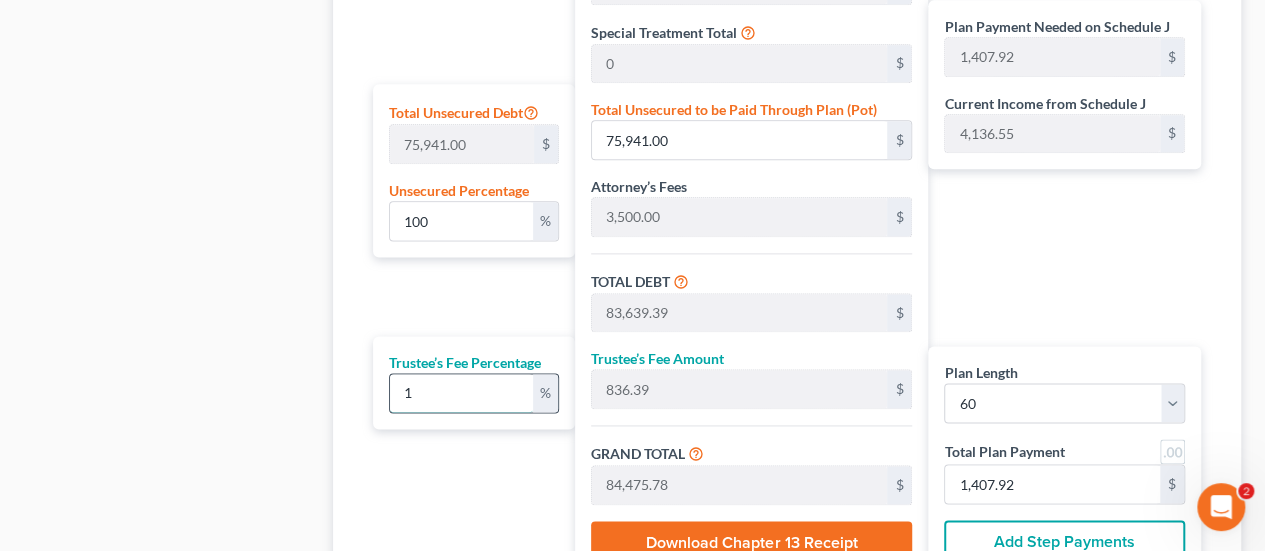 type on "11" 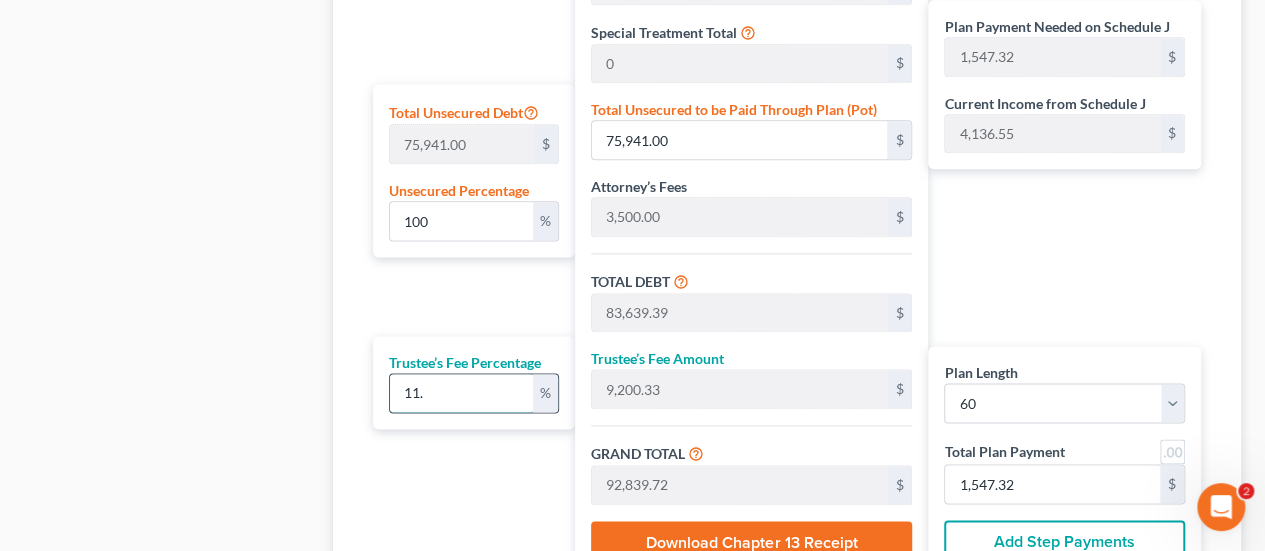 type on "11.2" 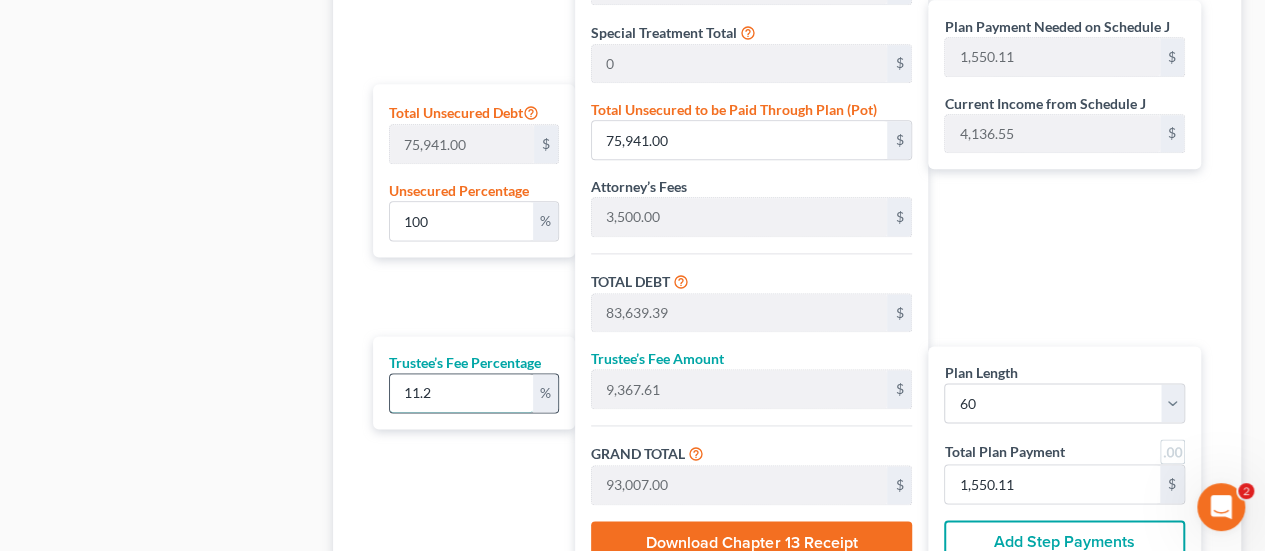 type on "11.2" 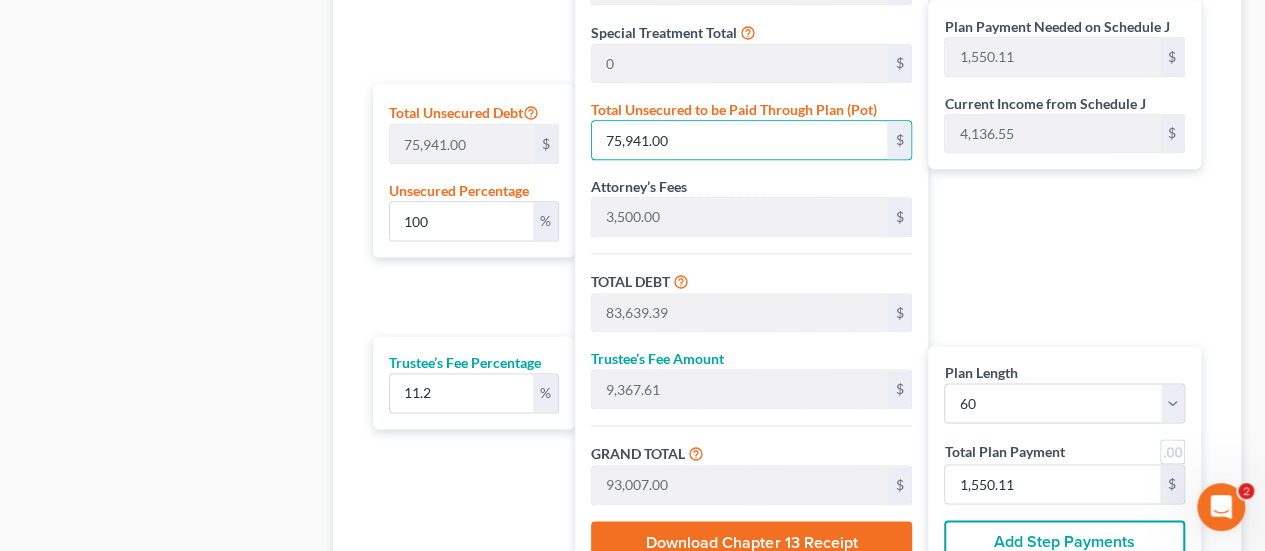 click at bounding box center [1172, 451] 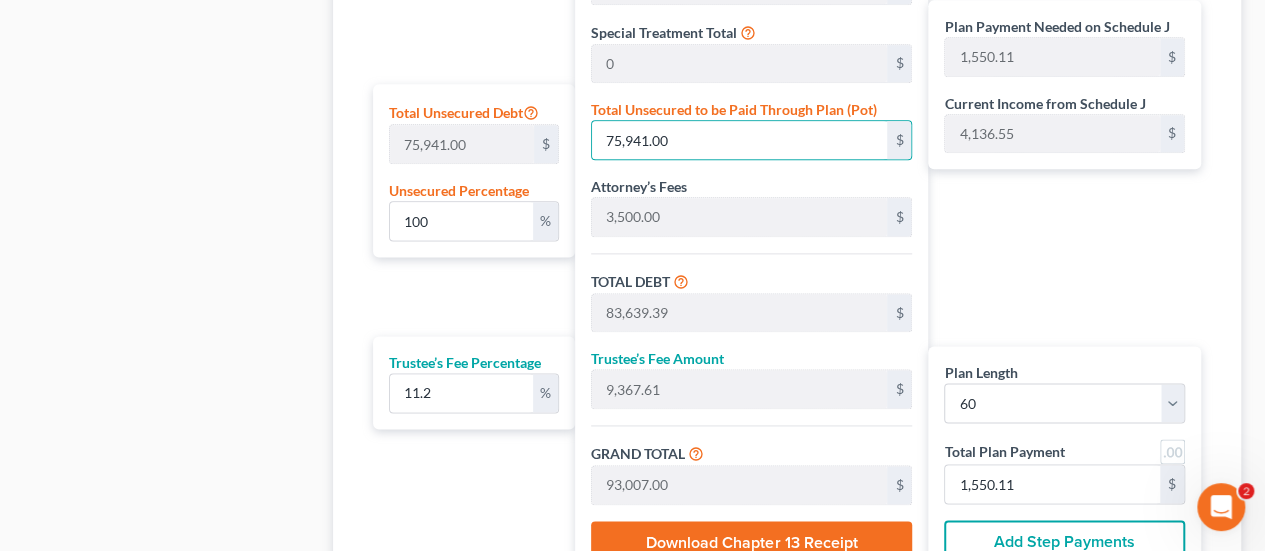 type on "1,550.00" 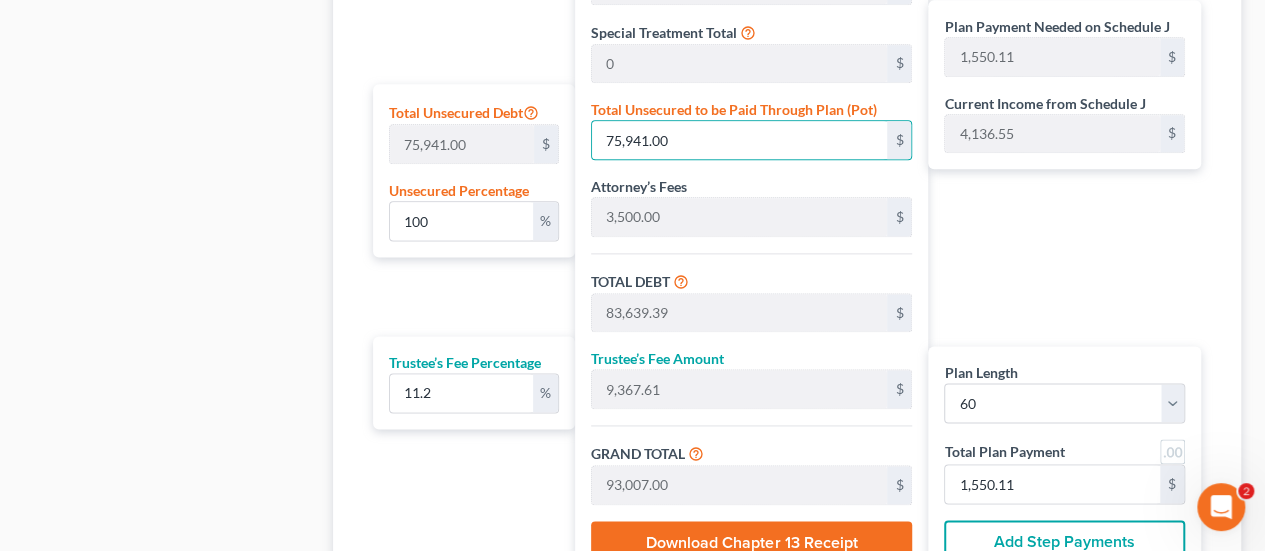 type on "1,550.00" 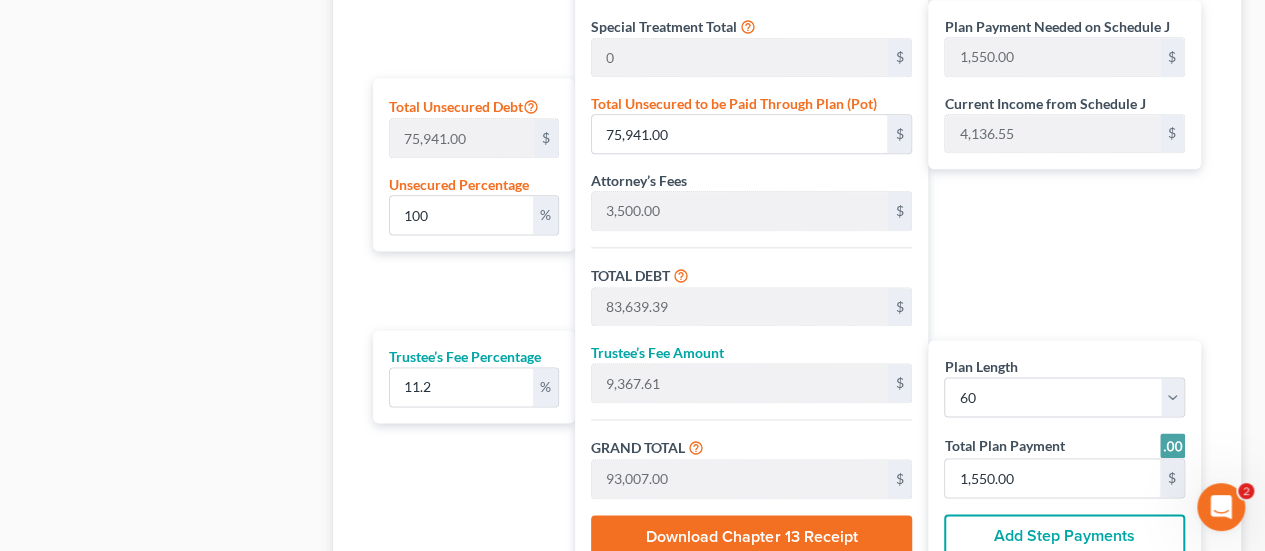scroll, scrollTop: 1388, scrollLeft: 0, axis: vertical 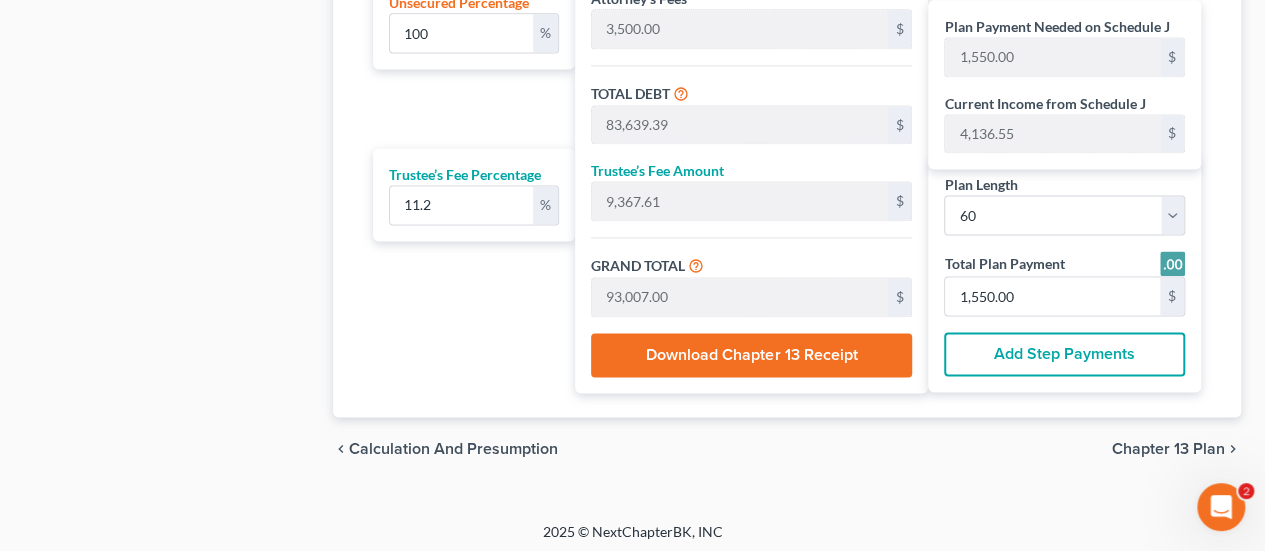 click on "Chapter 13 Plan" at bounding box center (1168, 449) 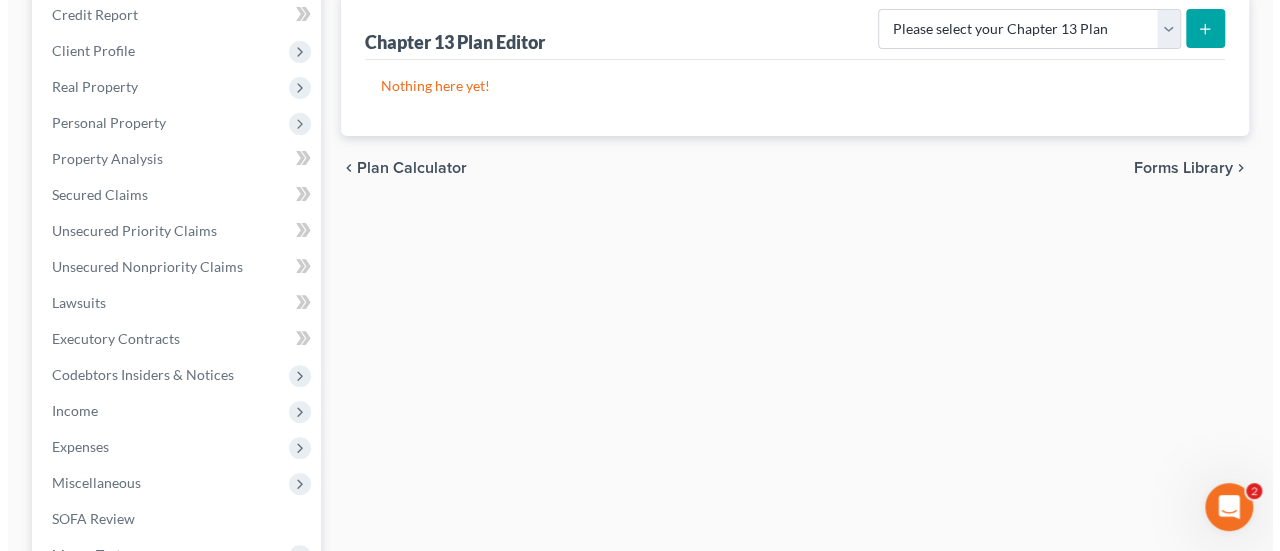 scroll, scrollTop: 0, scrollLeft: 0, axis: both 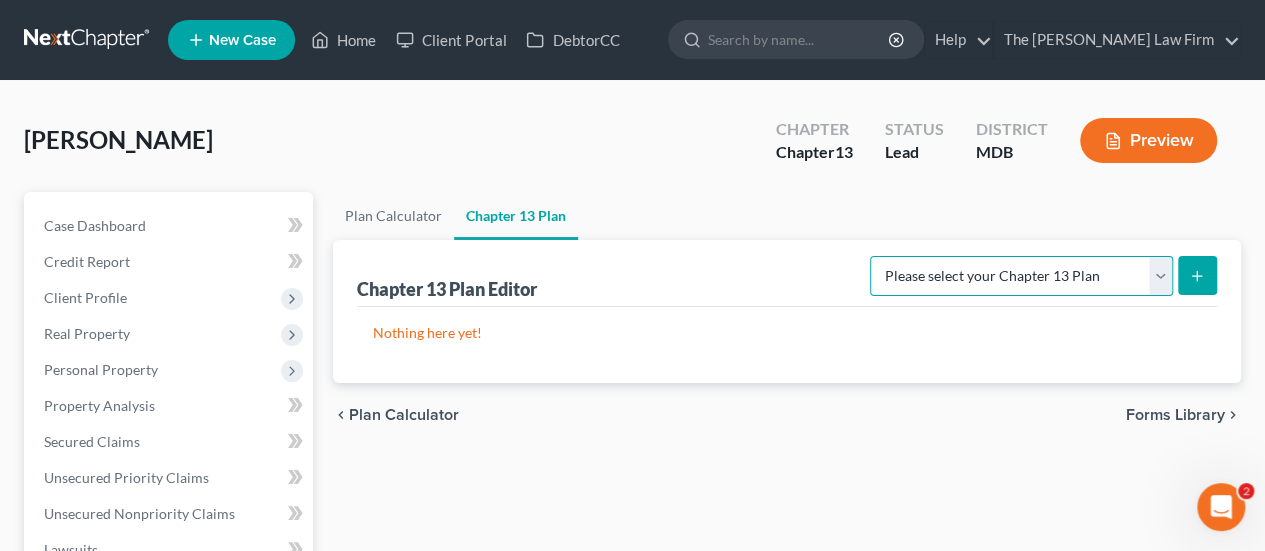 drag, startPoint x: 1013, startPoint y: 279, endPoint x: 991, endPoint y: 292, distance: 25.553865 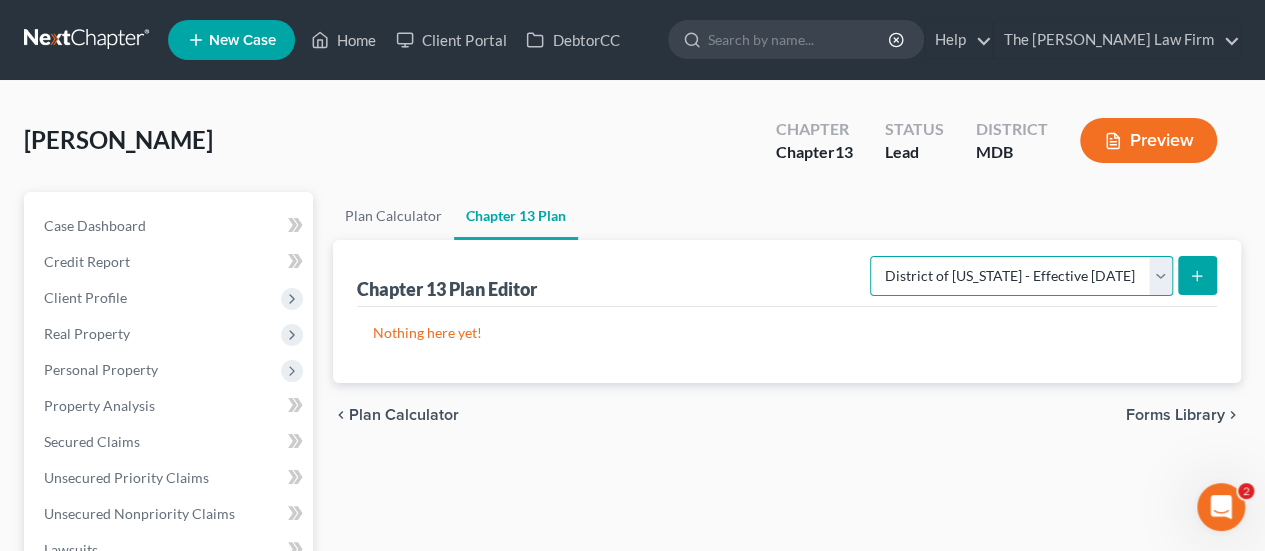 click on "Please select your Chapter 13 Plan District of [US_STATE][GEOGRAPHIC_DATA] of [US_STATE] - Effective [DATE] District of [US_STATE] - Effective [DATE]	 National Form Plan - Official Form 113" at bounding box center [1021, 276] 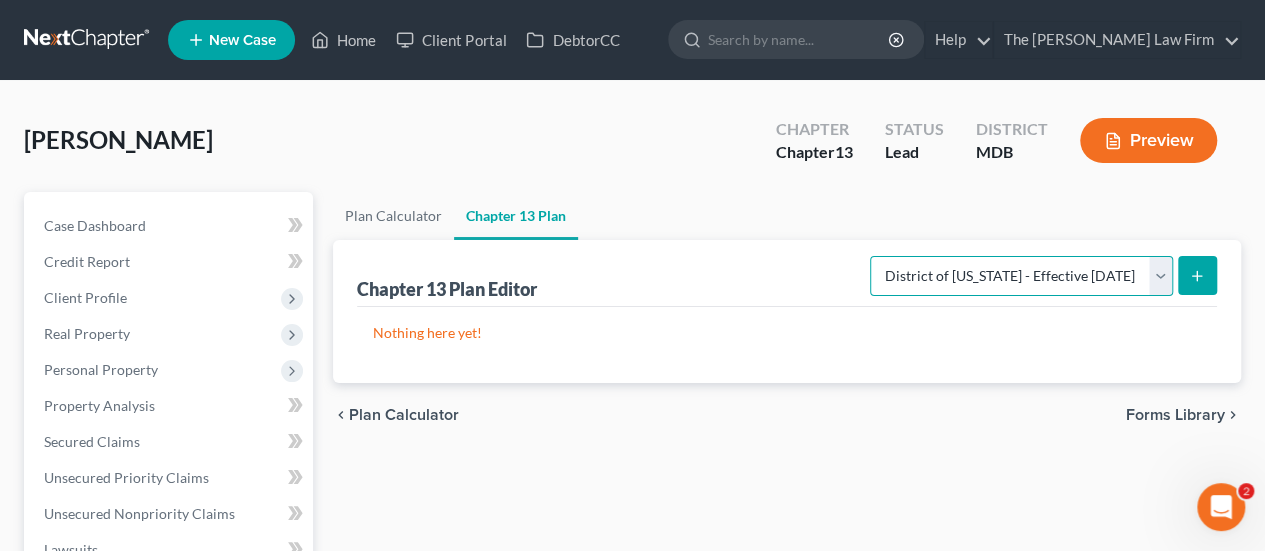 drag, startPoint x: 1100, startPoint y: 279, endPoint x: 1097, endPoint y: 290, distance: 11.401754 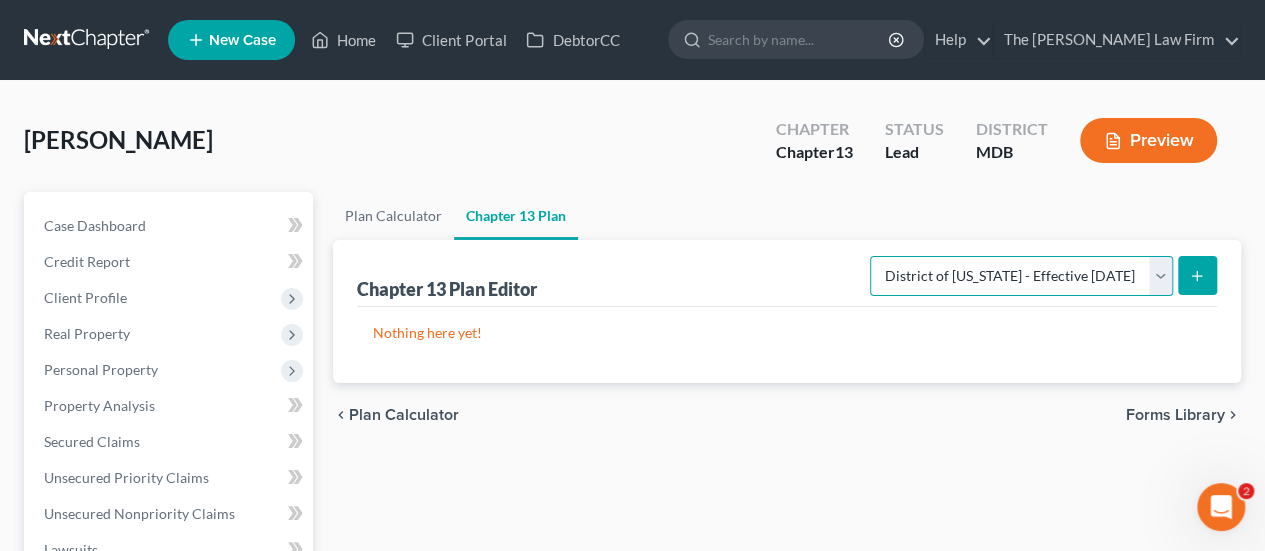 select on "2" 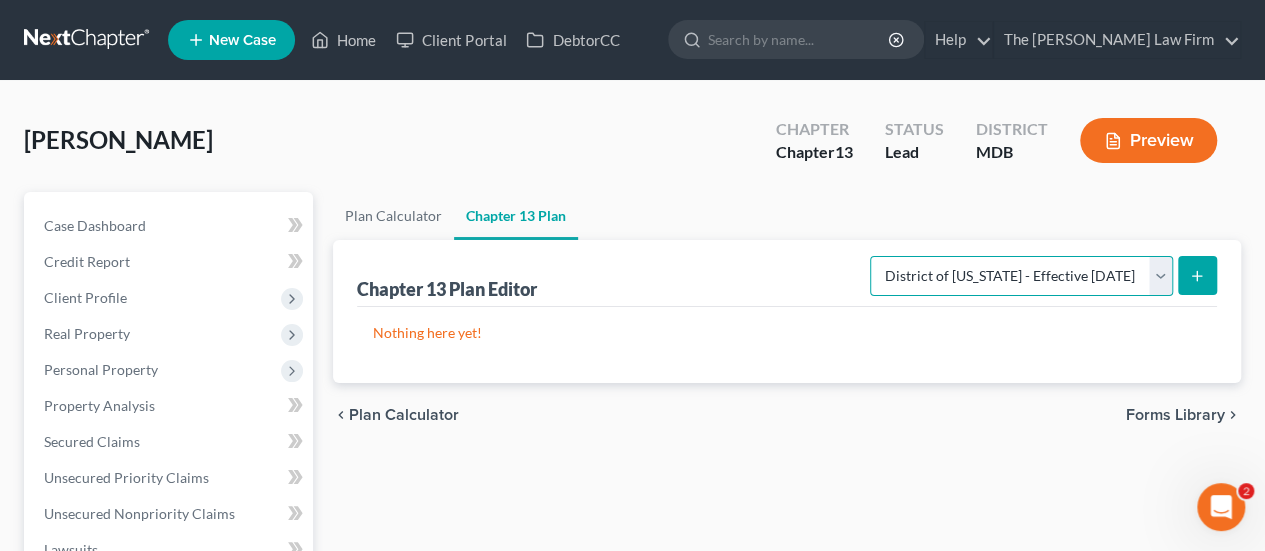 click on "Please select your Chapter 13 Plan District of [US_STATE][GEOGRAPHIC_DATA] of [US_STATE] - Effective [DATE] District of [US_STATE] - Effective [DATE]	 National Form Plan - Official Form 113" at bounding box center (1021, 276) 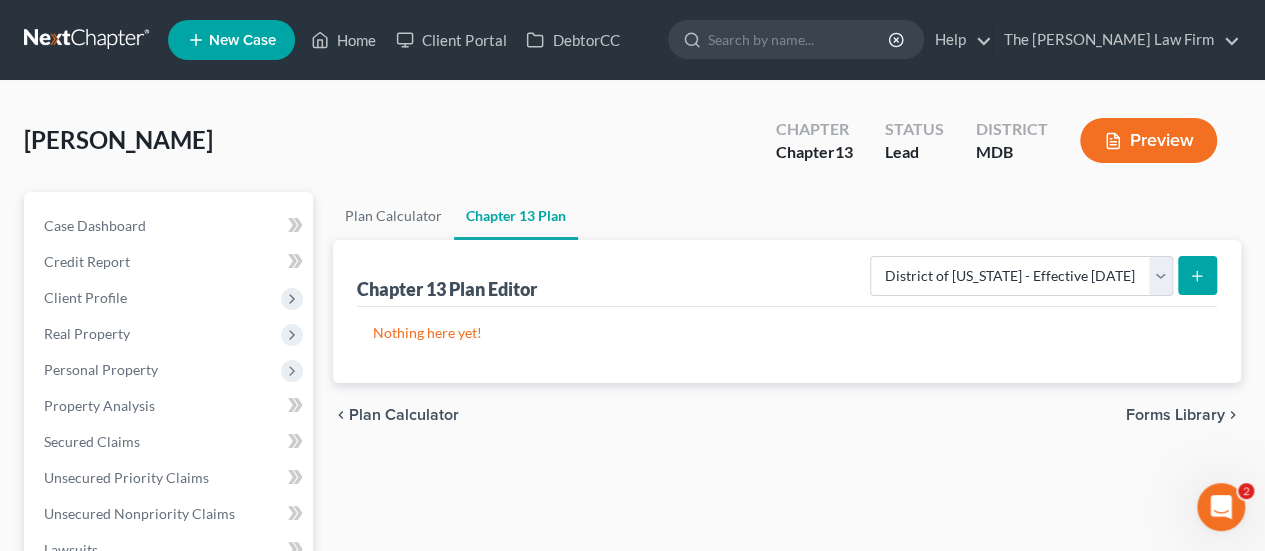 click 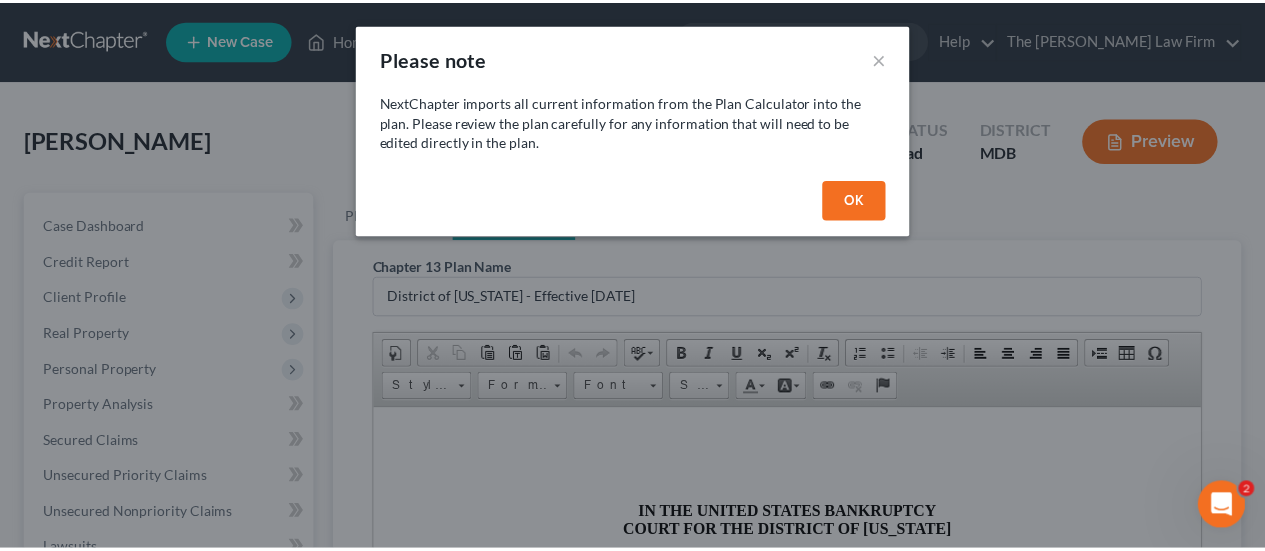 scroll, scrollTop: 0, scrollLeft: 0, axis: both 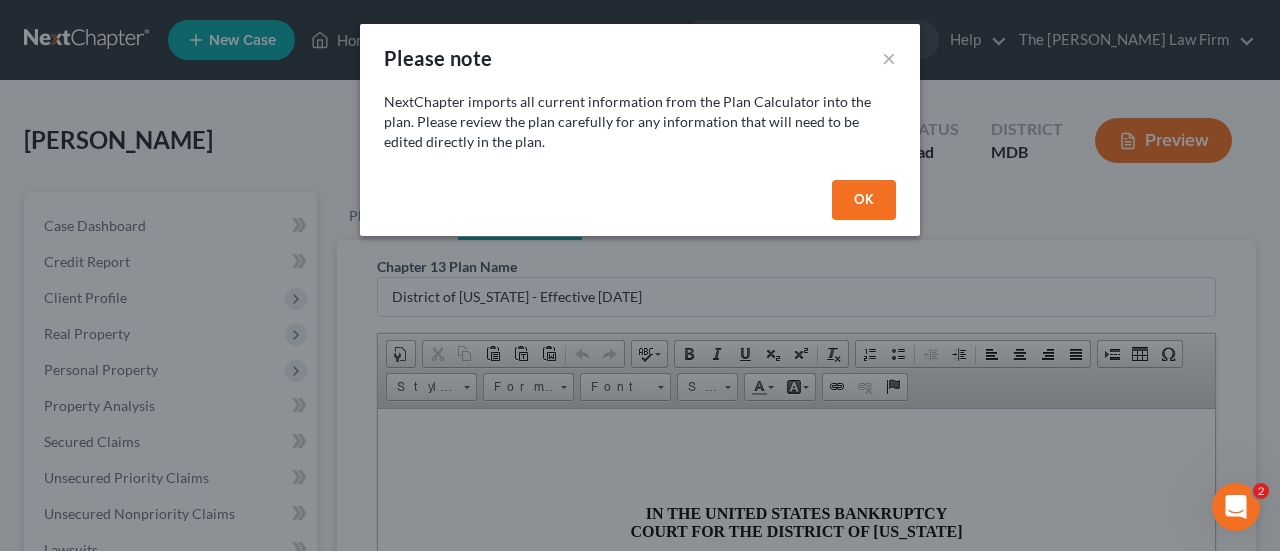 click on "OK" at bounding box center [864, 200] 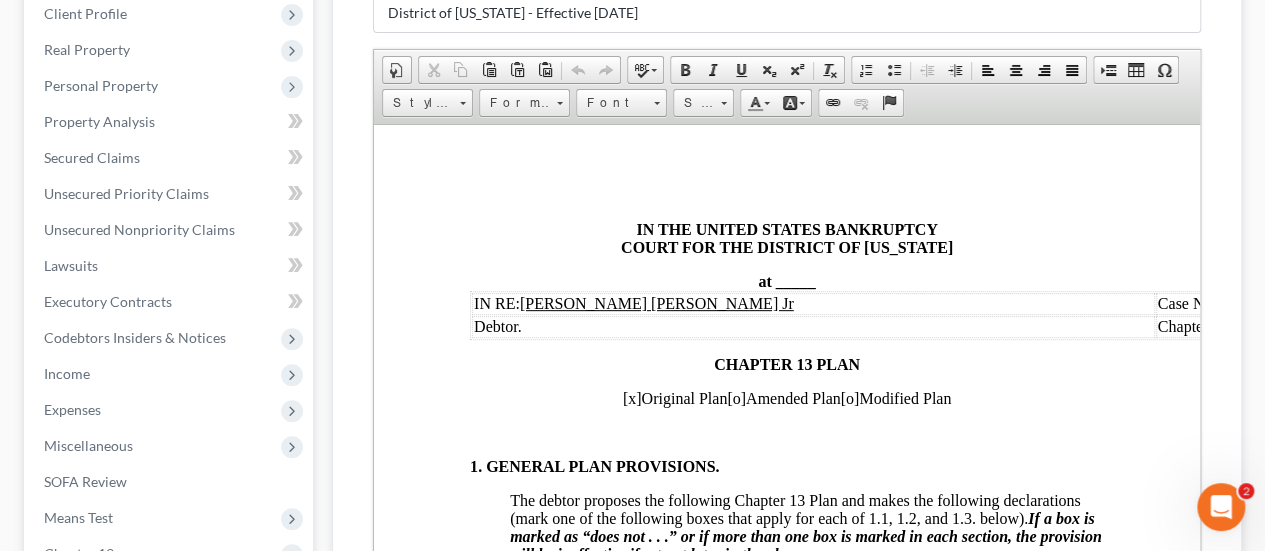 scroll, scrollTop: 300, scrollLeft: 0, axis: vertical 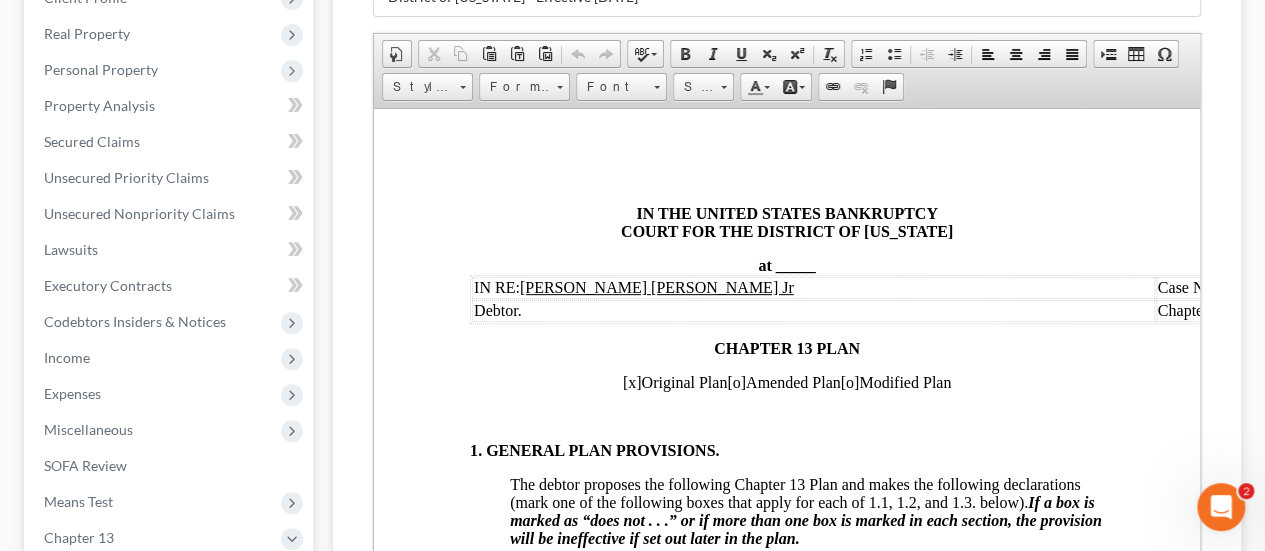click on "_____" at bounding box center (796, 264) 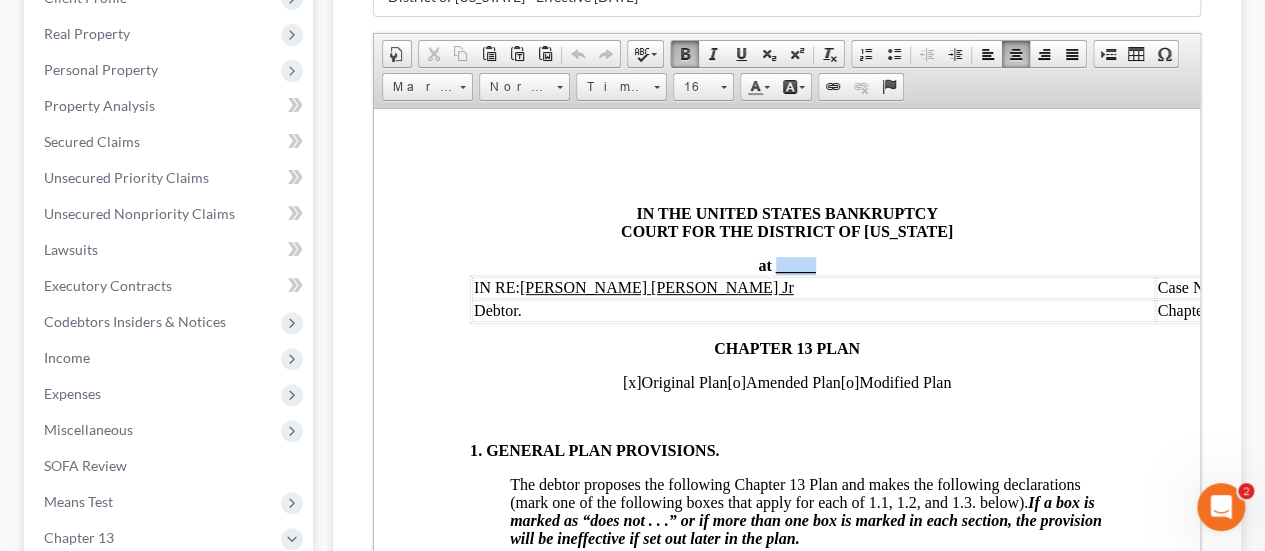 click on "_____" at bounding box center [796, 264] 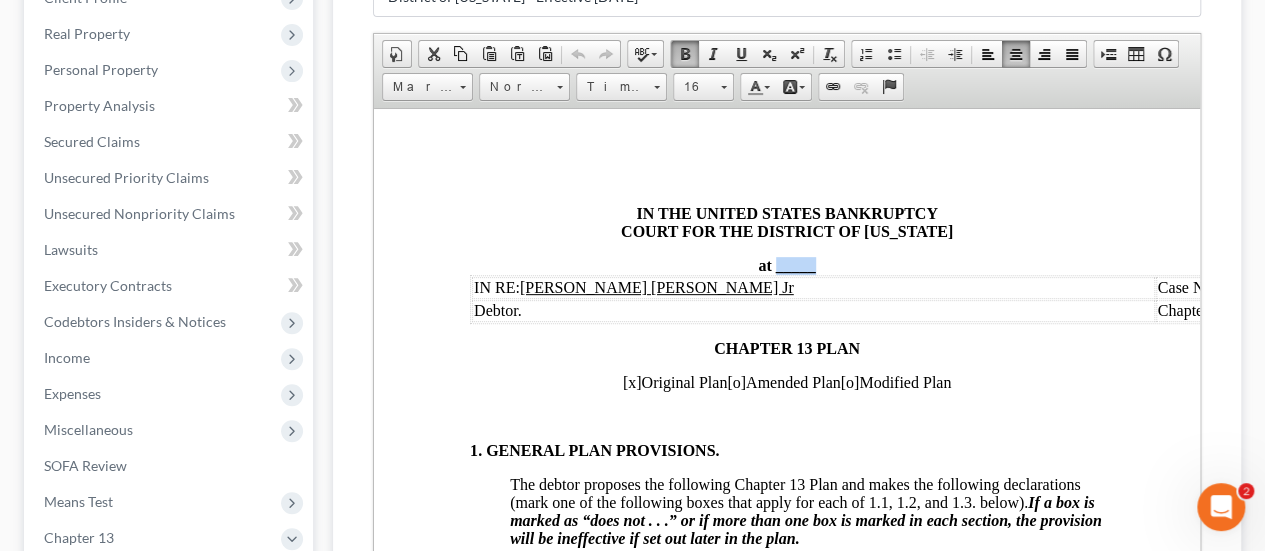 type 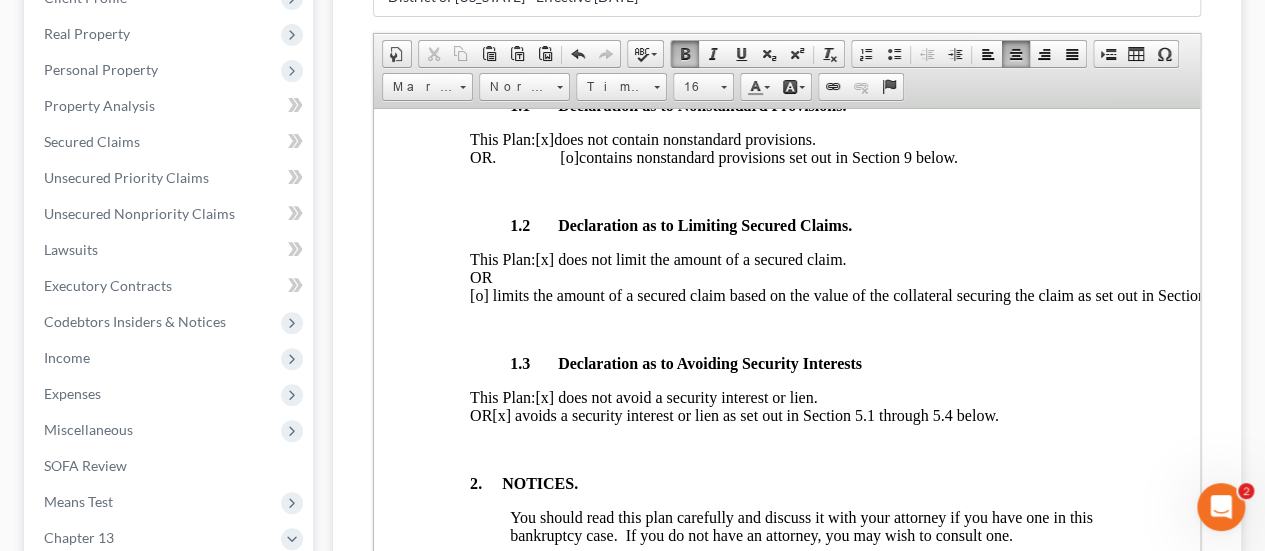 scroll, scrollTop: 600, scrollLeft: 0, axis: vertical 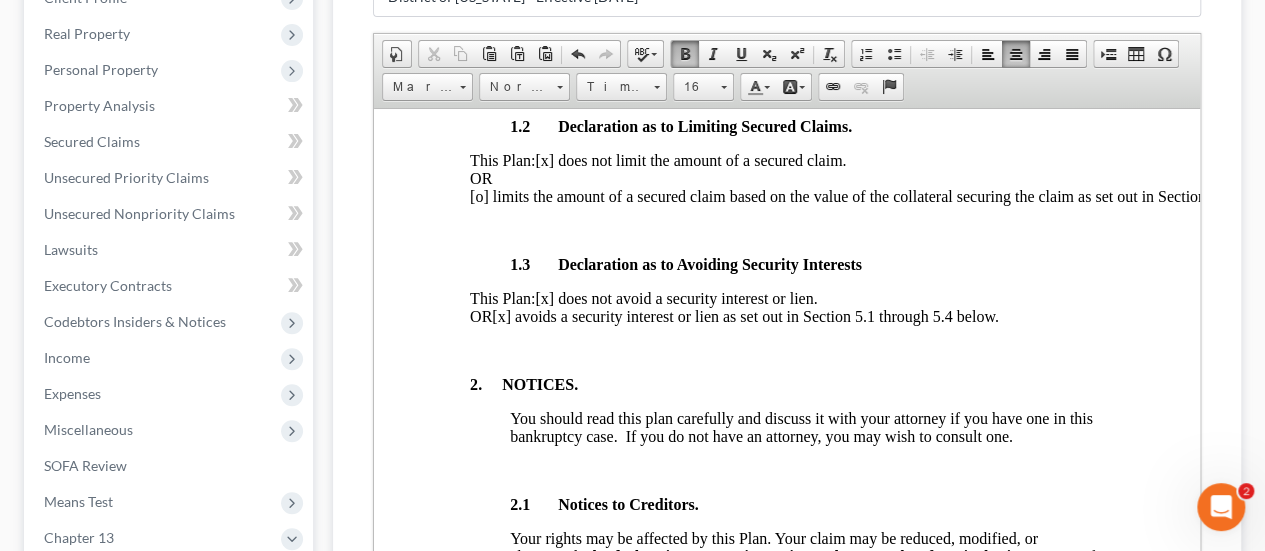 click on "[x] avoids a security interest or lien as set out in Section 5.1 through 5.4 below." at bounding box center [745, 315] 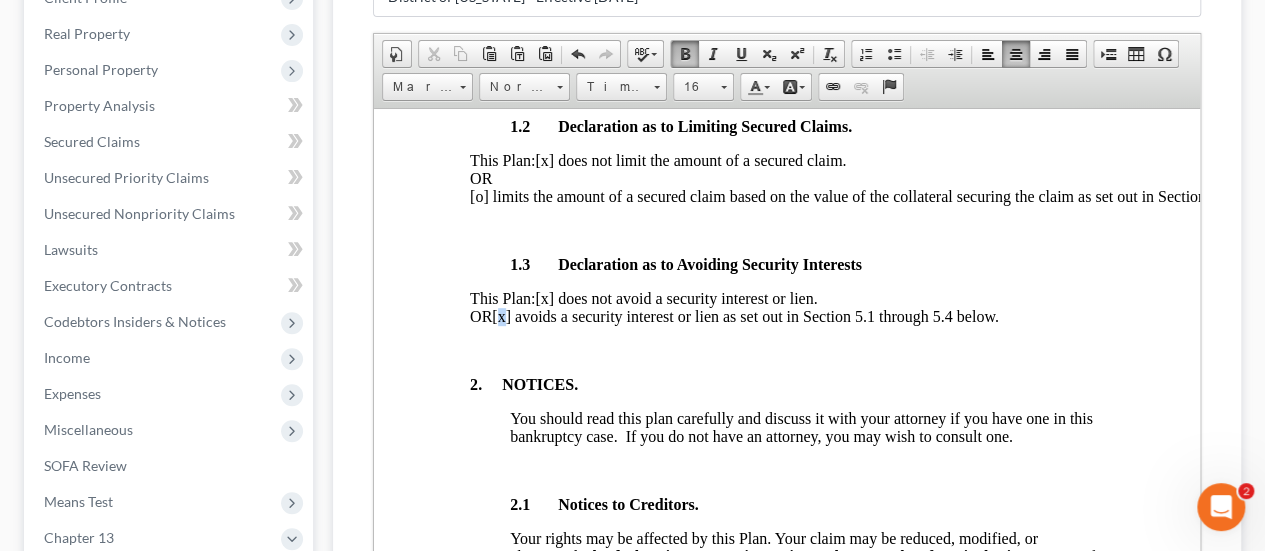 click on "[x] avoids a security interest or lien as set out in Section 5.1 through 5.4 below." at bounding box center (745, 315) 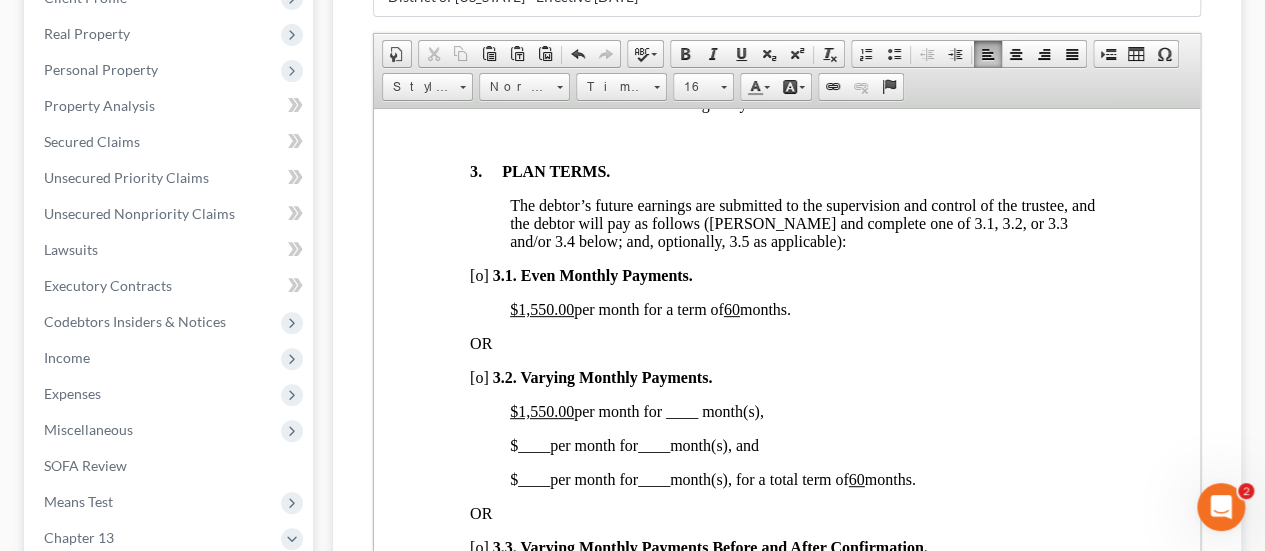 scroll, scrollTop: 1300, scrollLeft: 0, axis: vertical 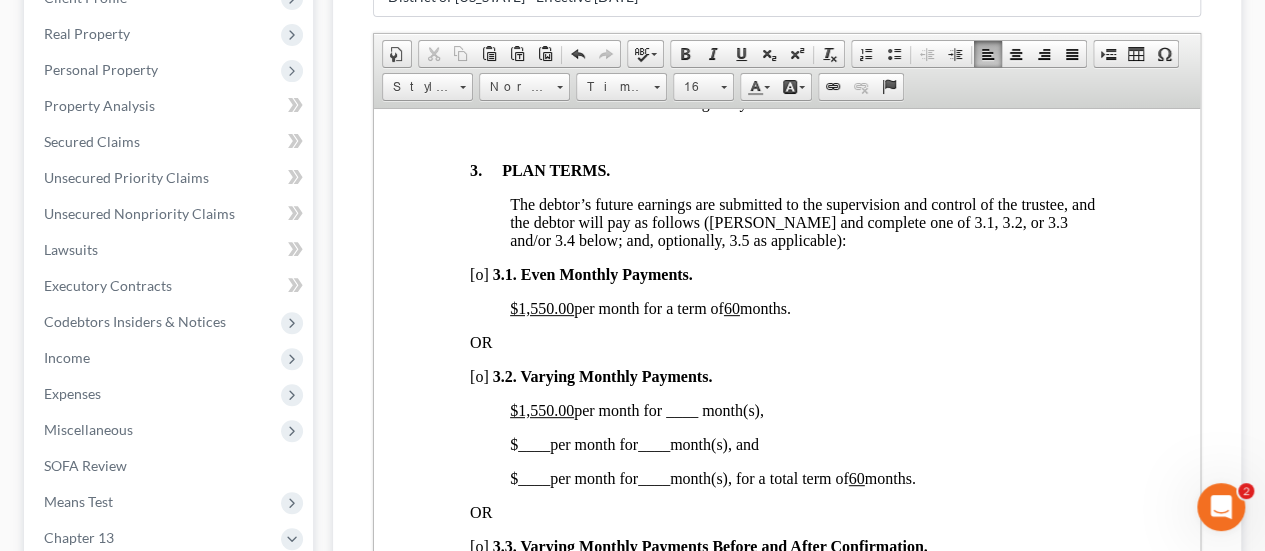 click on "[o]" at bounding box center (479, 273) 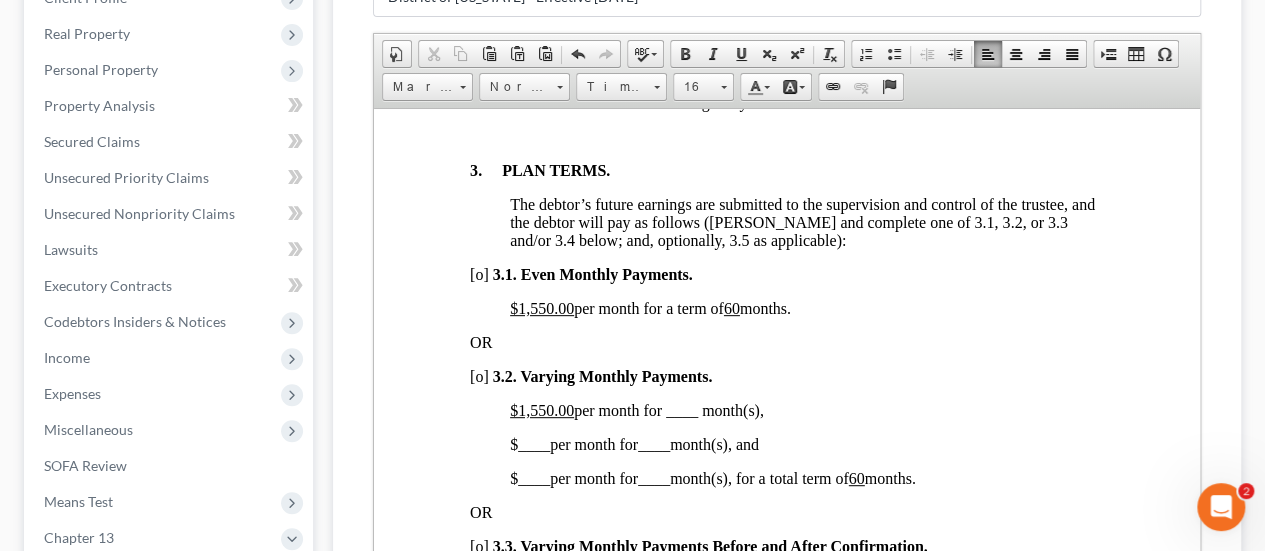 click on "[o]" at bounding box center [479, 273] 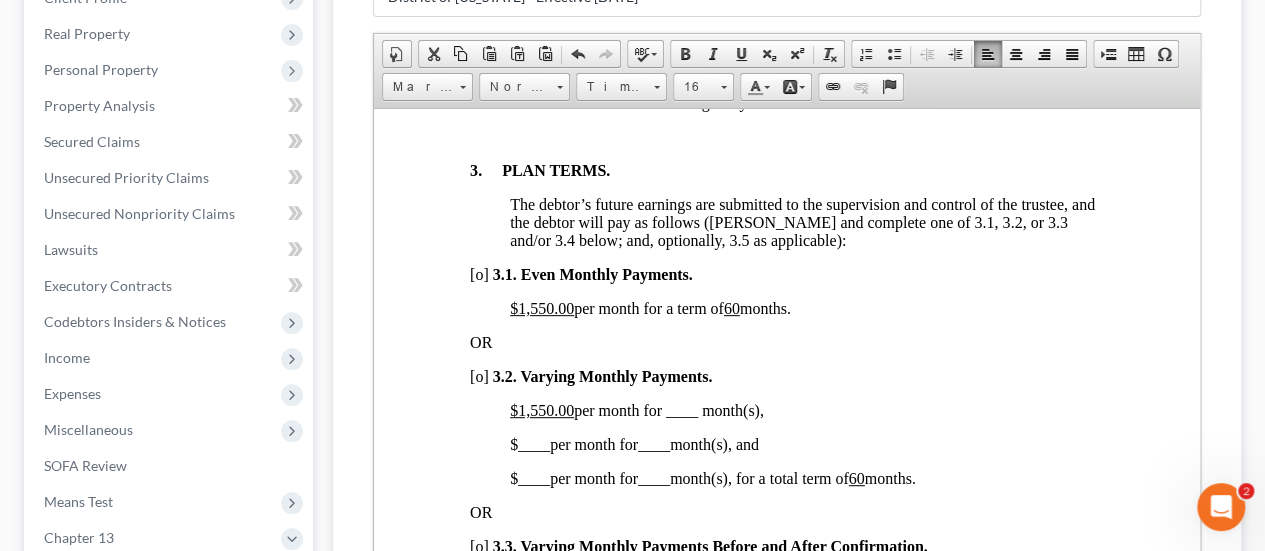 click on "[o]" at bounding box center [479, 273] 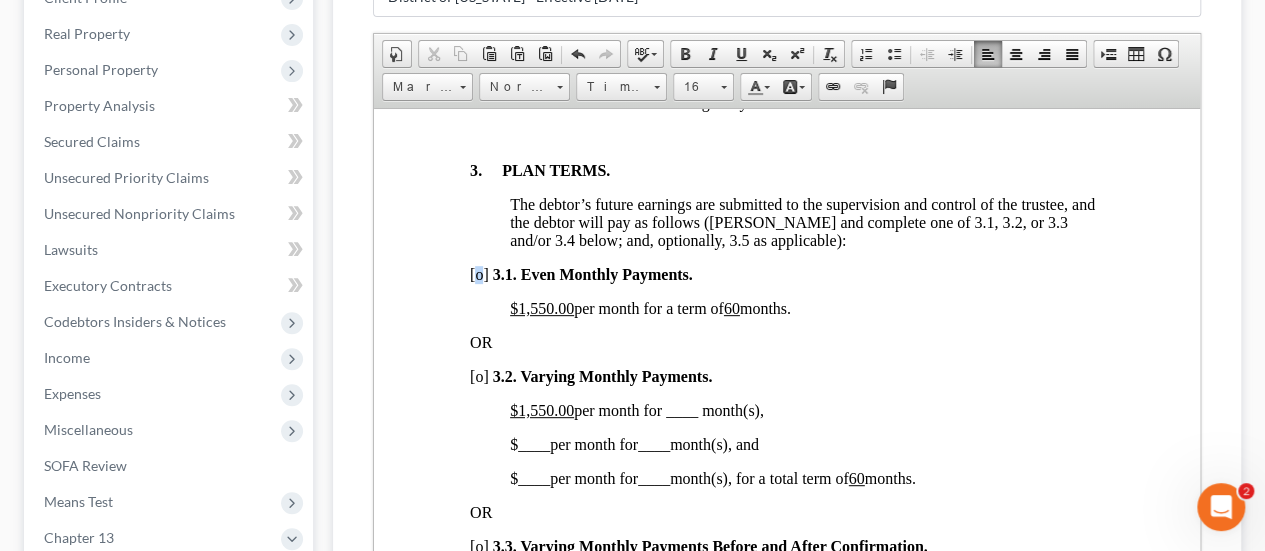 click on "[o]" at bounding box center [479, 273] 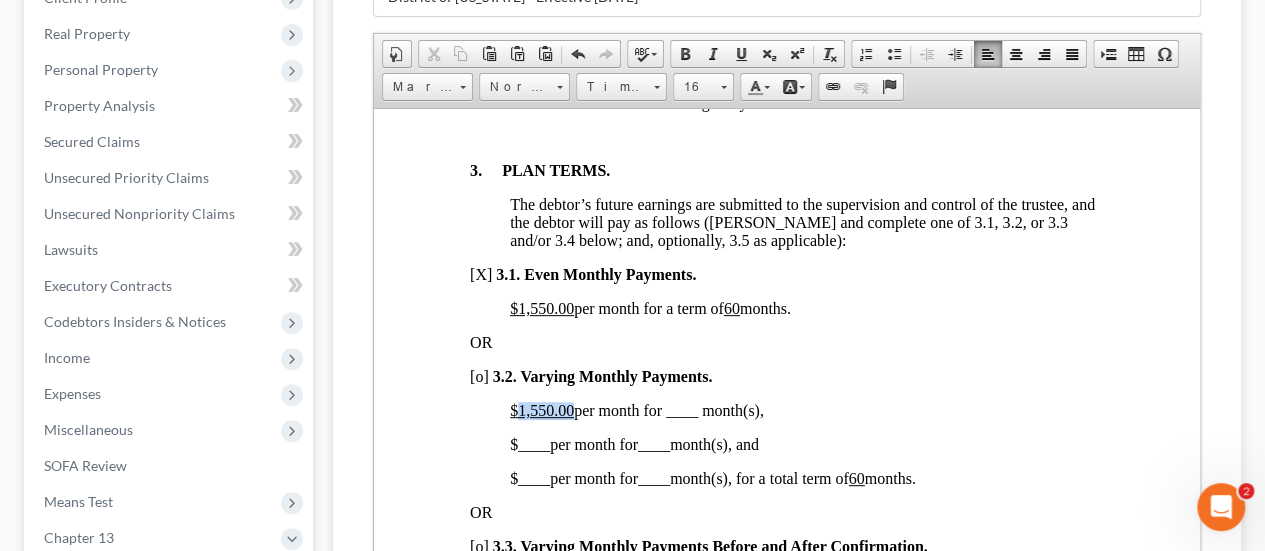 drag, startPoint x: 571, startPoint y: 418, endPoint x: 518, endPoint y: 422, distance: 53.15073 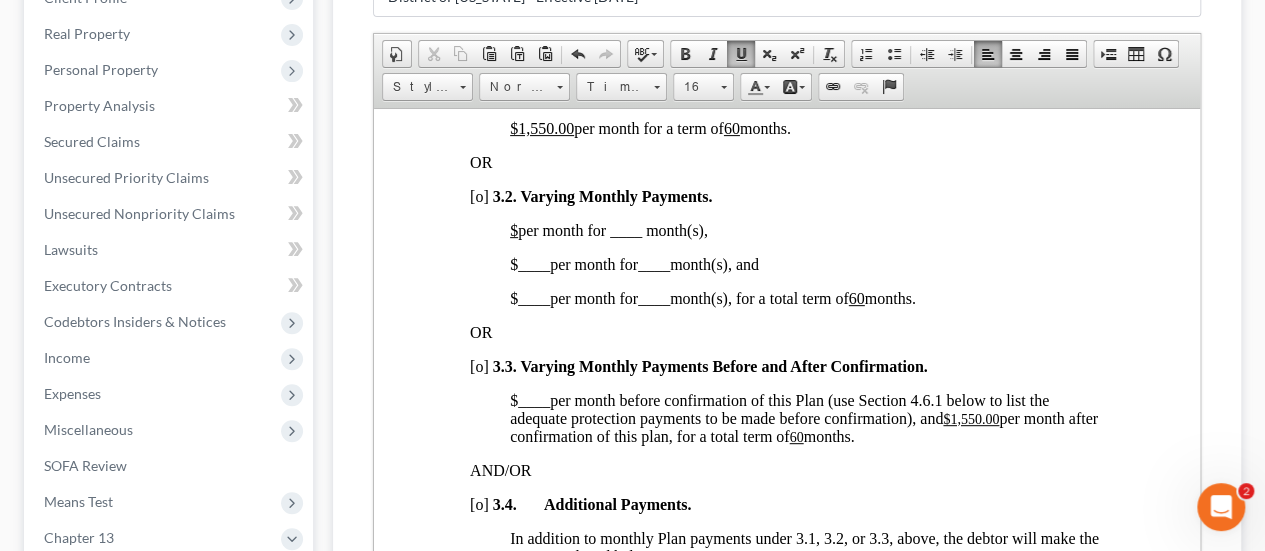 scroll, scrollTop: 1600, scrollLeft: 0, axis: vertical 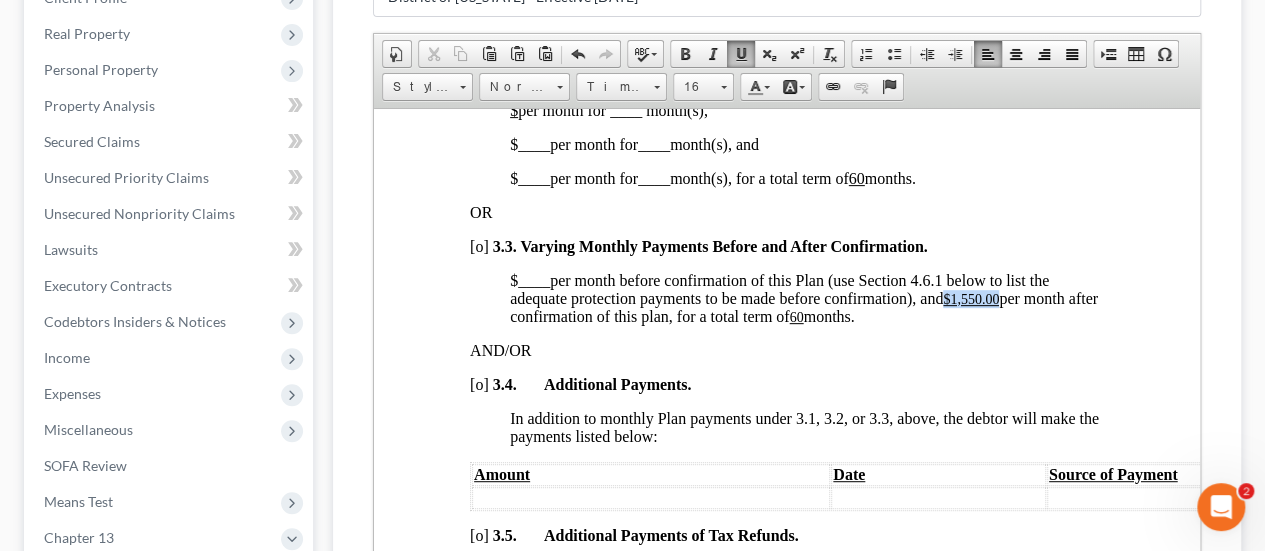 drag, startPoint x: 1004, startPoint y: 314, endPoint x: 948, endPoint y: 315, distance: 56.008926 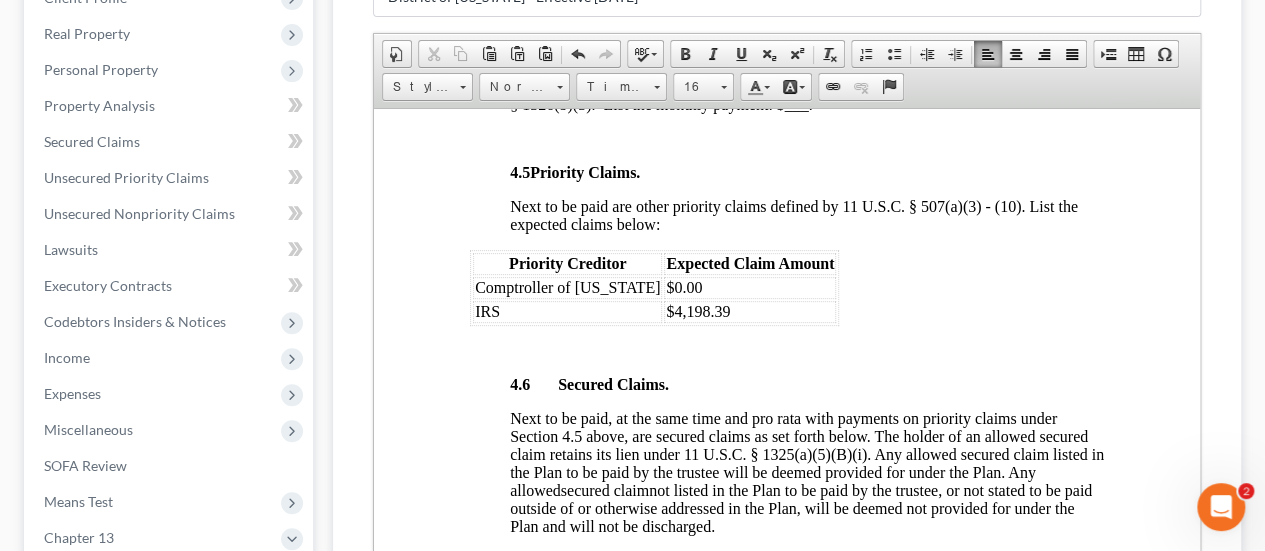 scroll, scrollTop: 2900, scrollLeft: 0, axis: vertical 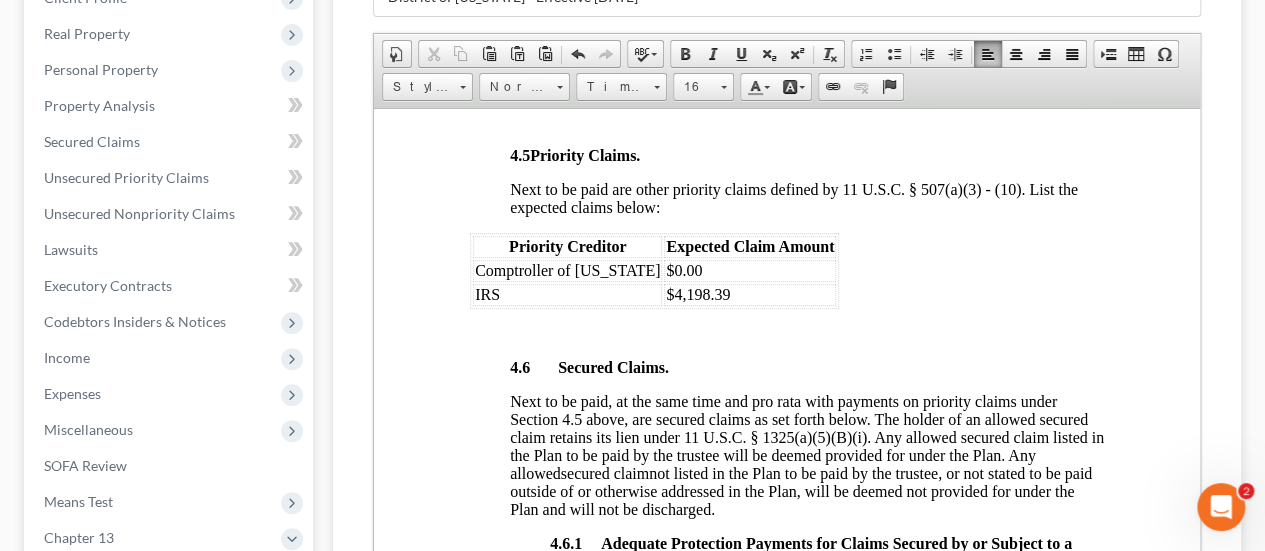 click on "Comptroller of [US_STATE]" at bounding box center (567, 269) 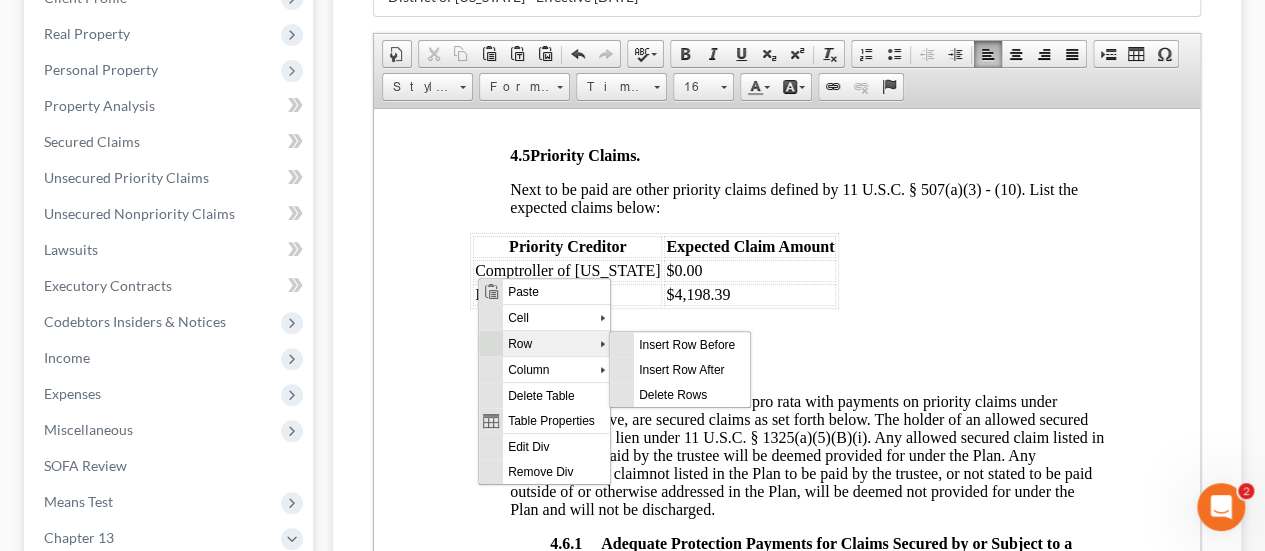 scroll, scrollTop: 0, scrollLeft: 0, axis: both 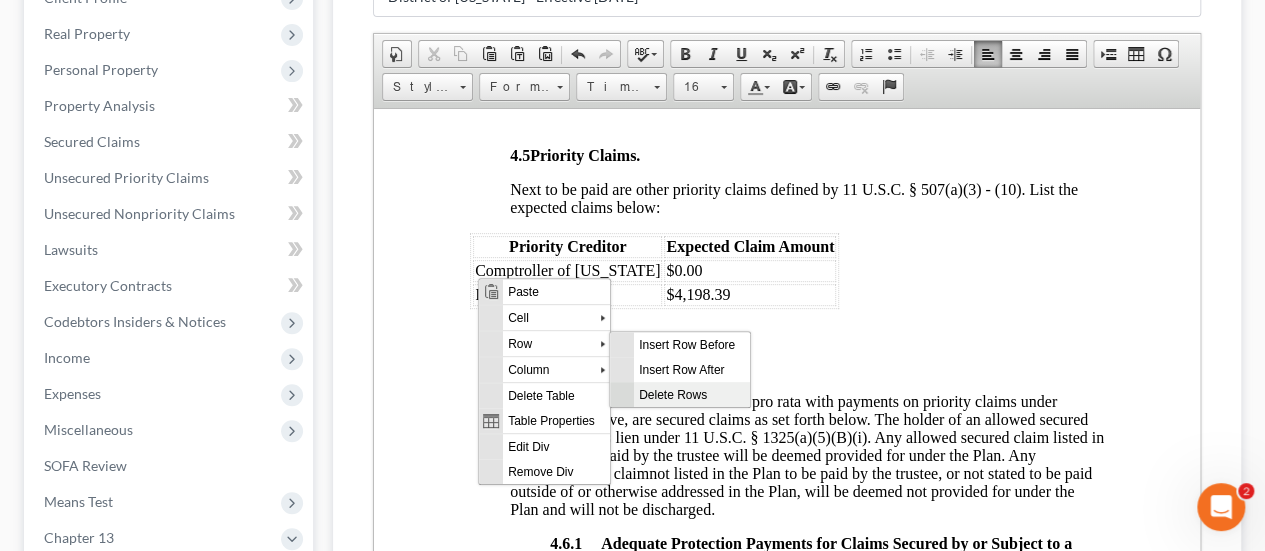 click on "Delete Rows" at bounding box center [691, 393] 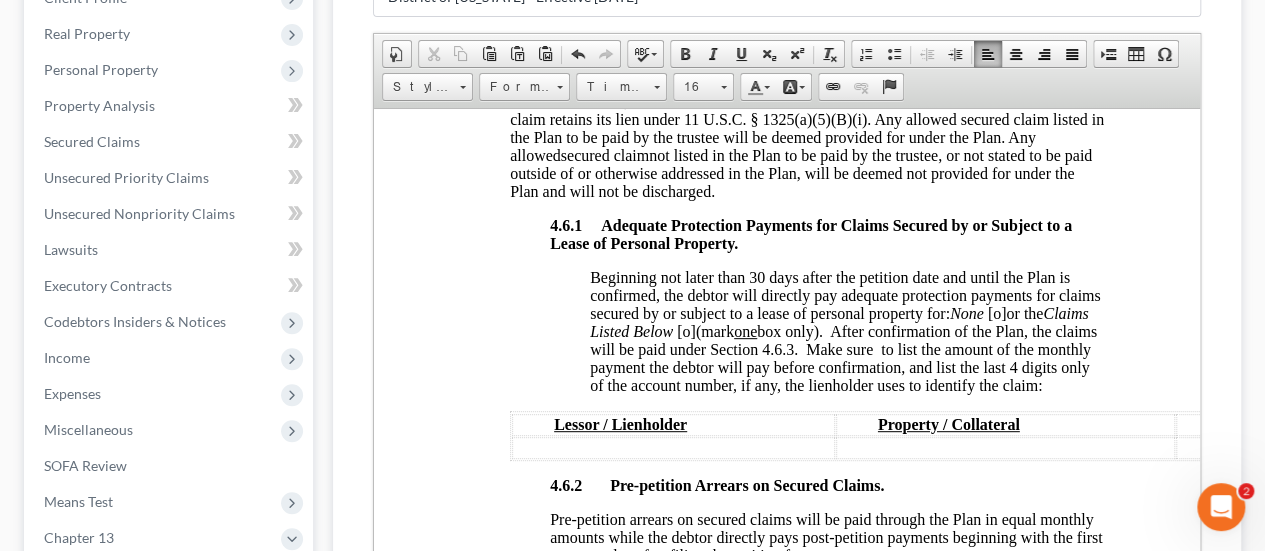 scroll, scrollTop: 3300, scrollLeft: 0, axis: vertical 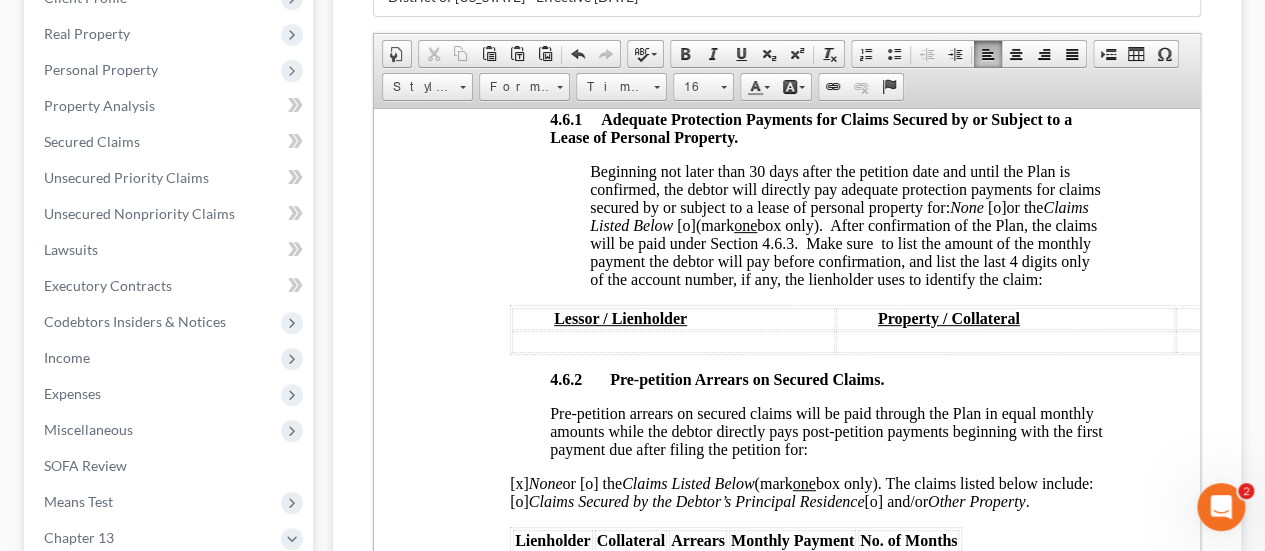 click on "[o]" at bounding box center (997, 206) 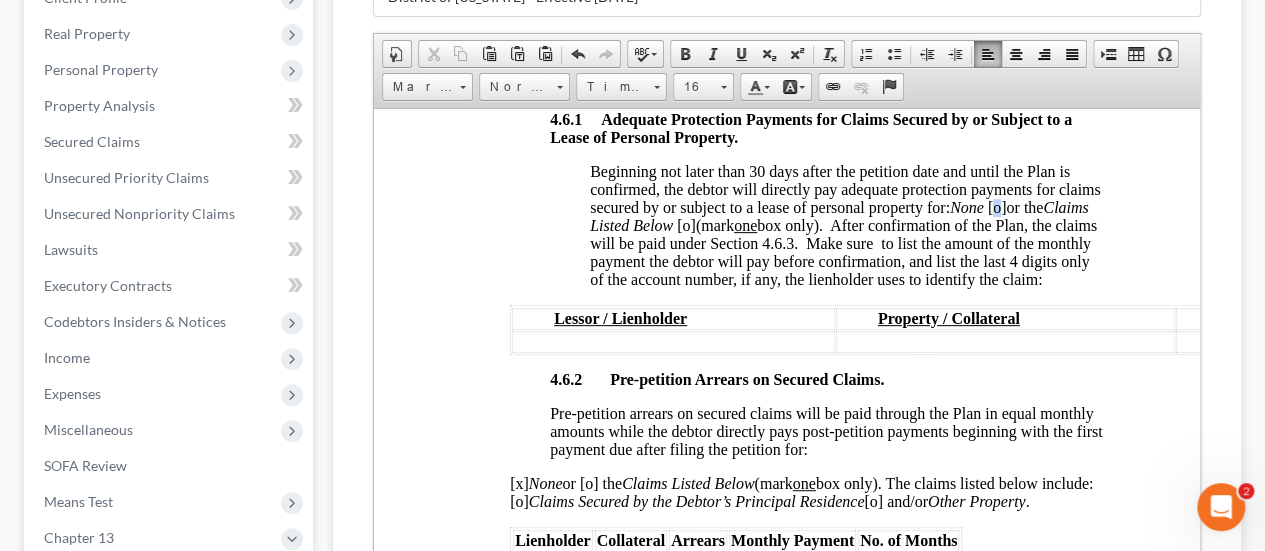 click on "[o]" at bounding box center (997, 206) 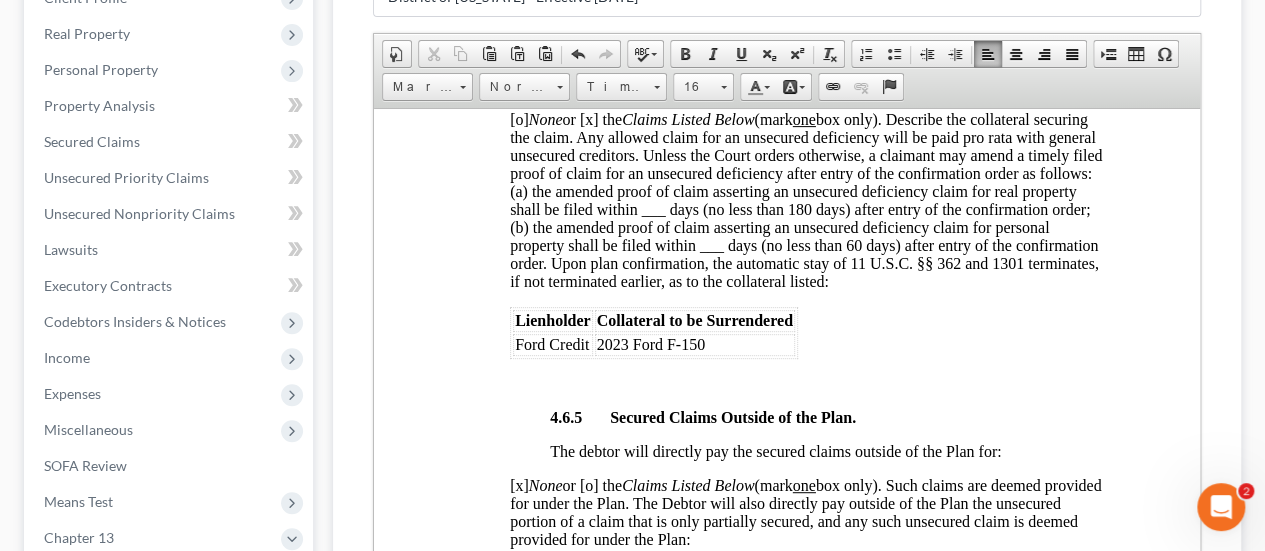 scroll, scrollTop: 4100, scrollLeft: 0, axis: vertical 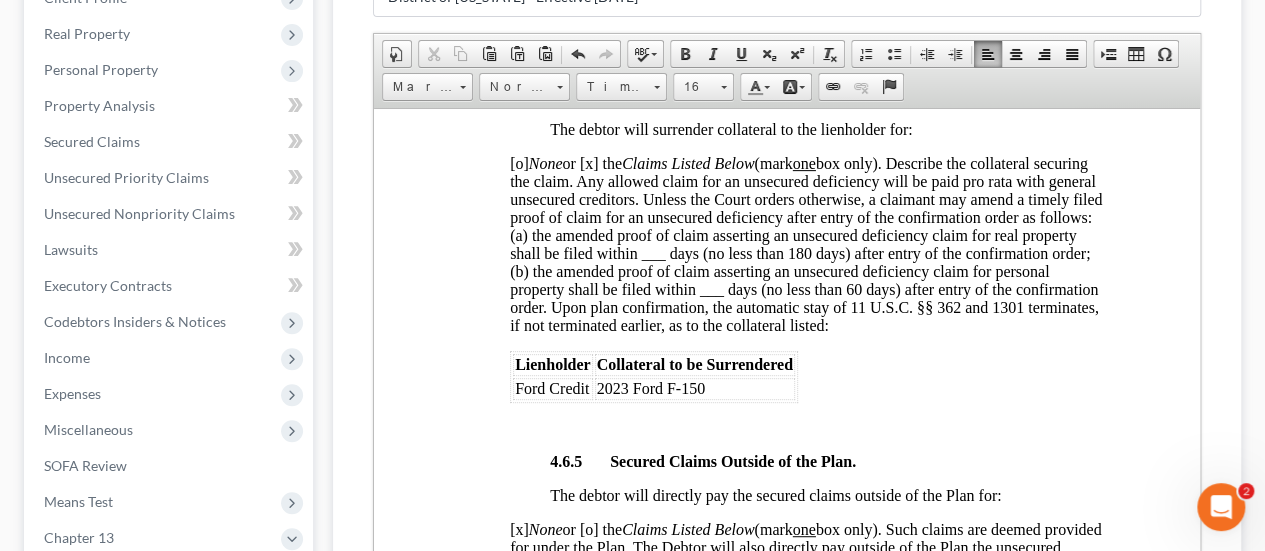 click on "[o]  None  or [x] the  Claims Listed Below  (mark  one  box only). Describe the collateral securing the claim. Any allowed claim for an unsecured deficiency will be paid pro rata with general unsecured creditors. Unless the Court orders otherwise, a claimant may amend a timely filed proof of claim for an unsecured deficiency after entry of the confirmation order as follows: (a) the amended proof of claim asserting an unsecured deficiency claim for real property shall be filed within ___ days (no less than 180 days) after entry of the confirmation order; (b) the amended proof of claim asserting an unsecured deficiency claim for personal property shall be filed within ___ days (no less than 60 days) after entry of the confirmation order. Upon plan confirmation, the automatic stay of 11 U.S.C. §§ 362 and 1301 terminates, if not terminated earlier, as to the collateral listed:" at bounding box center [806, 243] 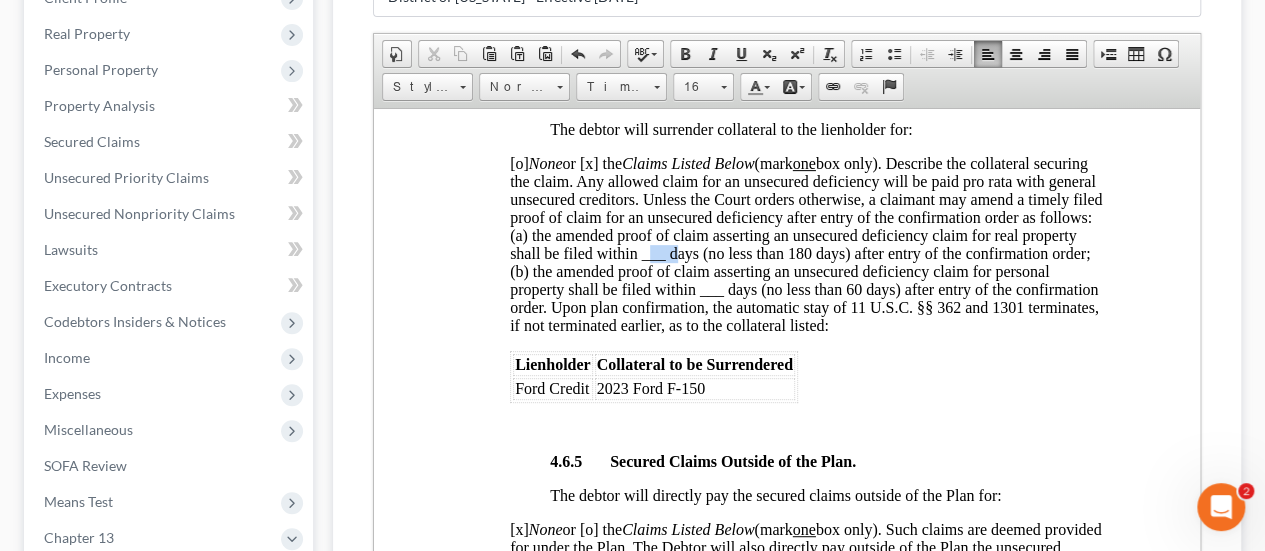 click on "[o]  None  or [x] the  Claims Listed Below  (mark  one  box only). Describe the collateral securing the claim. Any allowed claim for an unsecured deficiency will be paid pro rata with general unsecured creditors. Unless the Court orders otherwise, a claimant may amend a timely filed proof of claim for an unsecured deficiency after entry of the confirmation order as follows: (a) the amended proof of claim asserting an unsecured deficiency claim for real property shall be filed within ___ days (no less than 180 days) after entry of the confirmation order; (b) the amended proof of claim asserting an unsecured deficiency claim for personal property shall be filed within ___ days (no less than 60 days) after entry of the confirmation order. Upon plan confirmation, the automatic stay of 11 U.S.C. §§ 362 and 1301 terminates, if not terminated earlier, as to the collateral listed:" at bounding box center (806, 243) 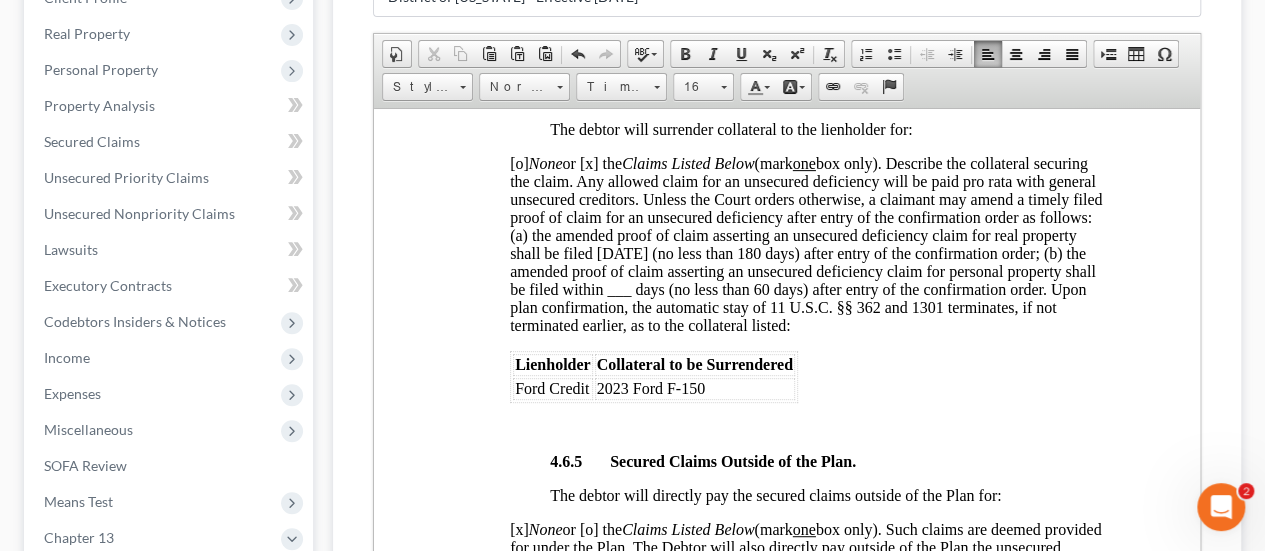 click on "[o]  None  or [x] the  Claims Listed Below  (mark  one  box only). Describe the collateral securing the claim. Any allowed claim for an unsecured deficiency will be paid pro rata with general unsecured creditors. Unless the Court orders otherwise, a claimant may amend a timely filed proof of claim for an unsecured deficiency after entry of the confirmation order as follows: (a) the amended proof of claim asserting an unsecured deficiency claim for real property shall be filed [DATE] (no less than 180 days) after entry of the confirmation order; (b) the amended proof of claim asserting an unsecured deficiency claim for personal property shall be filed within ___ days (no less than 60 days) after entry of the confirmation order. Upon plan confirmation, the automatic stay of 11 U.S.C. §§ 362 and 1301 terminates, if not terminated earlier, as to the collateral listed:" at bounding box center [806, 243] 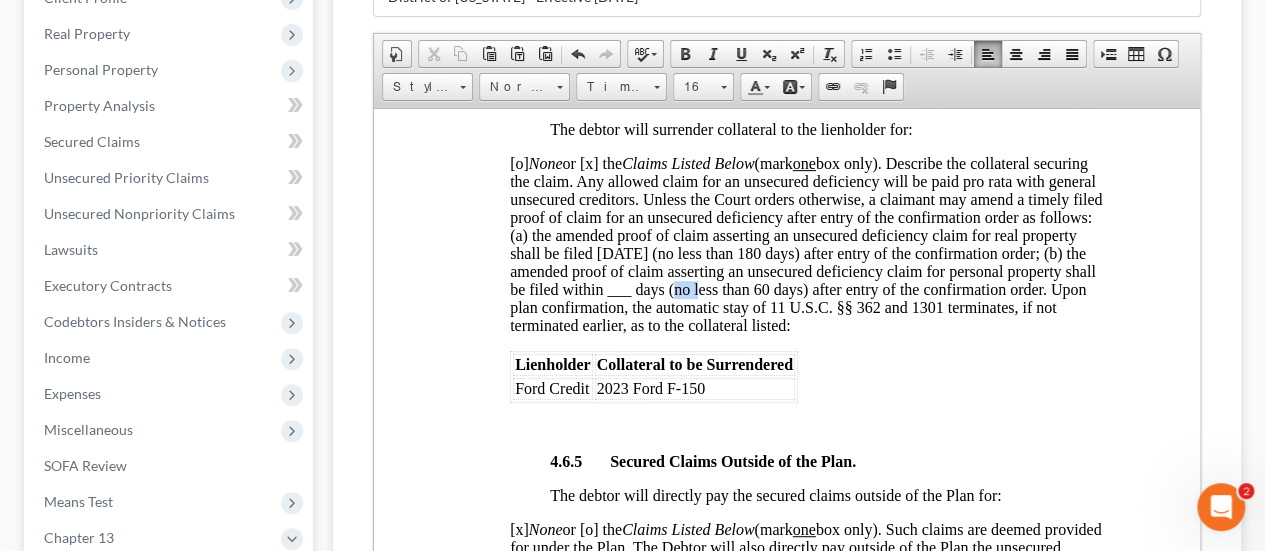 click on "[o]  None  or [x] the  Claims Listed Below  (mark  one  box only). Describe the collateral securing the claim. Any allowed claim for an unsecured deficiency will be paid pro rata with general unsecured creditors. Unless the Court orders otherwise, a claimant may amend a timely filed proof of claim for an unsecured deficiency after entry of the confirmation order as follows: (a) the amended proof of claim asserting an unsecured deficiency claim for real property shall be filed [DATE] (no less than 180 days) after entry of the confirmation order; (b) the amended proof of claim asserting an unsecured deficiency claim for personal property shall be filed within ___ days (no less than 60 days) after entry of the confirmation order. Upon plan confirmation, the automatic stay of 11 U.S.C. §§ 362 and 1301 terminates, if not terminated earlier, as to the collateral listed:" at bounding box center [806, 243] 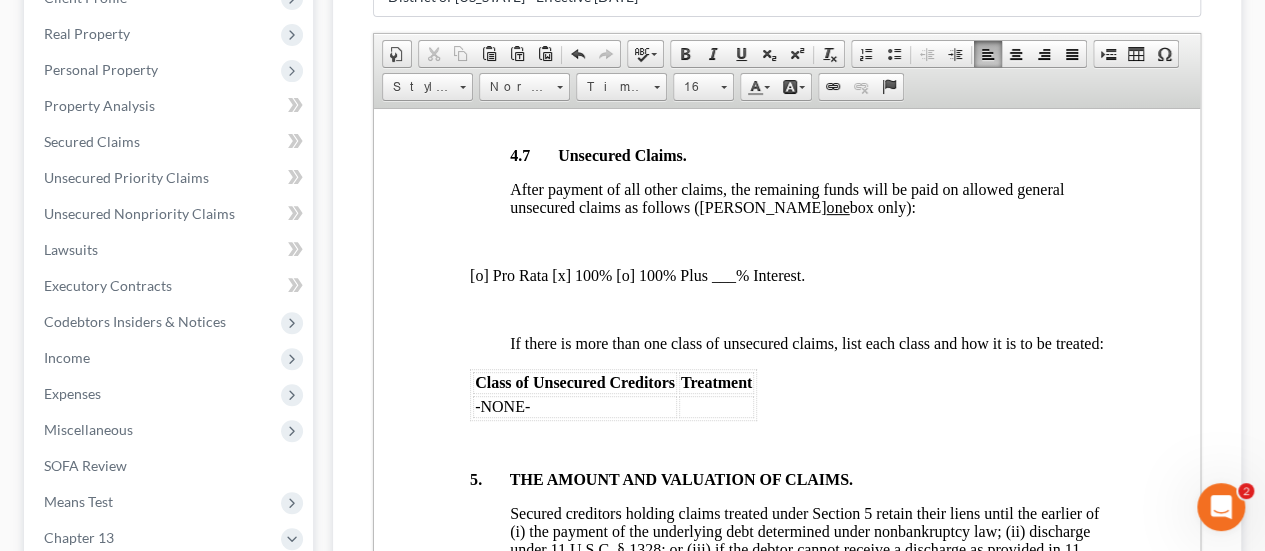 scroll, scrollTop: 5000, scrollLeft: 0, axis: vertical 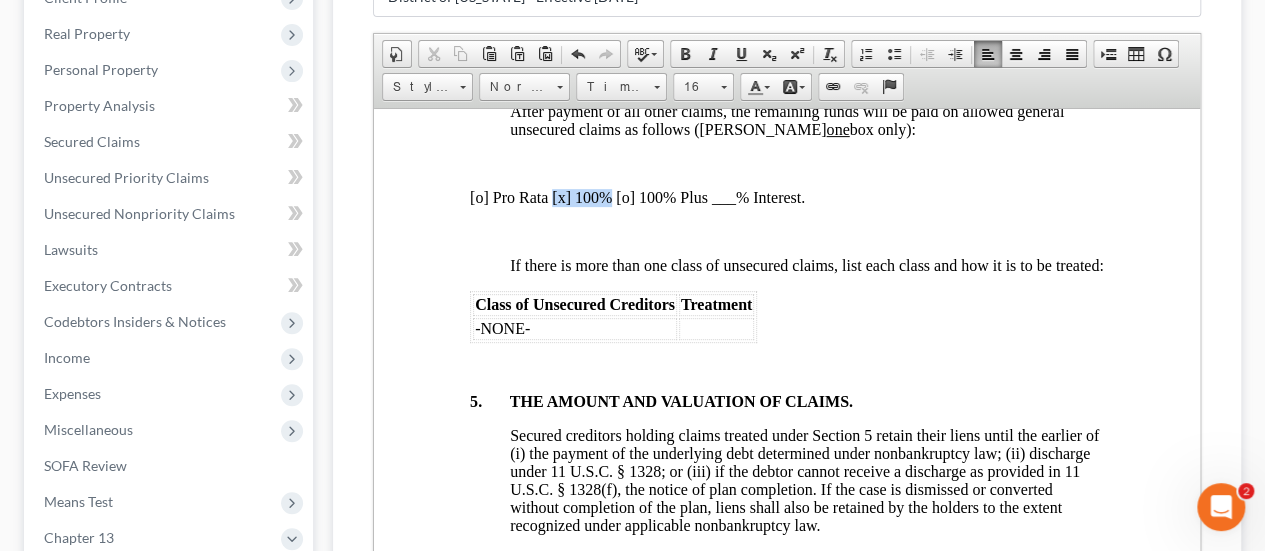 drag, startPoint x: 611, startPoint y: 247, endPoint x: 550, endPoint y: 249, distance: 61.03278 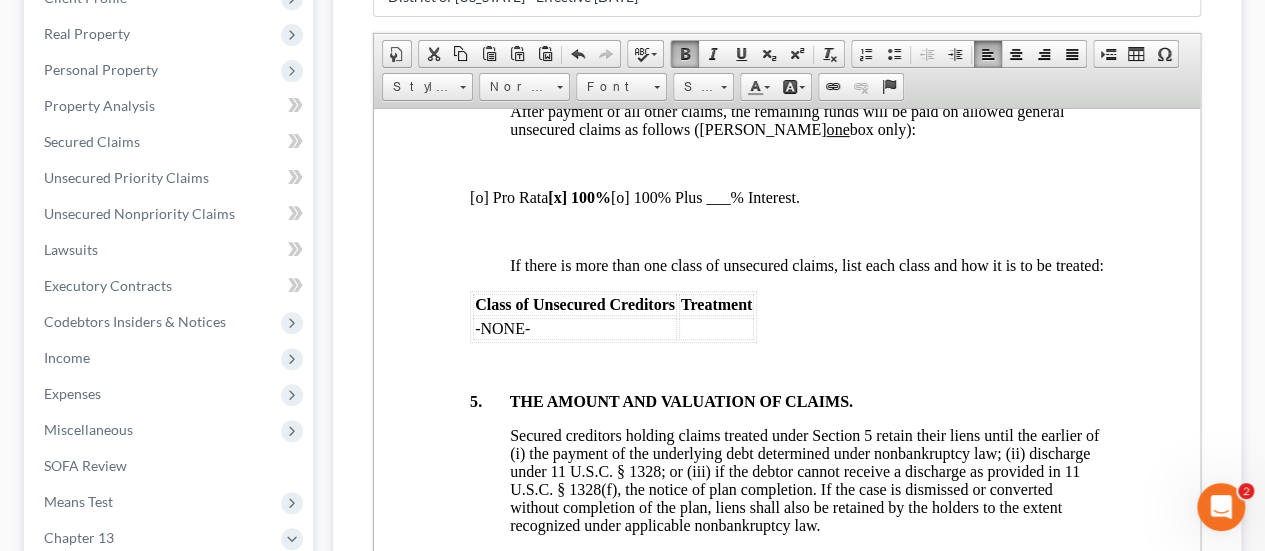 click on "3.     PLAN TERMS. The debtor’s future earnings are submitted to the supervision and control of the trustee, and the debtor will pay as follows (mark and complete one of 3.1, 3.2, or 3.3 and/or 3.4 below; and, optionally, 3.5 as applicable): [X]      3 .1.          Even Monthly Payments. $1,550.00  per month for a term of  60  months. OR [o]      3 .2.          Varying Monthly Payments. $  per month for ____ month(s), $ ____  per month for  ____  month(s), and $ ____  per month for  ____  month(s), for a total term of  60  months.  OR [o]      3.3.          Varying Monthly Payments Before and After Confirmation. $ ____  per month before confirmation of this Plan (use Section 4.6.1 below to list the adequate protection payments to be made before confirmation), and   per month after confirmation of this plan, for a total term of  60  months.  AND/OR [o]      3.4.         Additional Payments.   Amount Date Source of Payment [o]      3.5." at bounding box center (787, -434) 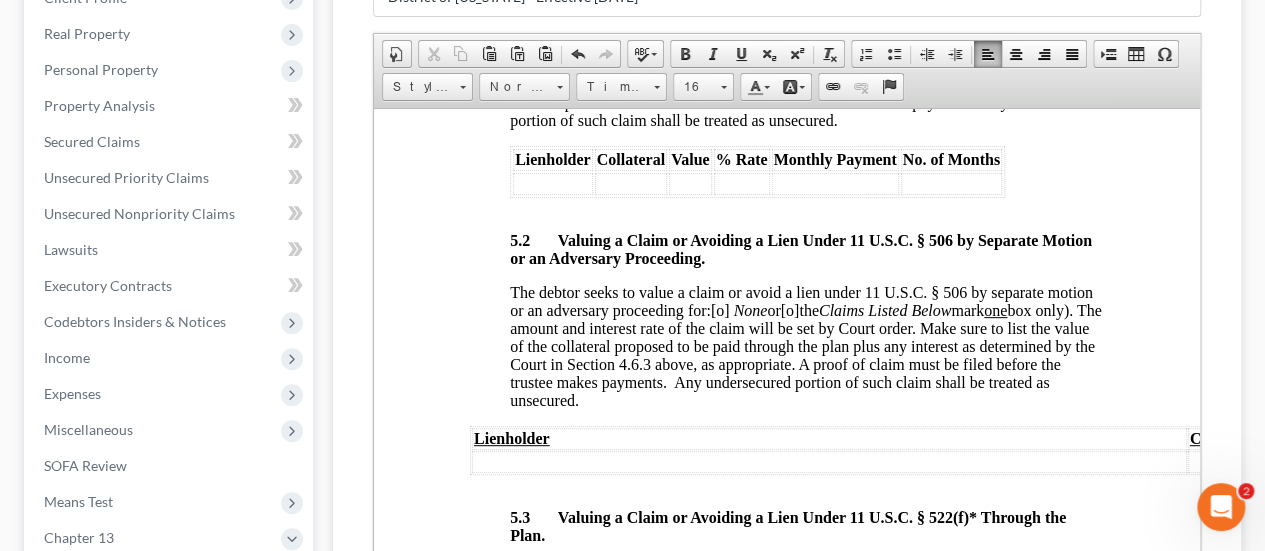 scroll, scrollTop: 5700, scrollLeft: 0, axis: vertical 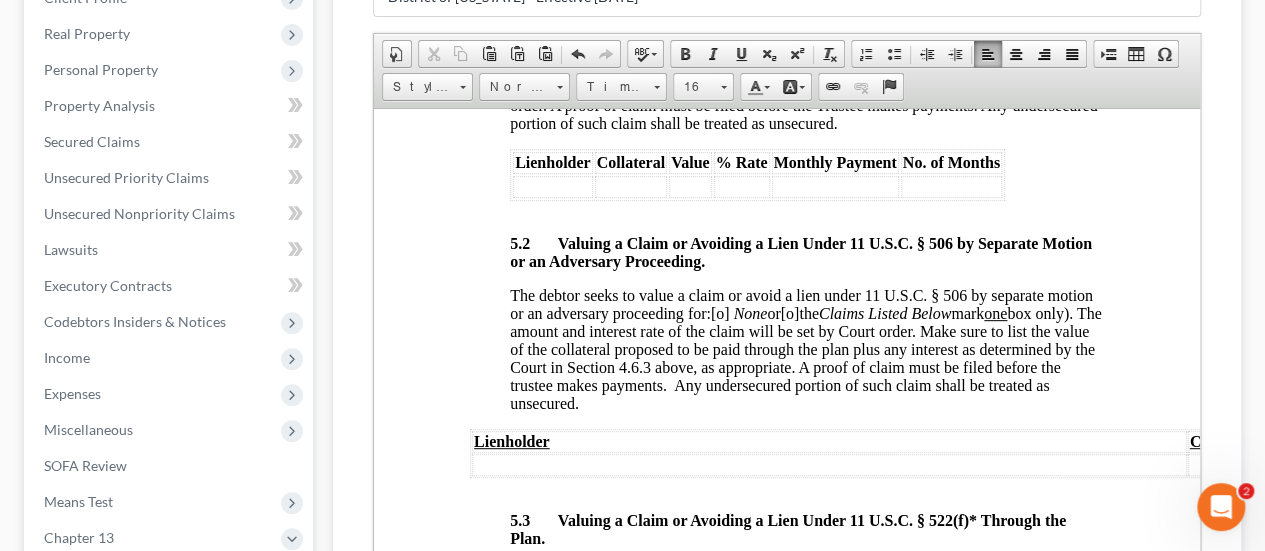 click on "[o]" at bounding box center [720, 312] 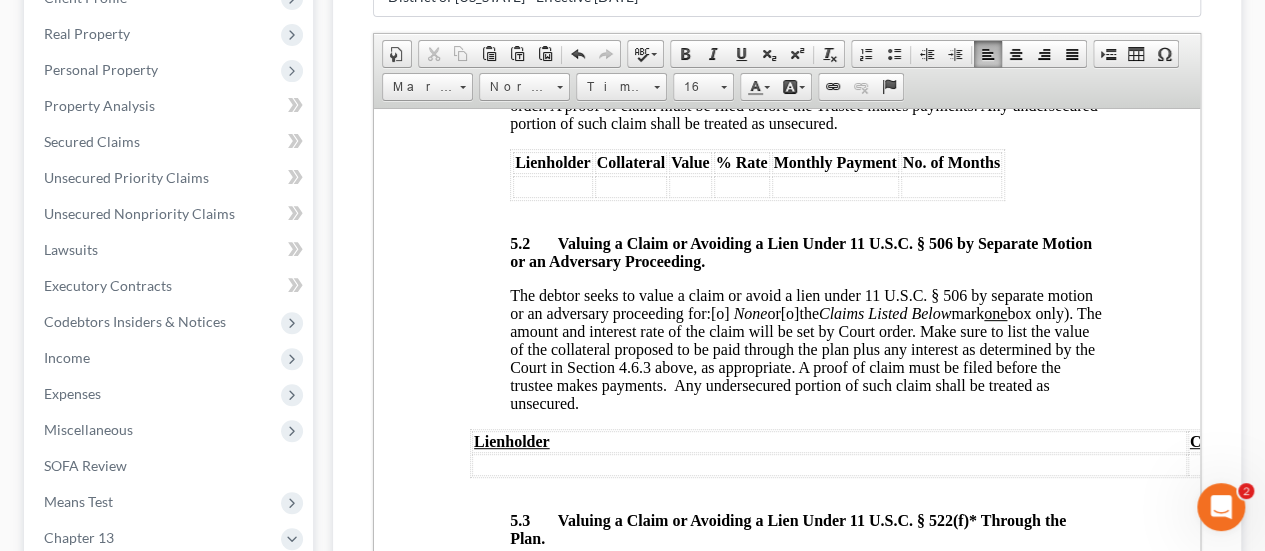 click on "[o]" at bounding box center [720, 312] 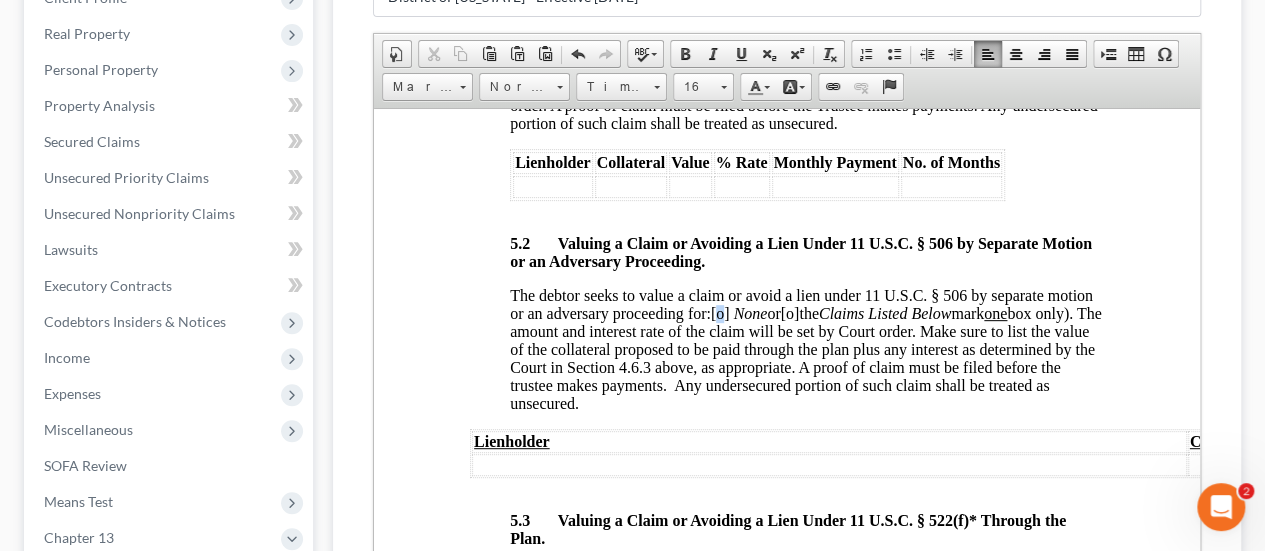 click on "[o]" at bounding box center (720, 312) 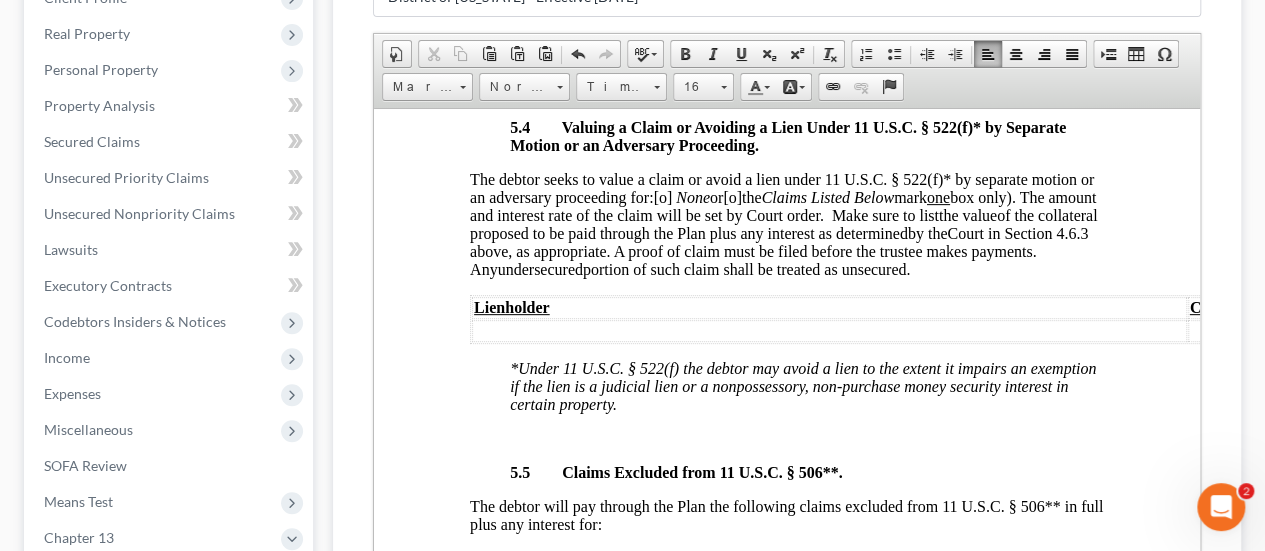 scroll, scrollTop: 6500, scrollLeft: 0, axis: vertical 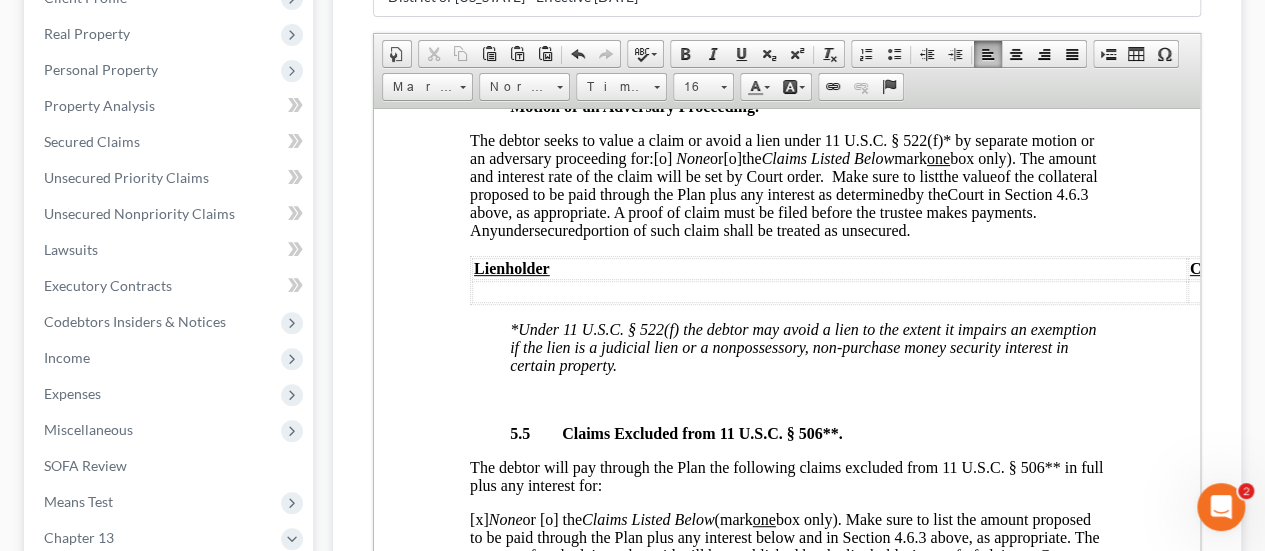 click on "[o]" at bounding box center [662, 157] 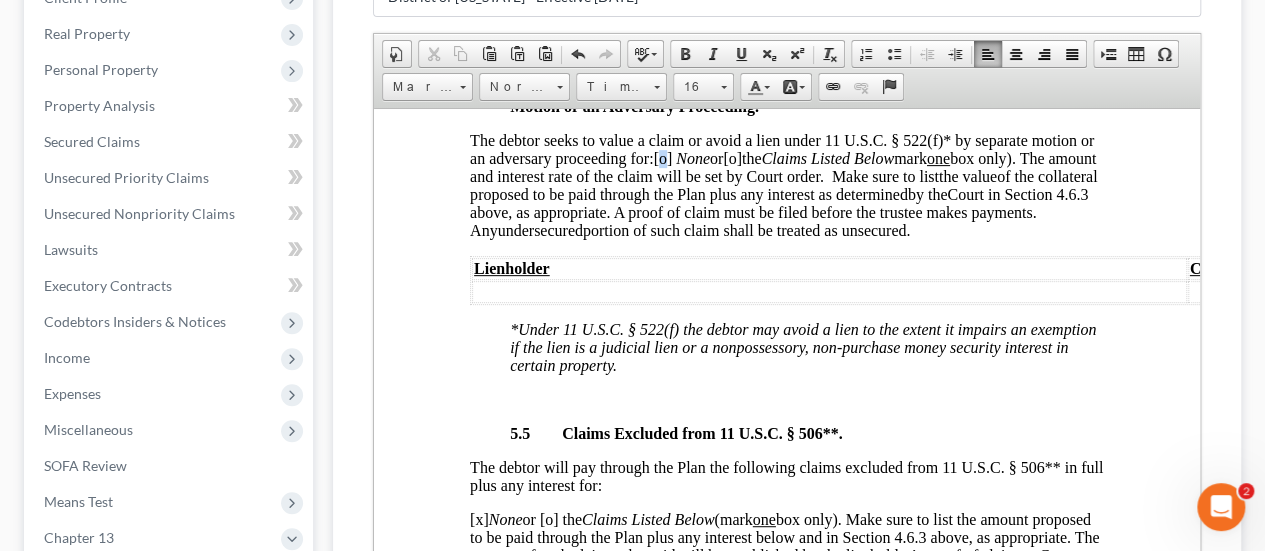 click on "[o]" at bounding box center (662, 157) 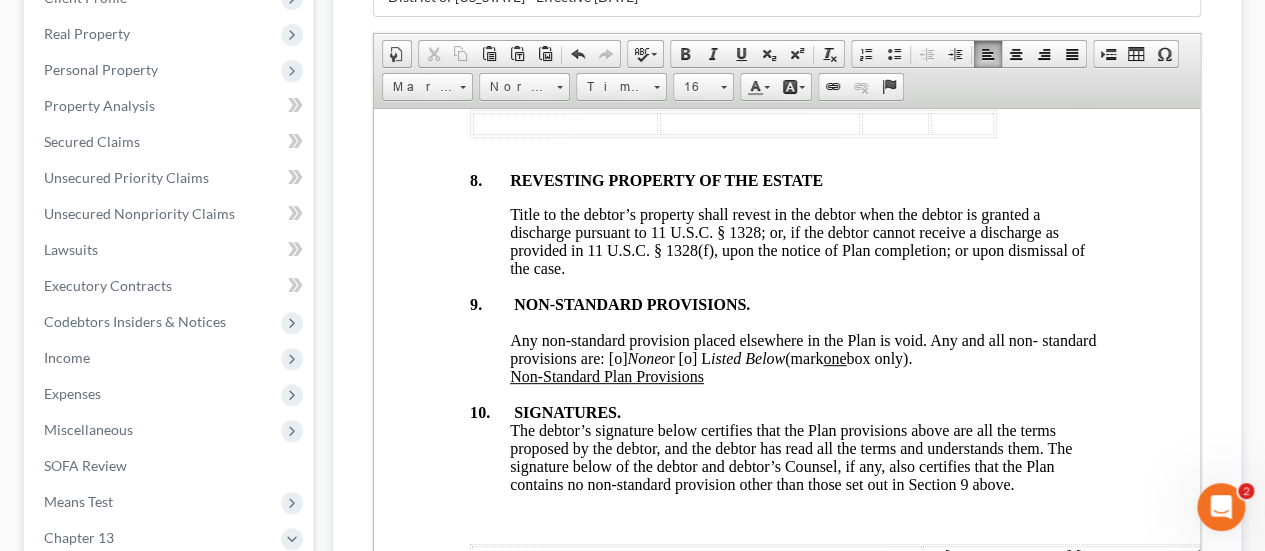 scroll, scrollTop: 7600, scrollLeft: 0, axis: vertical 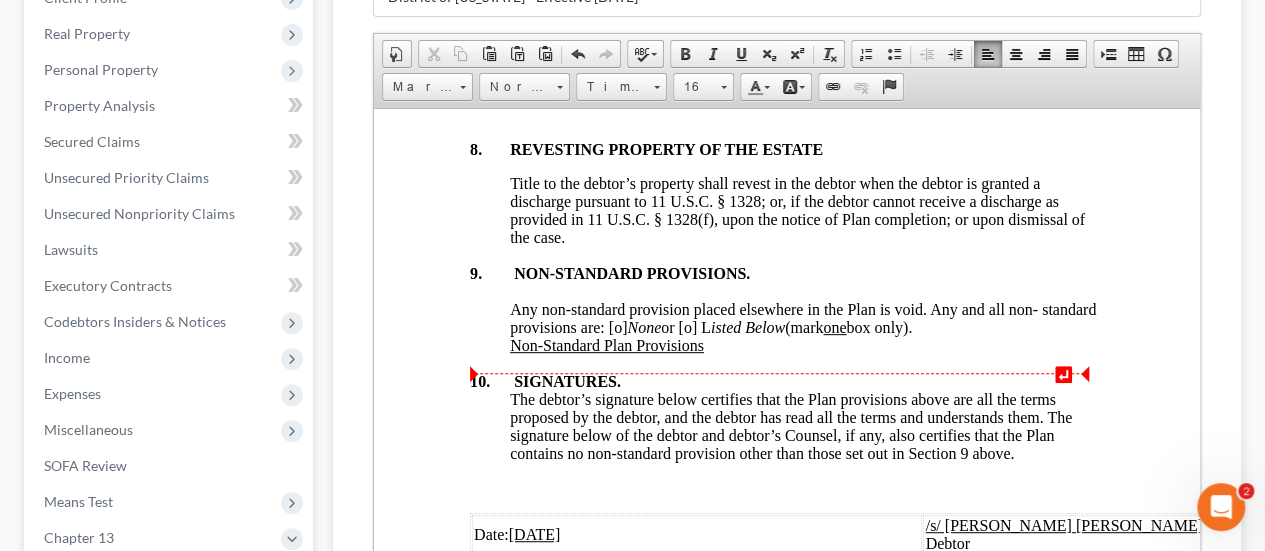 click on "Any non-standard provision placed elsewhere in the Plan is void. Any and all non- standard provisions are: [o]  None  or [o] L isted Below  (mark  one  box only)." at bounding box center (803, 317) 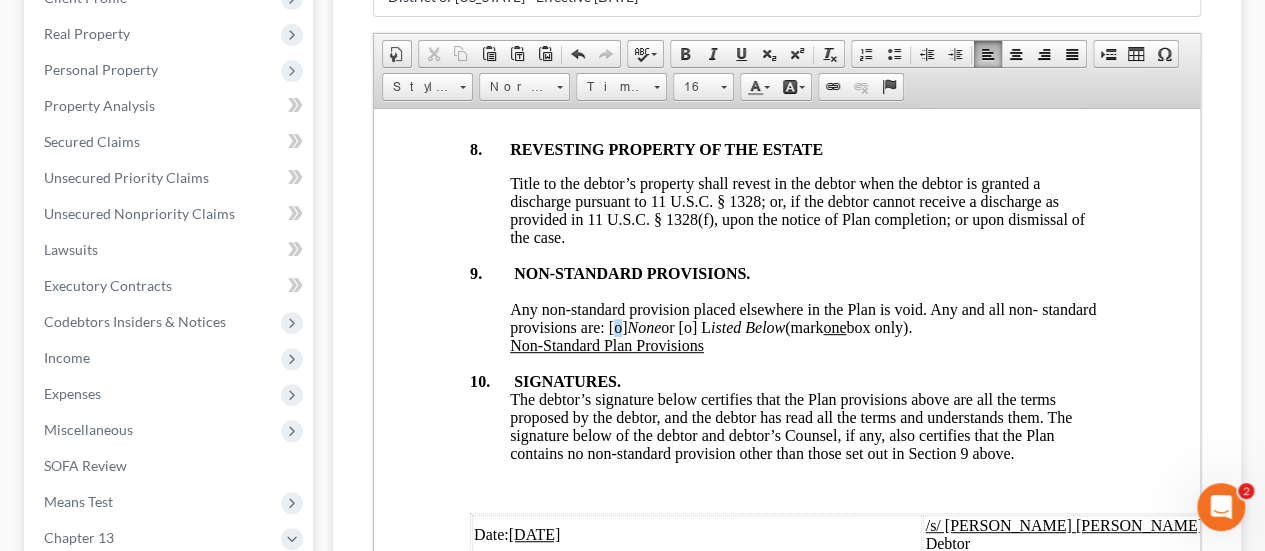 click on "Any non-standard provision placed elsewhere in the Plan is void. Any and all non- standard provisions are: [o]  None  or [o] L isted Below  (mark  one  box only)." at bounding box center [803, 317] 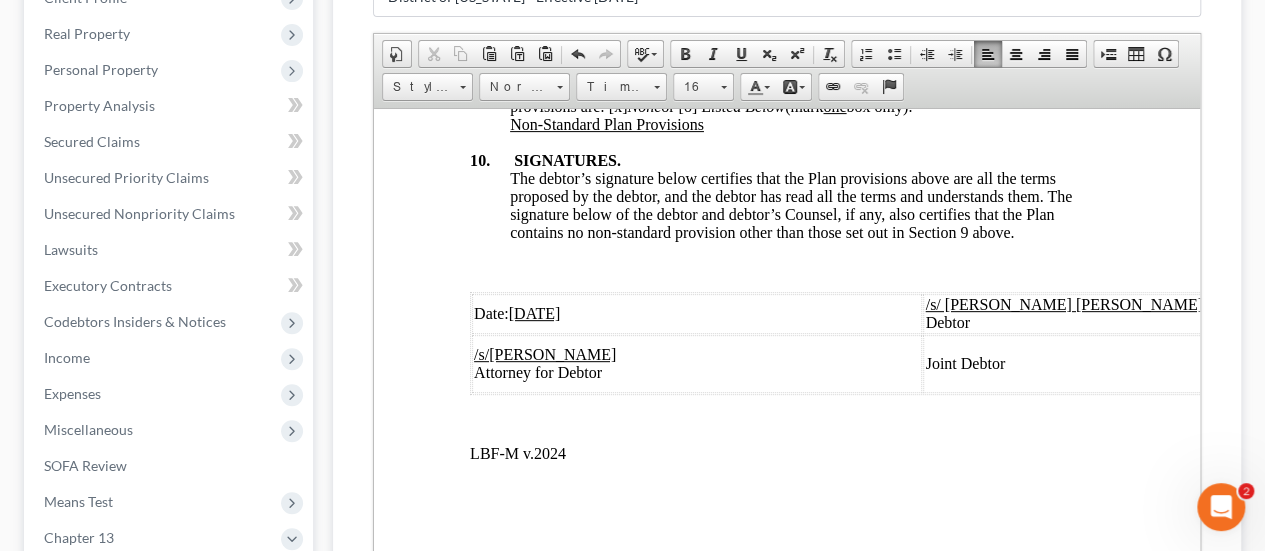 scroll, scrollTop: 7906, scrollLeft: 0, axis: vertical 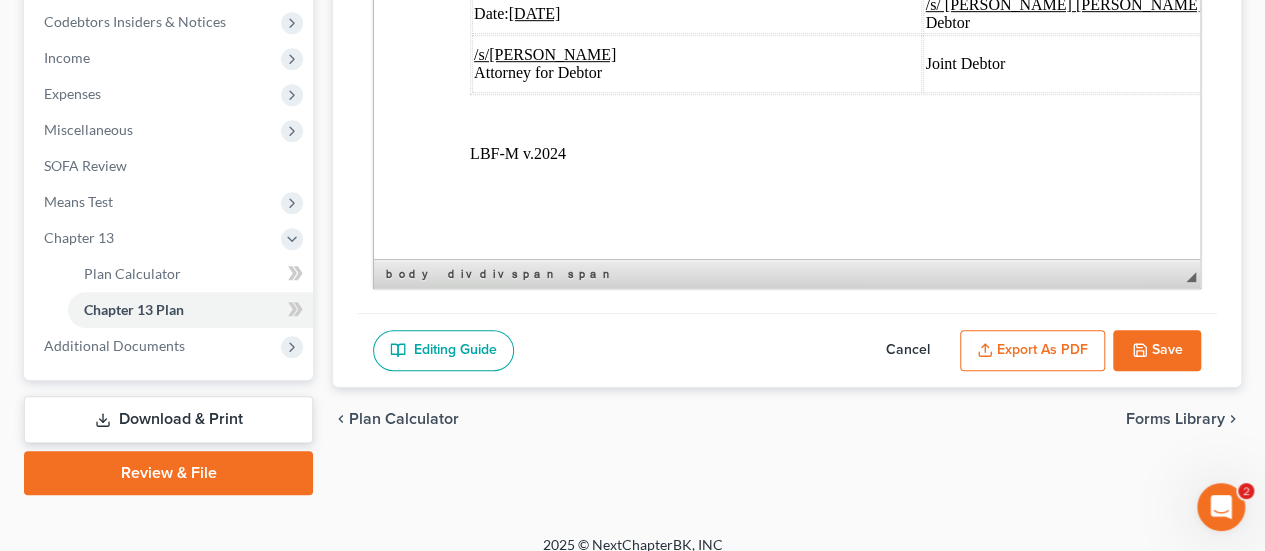 click on "Export as PDF" at bounding box center (1032, 351) 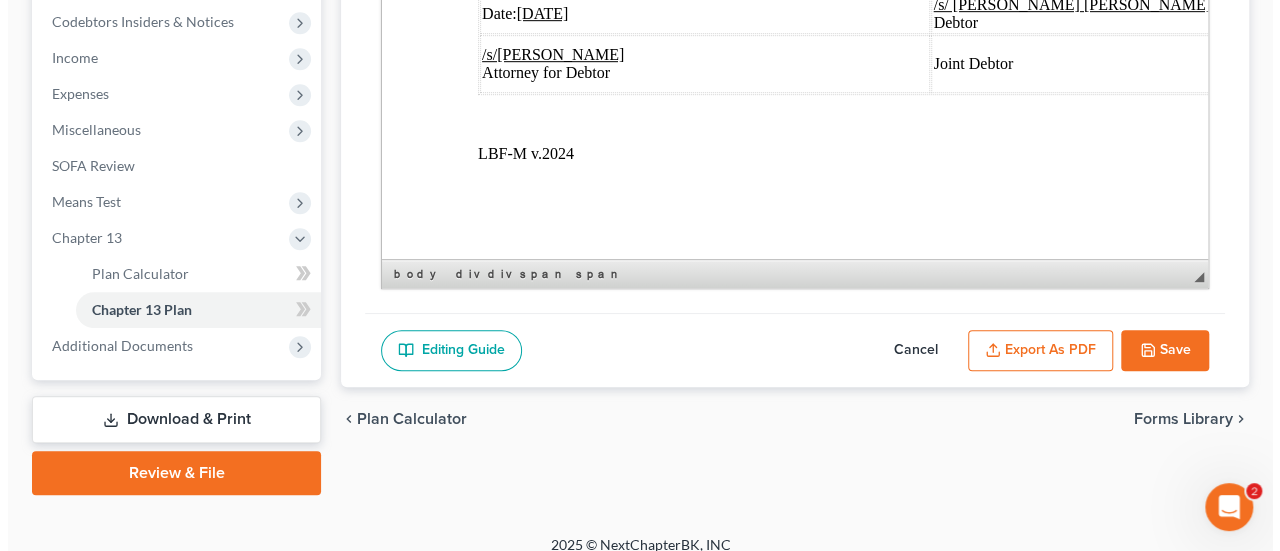 scroll, scrollTop: 7870, scrollLeft: 0, axis: vertical 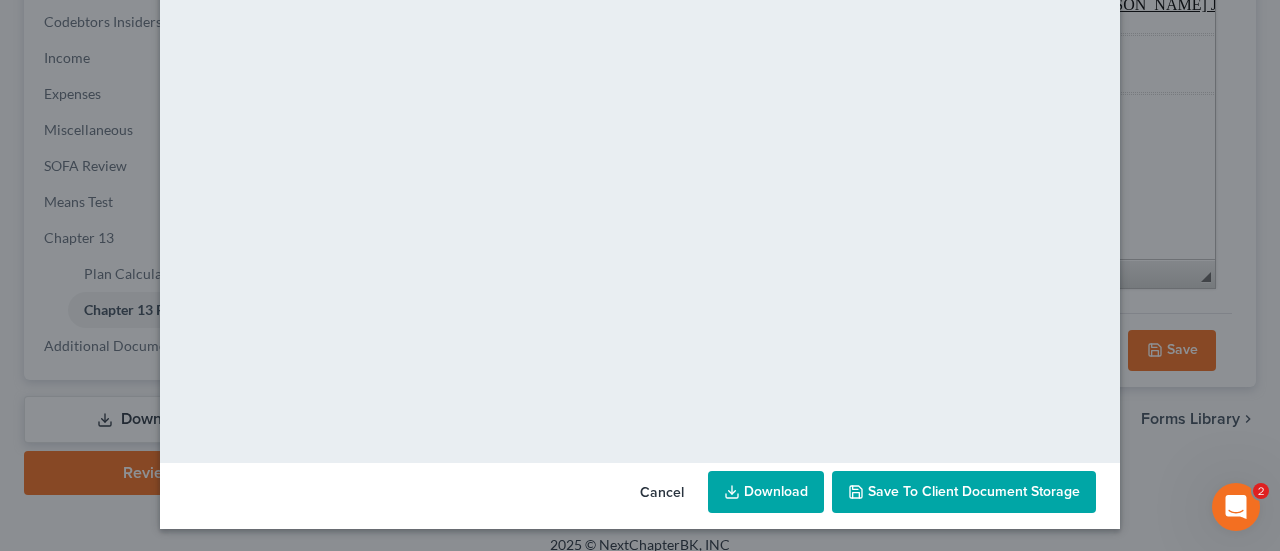 click on "Save to Client Document Storage" at bounding box center (974, 491) 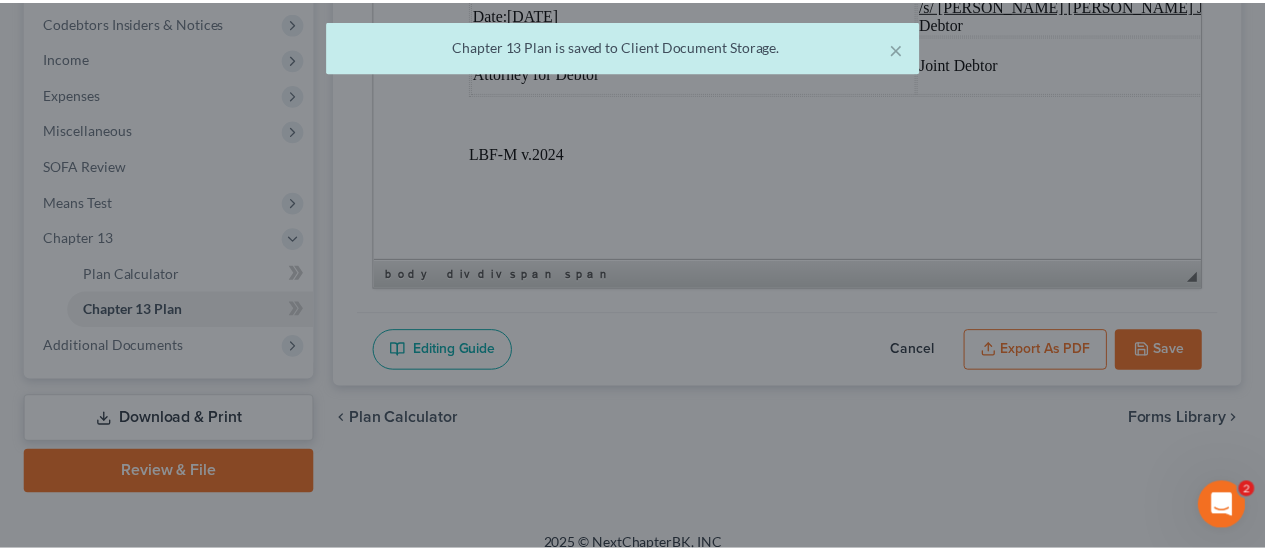 scroll, scrollTop: 7906, scrollLeft: 0, axis: vertical 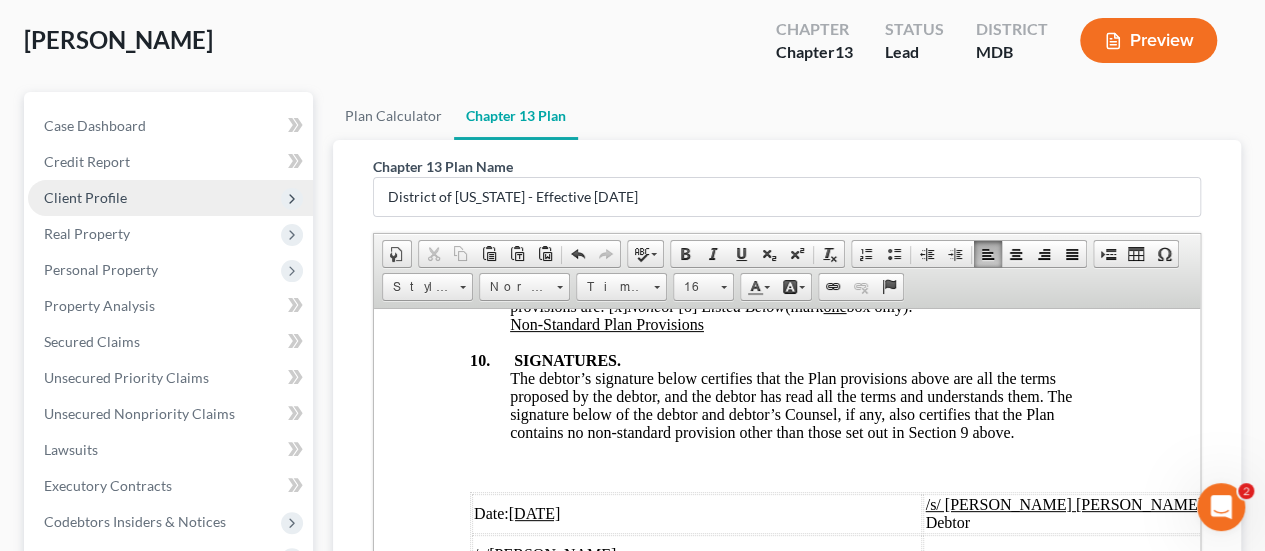 click on "Client Profile" at bounding box center [85, 197] 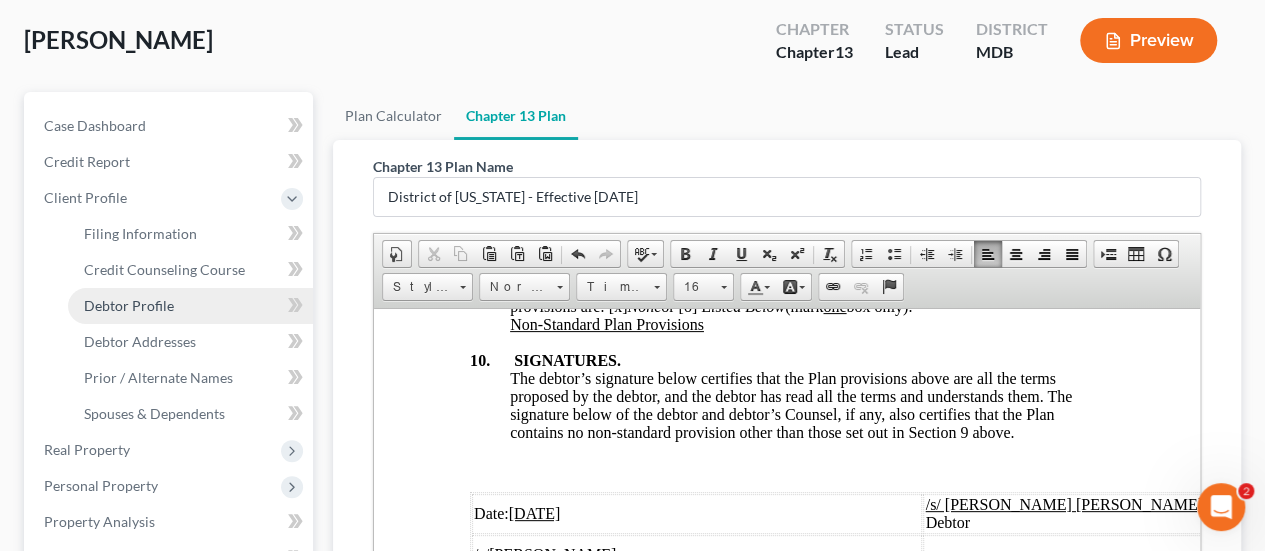 click on "Debtor Profile" at bounding box center [129, 305] 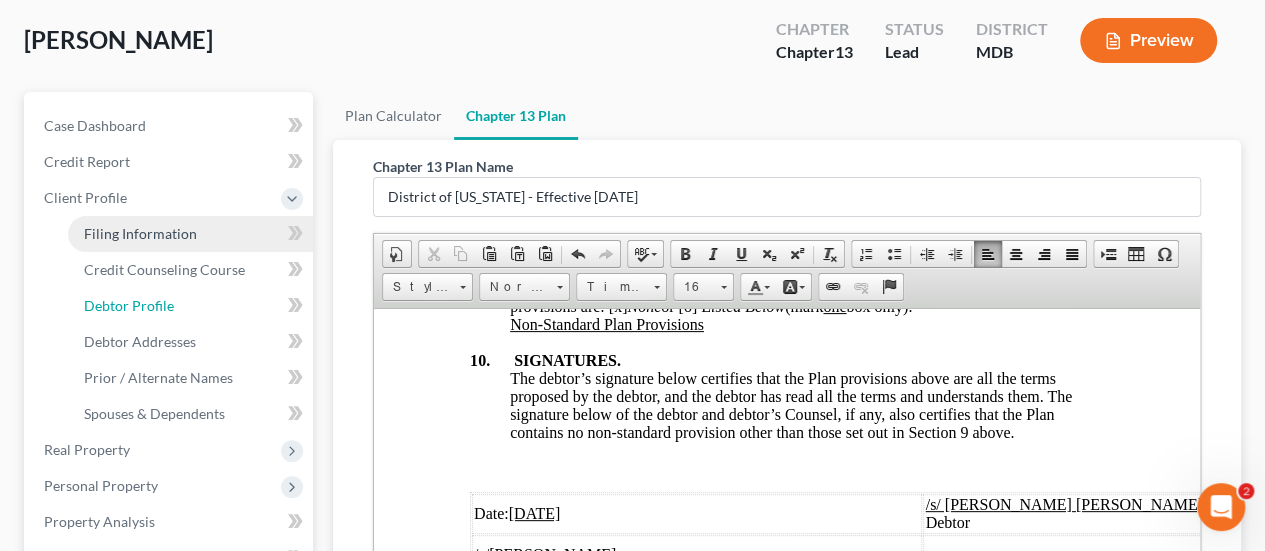 select on "3" 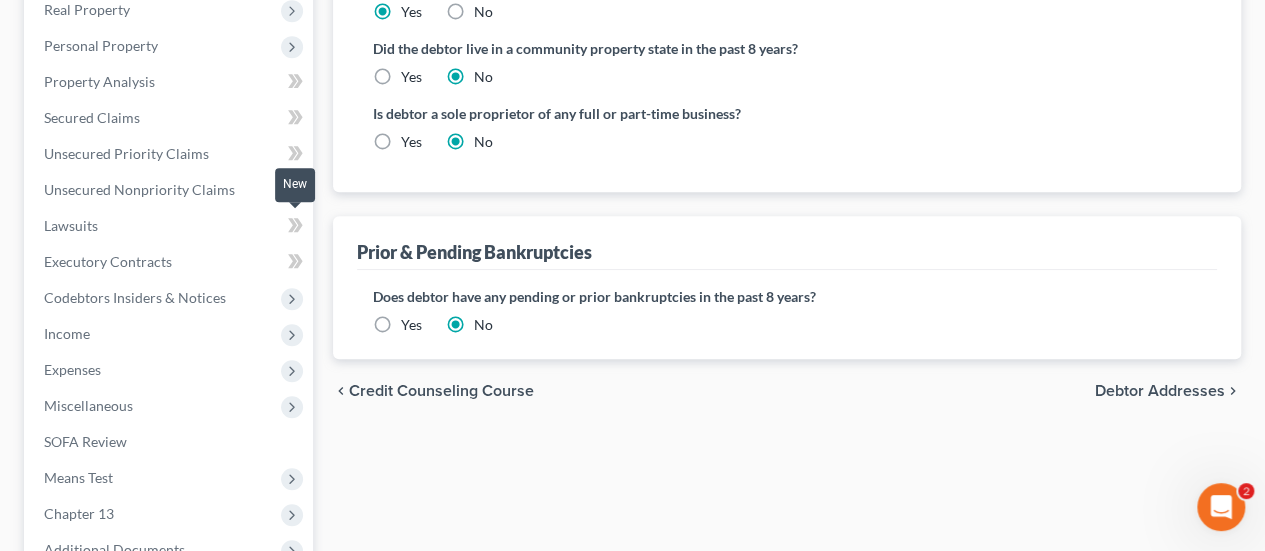 scroll, scrollTop: 600, scrollLeft: 0, axis: vertical 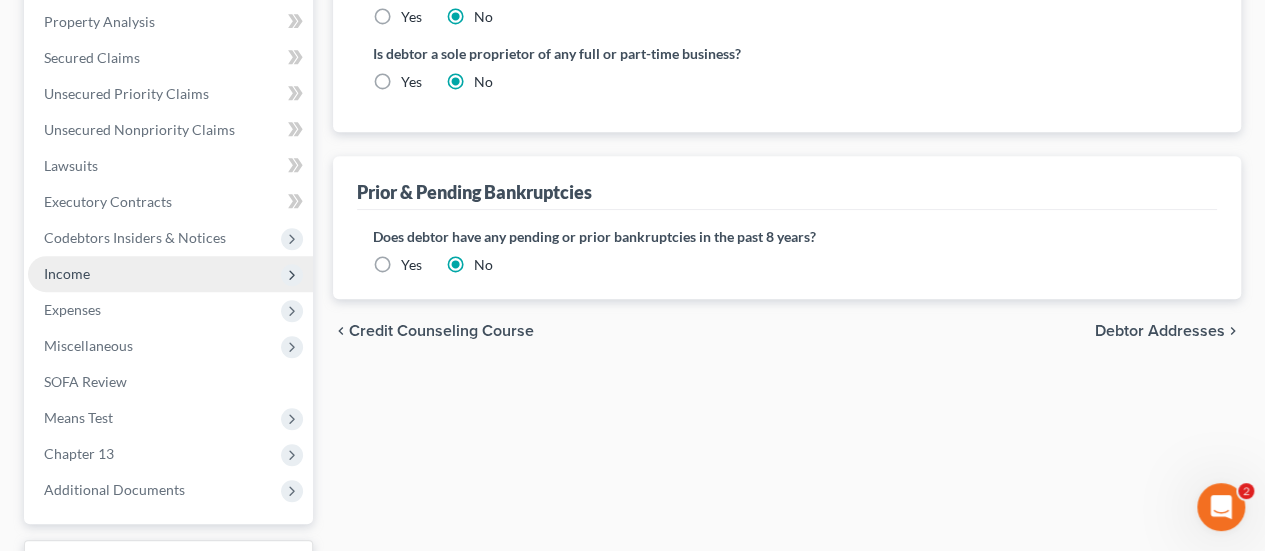 click on "Income" at bounding box center (67, 273) 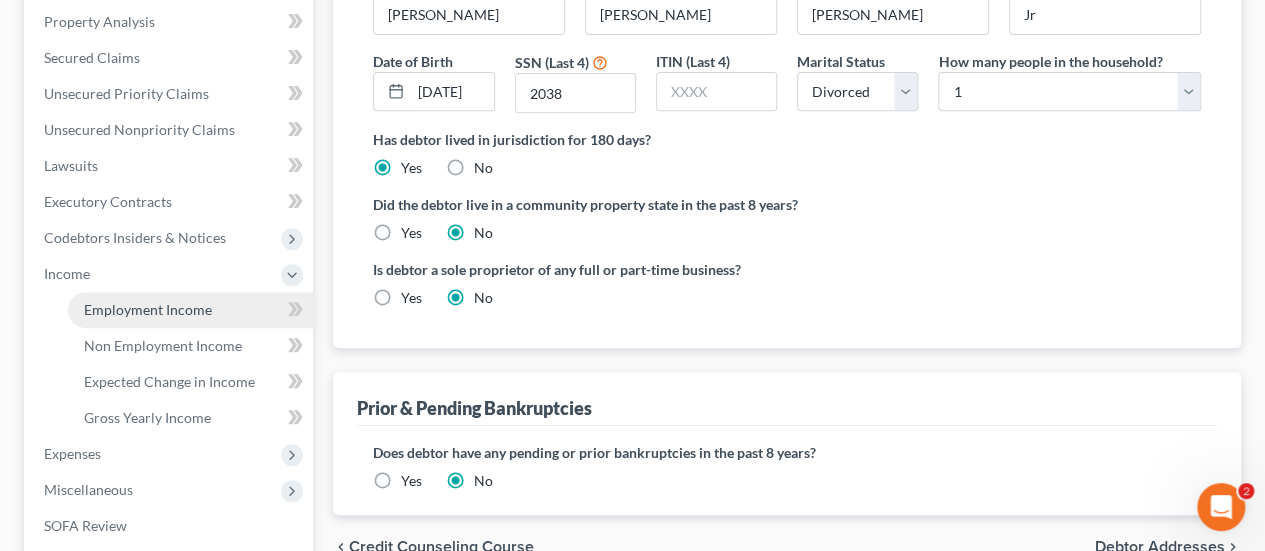 click on "Employment Income" at bounding box center [148, 309] 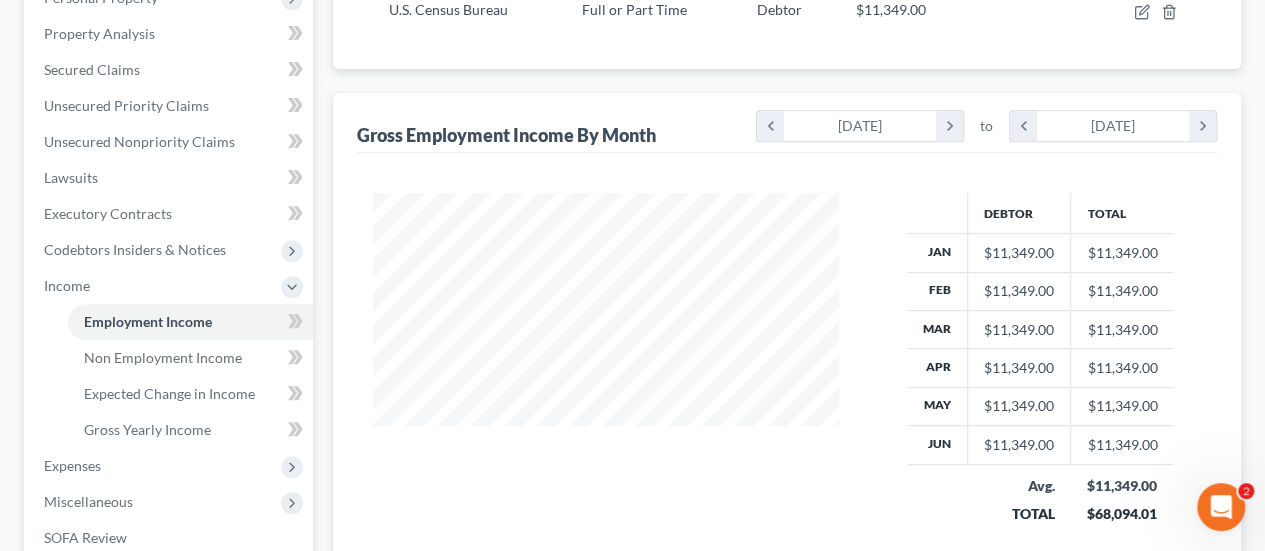 scroll, scrollTop: 0, scrollLeft: 0, axis: both 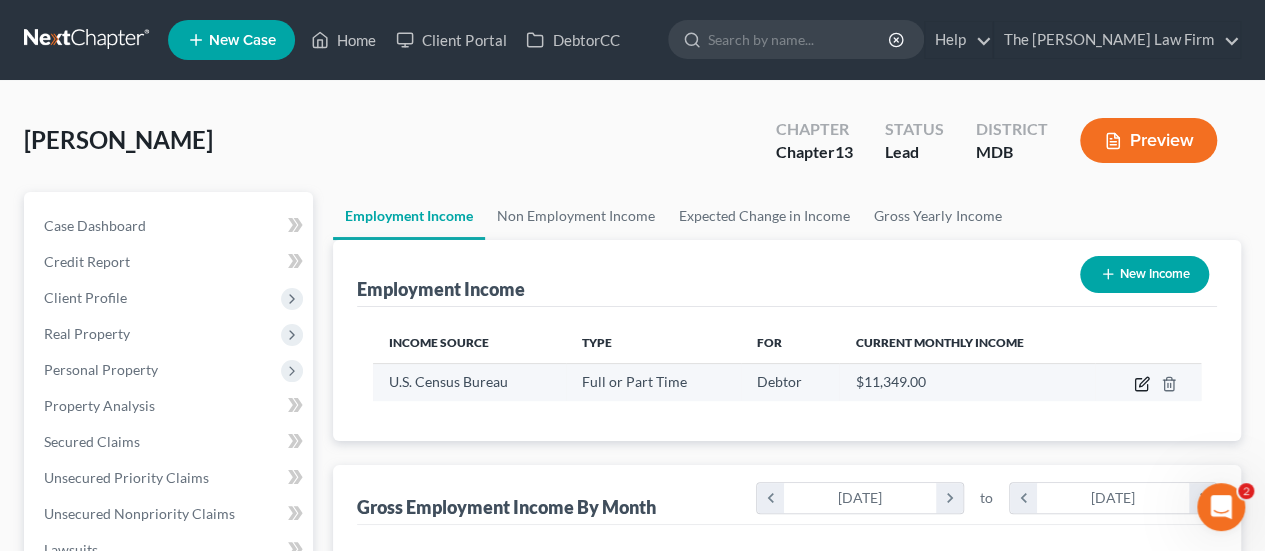 click 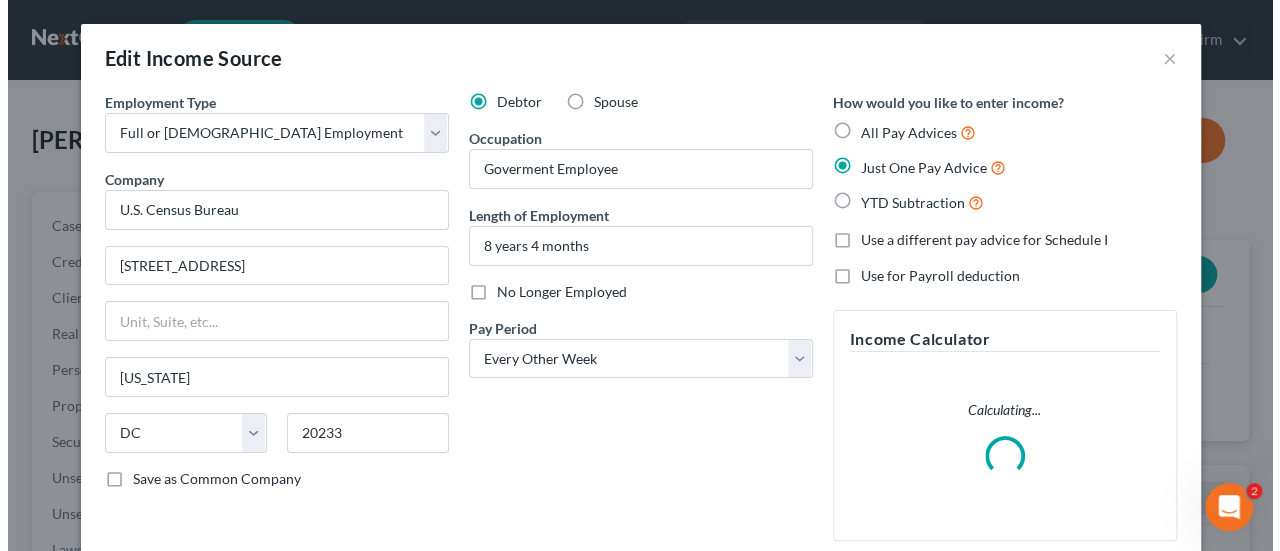 scroll, scrollTop: 999644, scrollLeft: 999487, axis: both 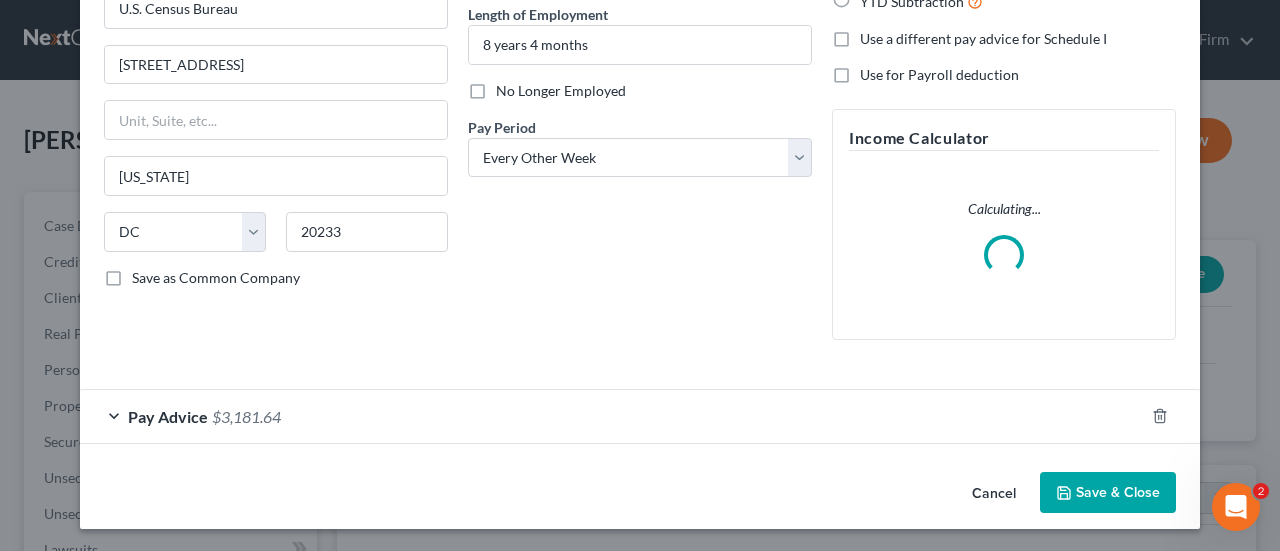click on "Pay Advice $3,181.64" at bounding box center [612, 416] 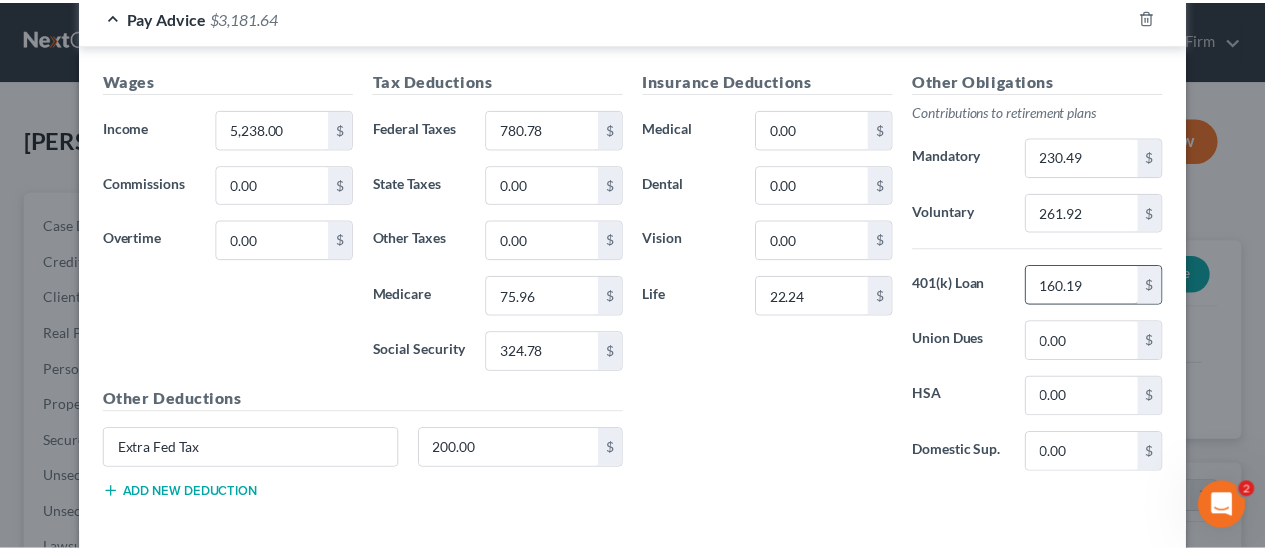 scroll, scrollTop: 0, scrollLeft: 0, axis: both 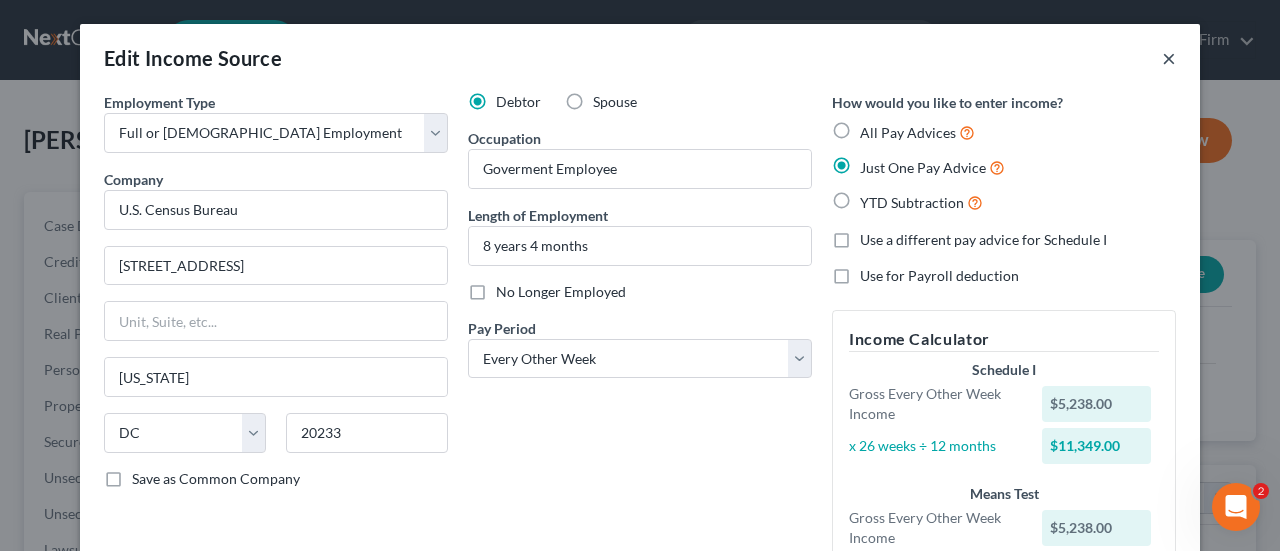 click on "×" at bounding box center [1169, 58] 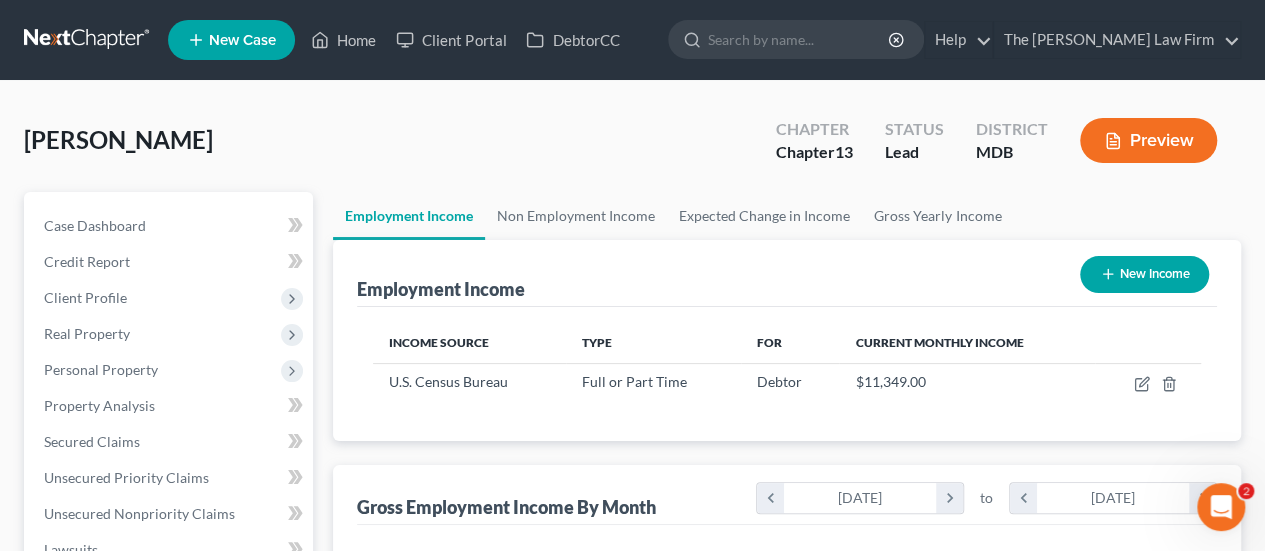 scroll, scrollTop: 356, scrollLeft: 506, axis: both 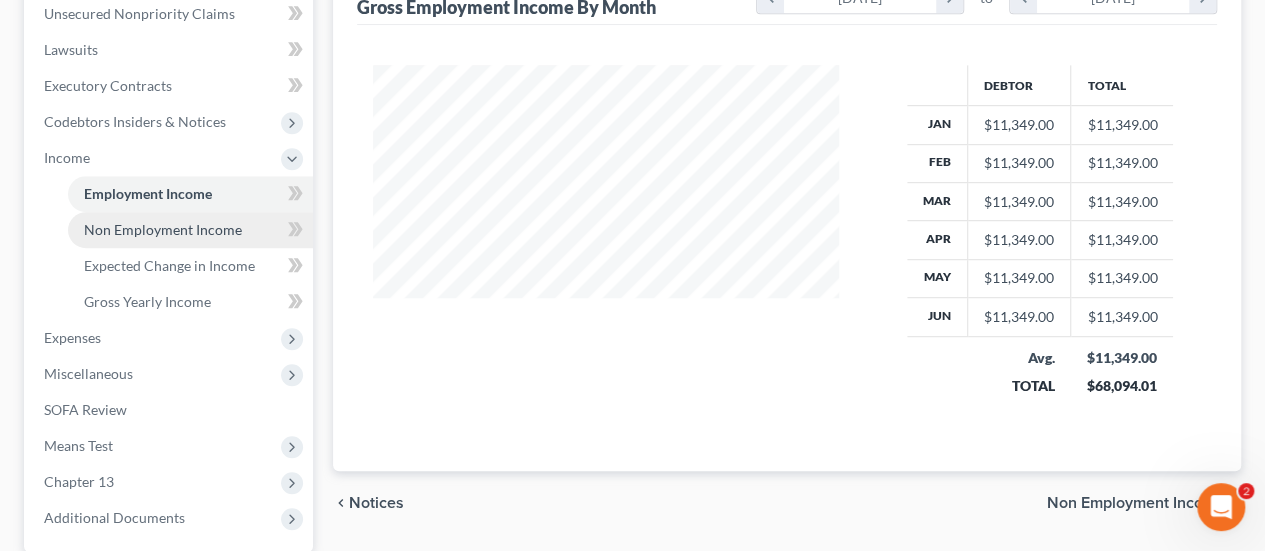 click on "Non Employment Income" at bounding box center [163, 229] 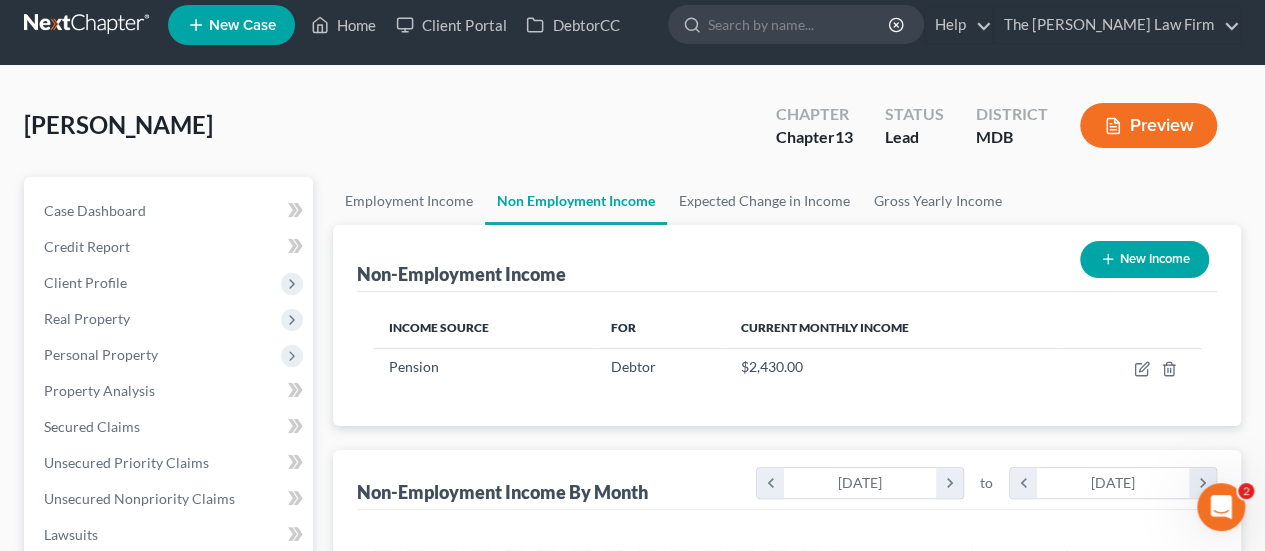 scroll, scrollTop: 0, scrollLeft: 0, axis: both 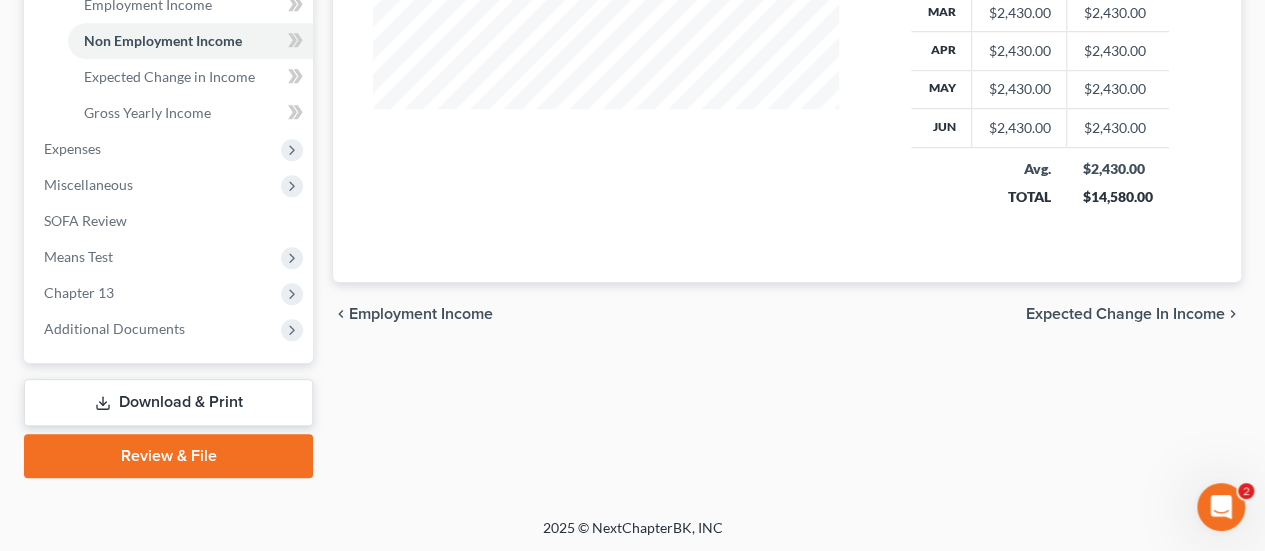 click on "Download & Print" at bounding box center (168, 402) 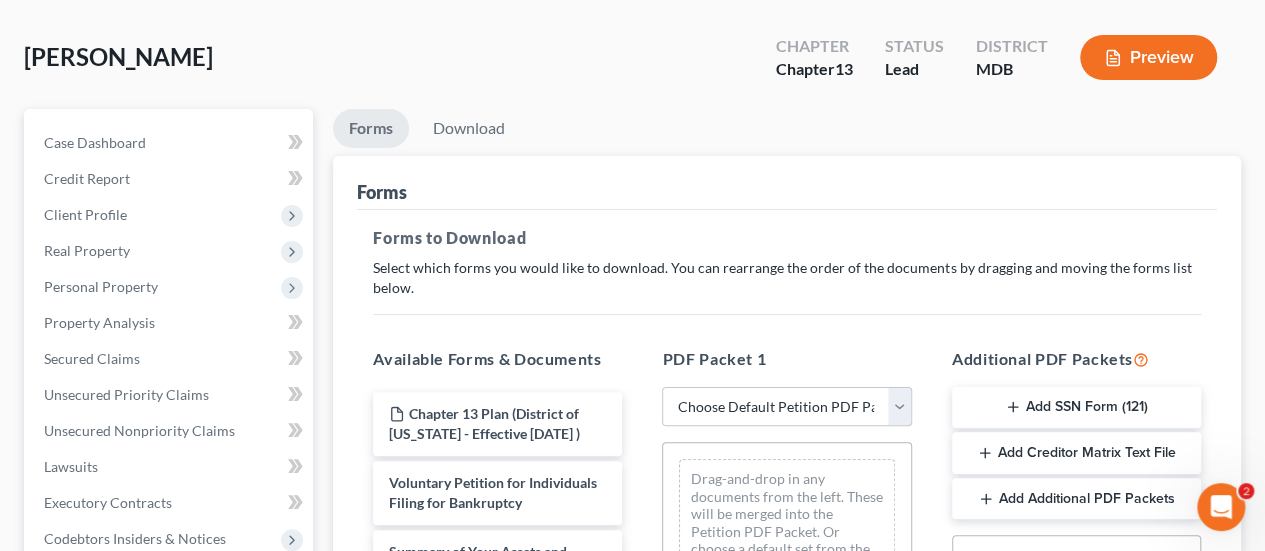 scroll, scrollTop: 400, scrollLeft: 0, axis: vertical 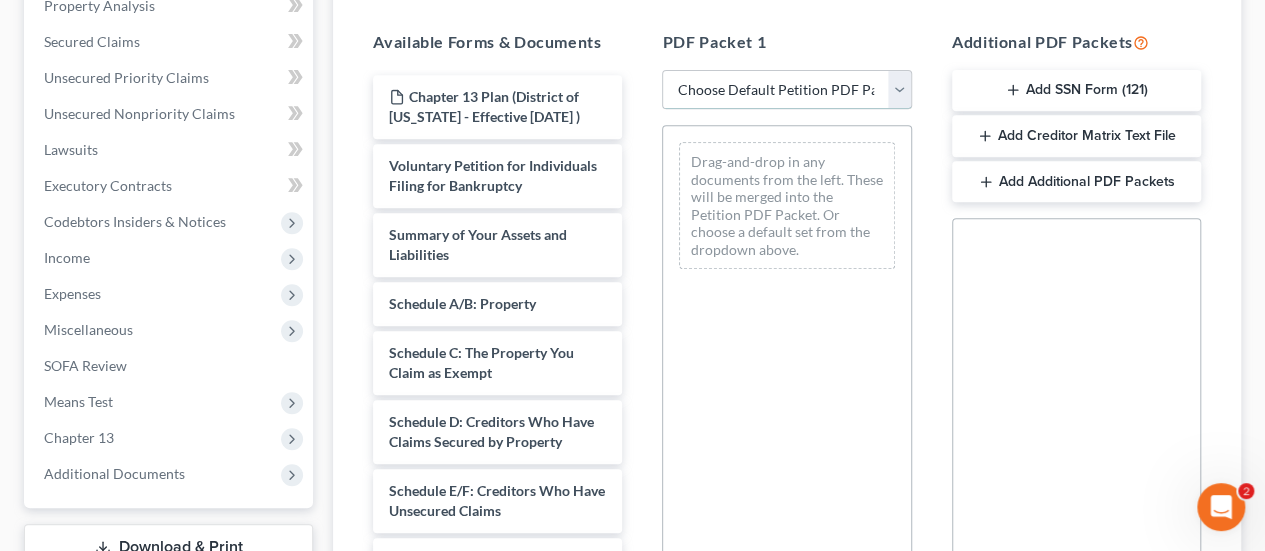 click on "Choose Default Petition PDF Packet Complete Bankruptcy Petition (all forms and schedules) Emergency Filing Forms (Petition and Creditor List Only) Amended Forms Signature Pages Only Supplemental Post Petition (Sch. I & J) Supplemental Post Petition (Sch. I) Supplemental Post Petition (Sch. J)" at bounding box center [786, 90] 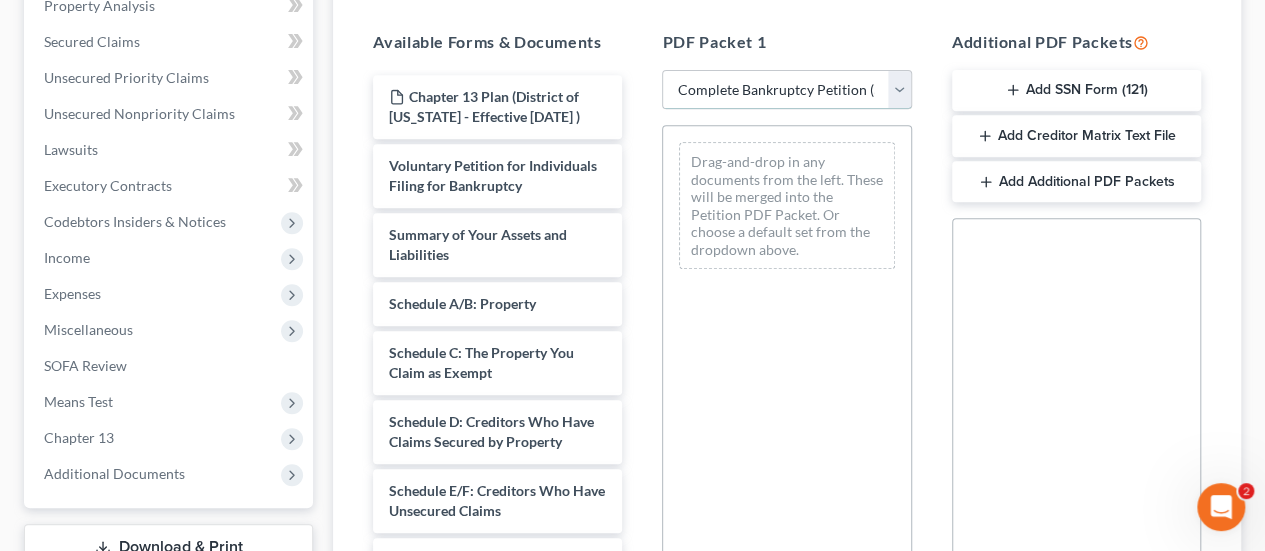 click on "Choose Default Petition PDF Packet Complete Bankruptcy Petition (all forms and schedules) Emergency Filing Forms (Petition and Creditor List Only) Amended Forms Signature Pages Only Supplemental Post Petition (Sch. I & J) Supplemental Post Petition (Sch. I) Supplemental Post Petition (Sch. J)" at bounding box center [786, 90] 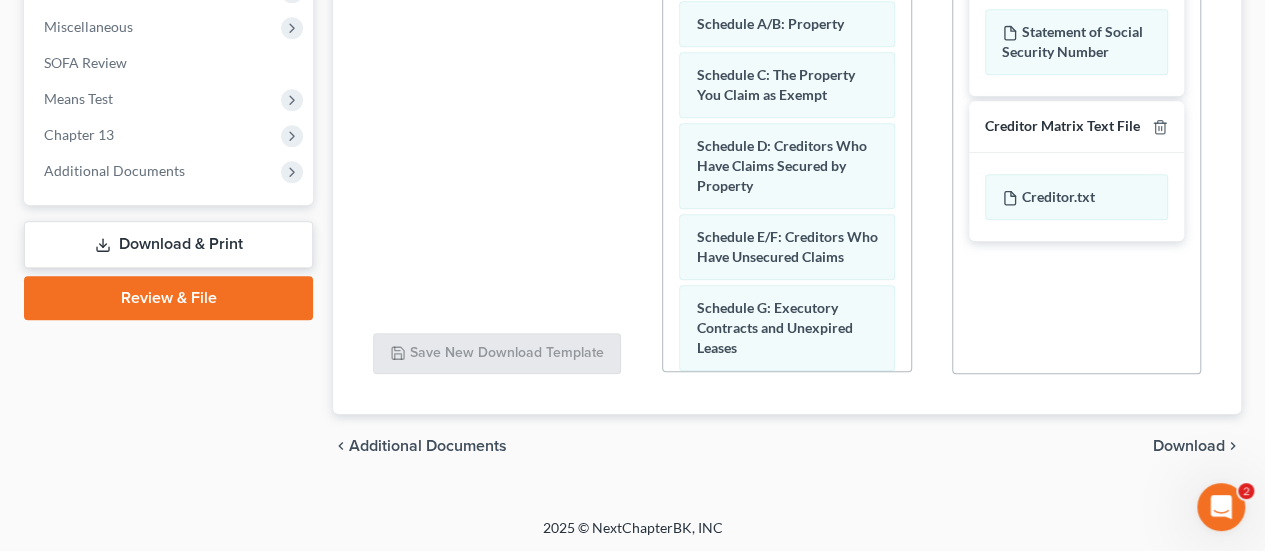 click on "Download" at bounding box center (1189, 446) 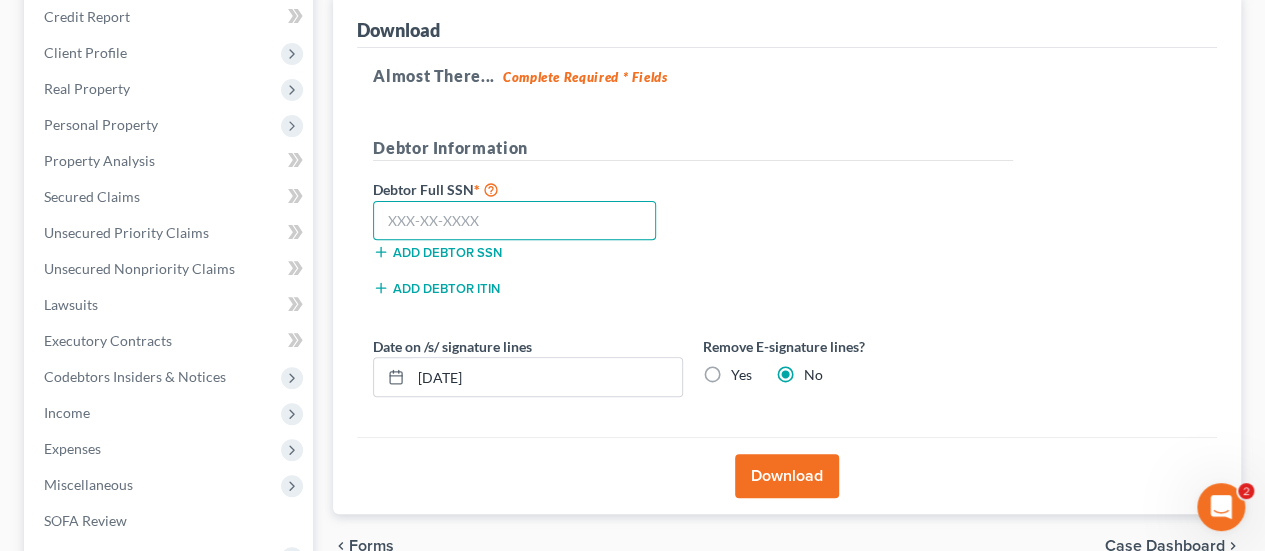 click at bounding box center [514, 221] 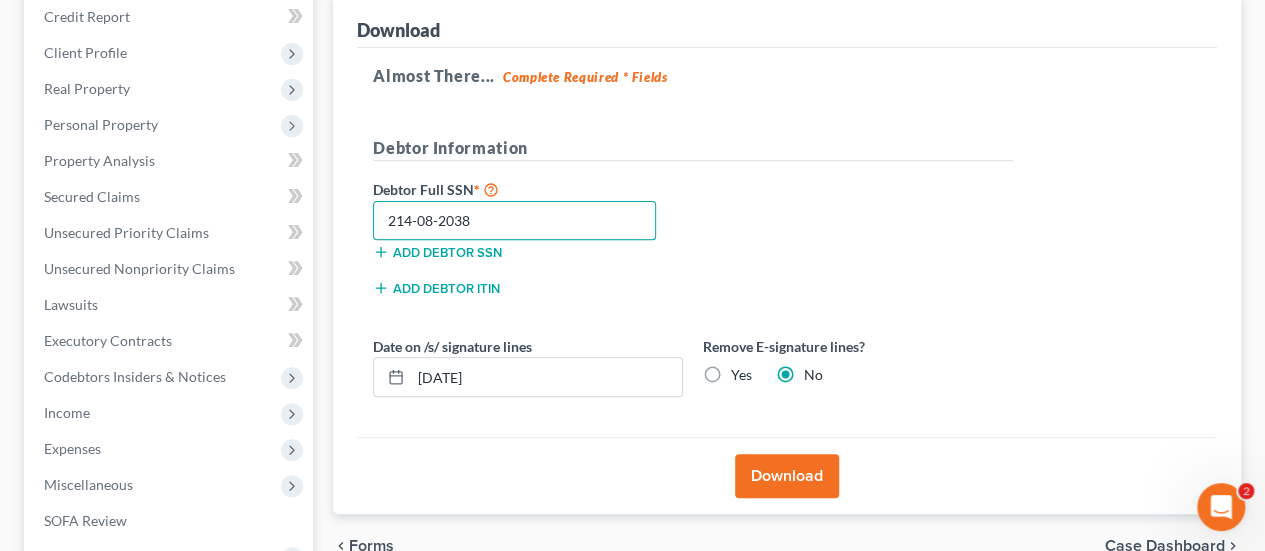 type on "214-08-2038" 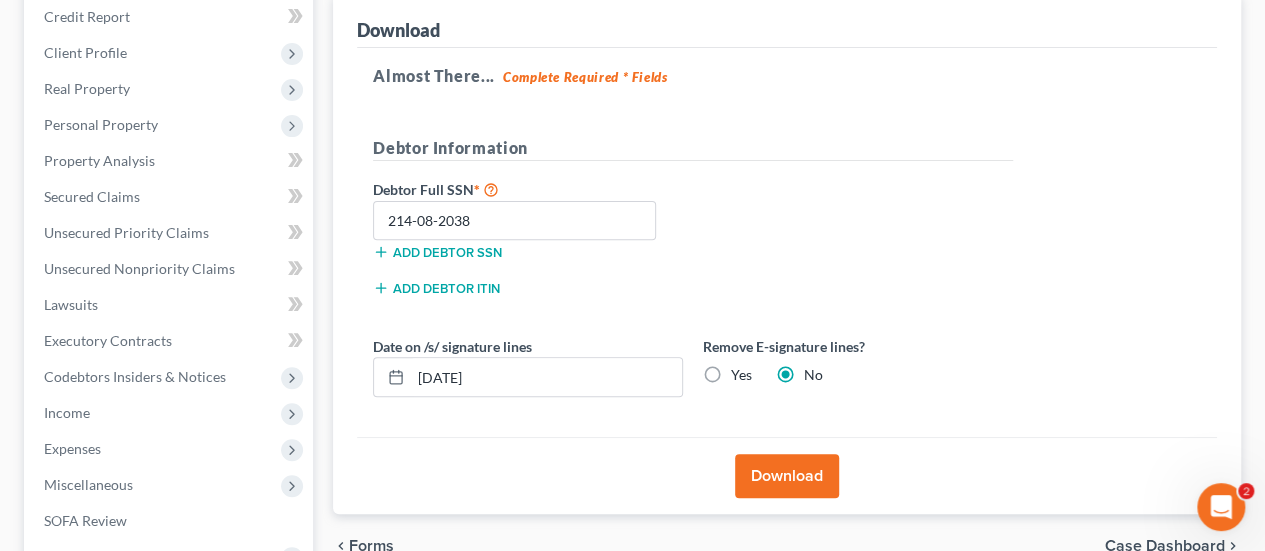 click on "Debtor Full SSN  *   214-08-2038 Add debtor SSN" at bounding box center [693, 227] 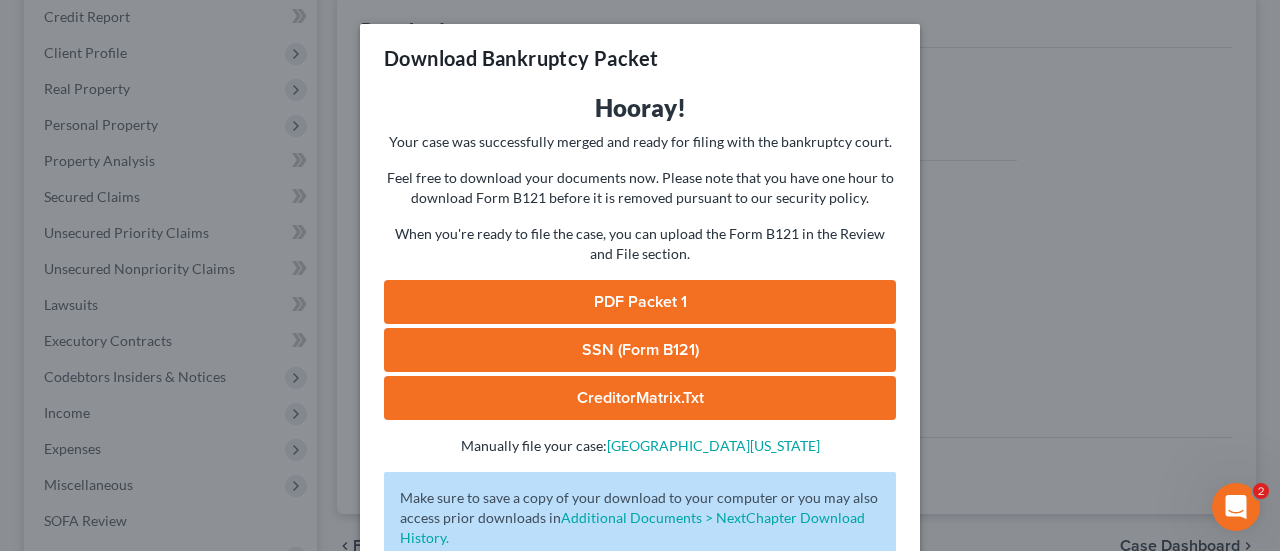 click on "PDF Packet 1" at bounding box center [640, 302] 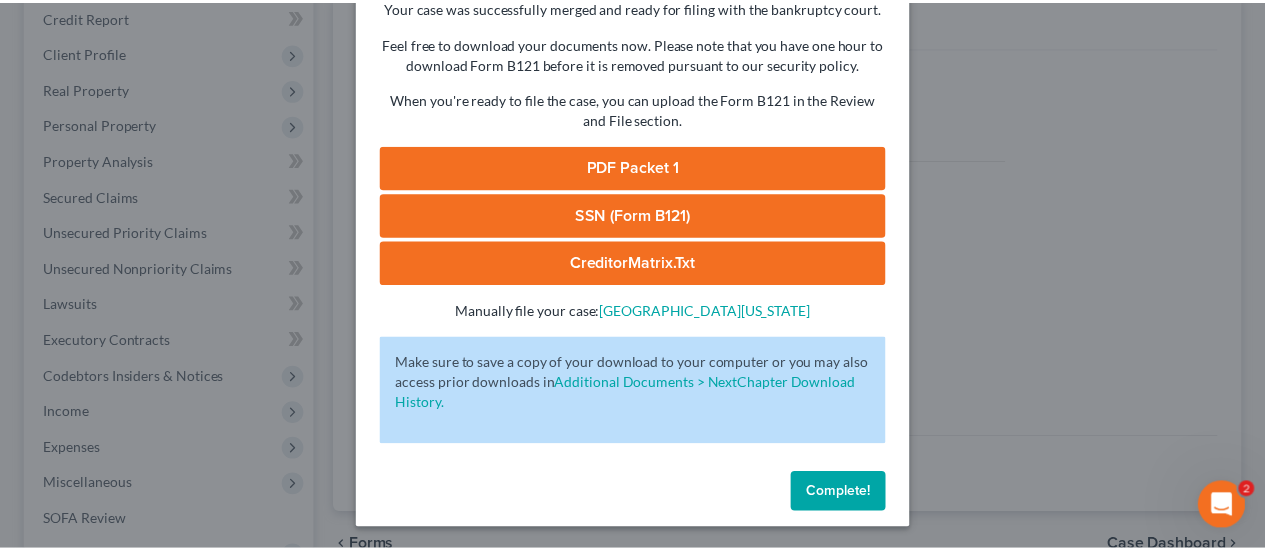 scroll, scrollTop: 136, scrollLeft: 0, axis: vertical 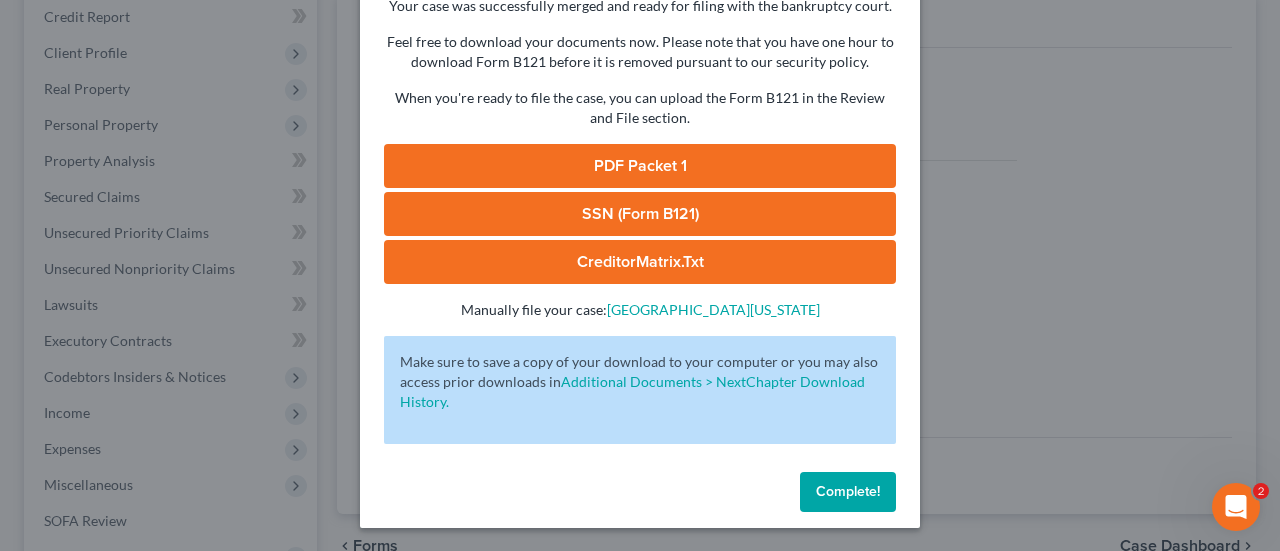 click on "Complete!" at bounding box center (848, 492) 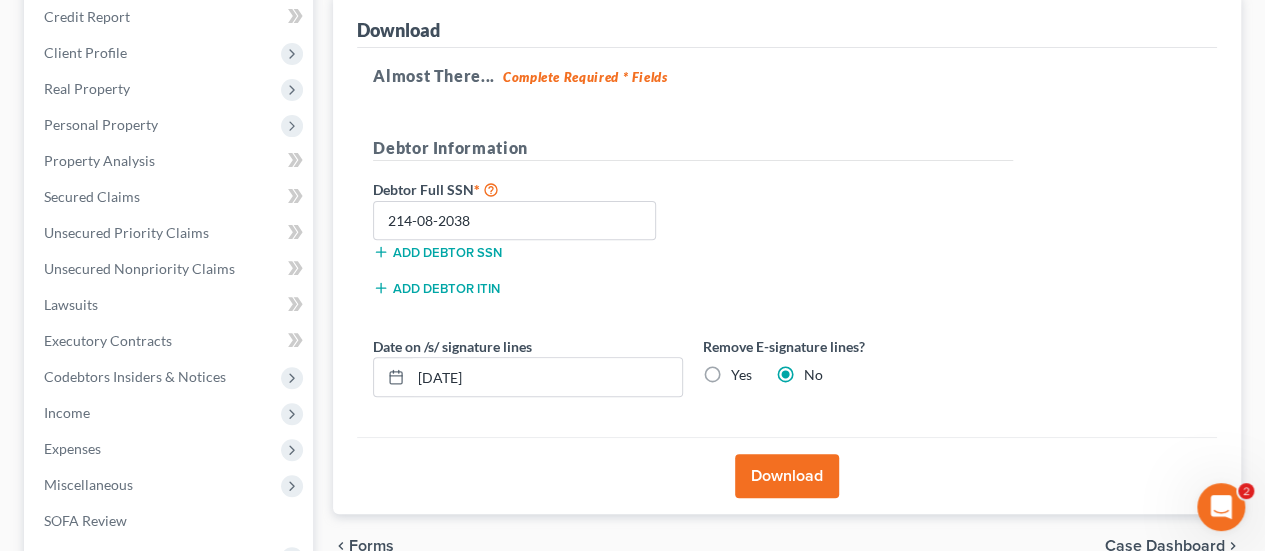 scroll, scrollTop: 0, scrollLeft: 0, axis: both 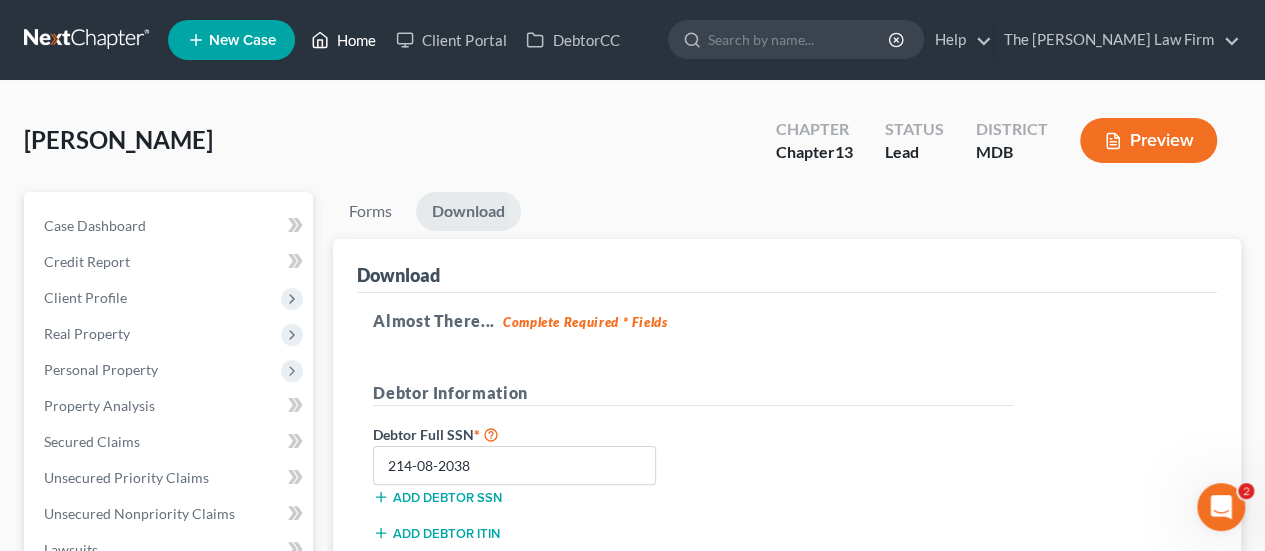 click on "Home" at bounding box center [343, 40] 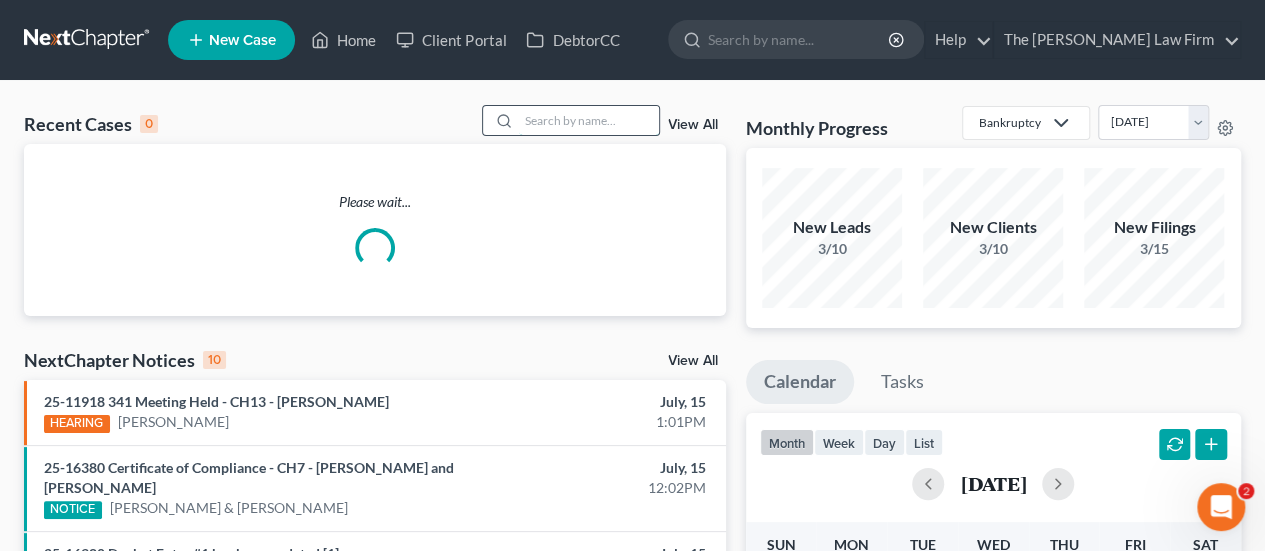 click at bounding box center (589, 120) 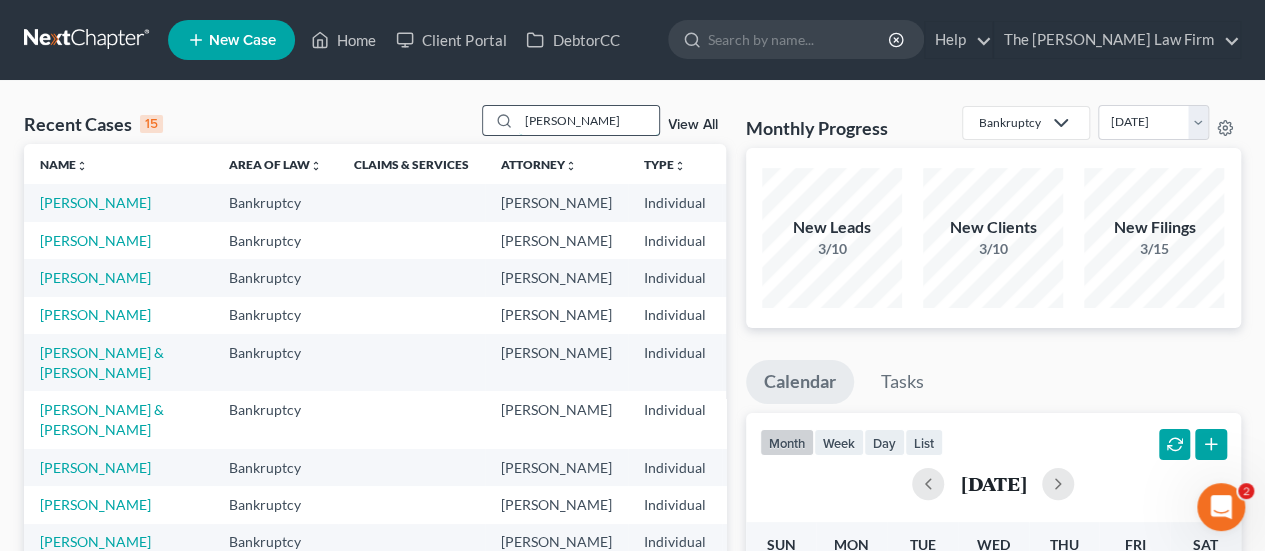 type on "[PERSON_NAME]" 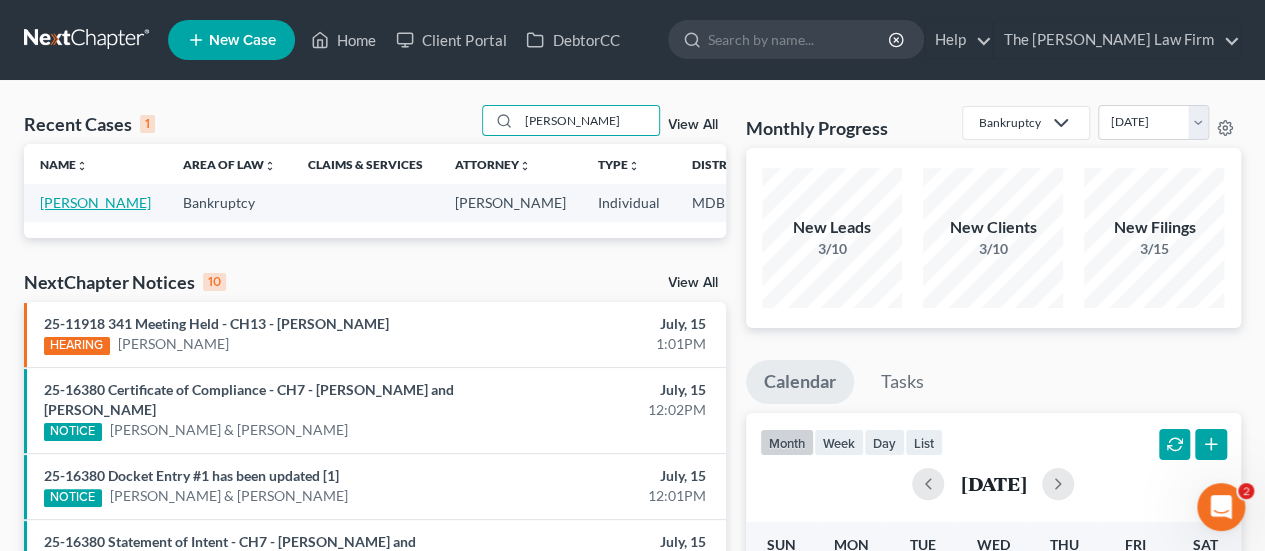 click on "[PERSON_NAME]" at bounding box center [95, 202] 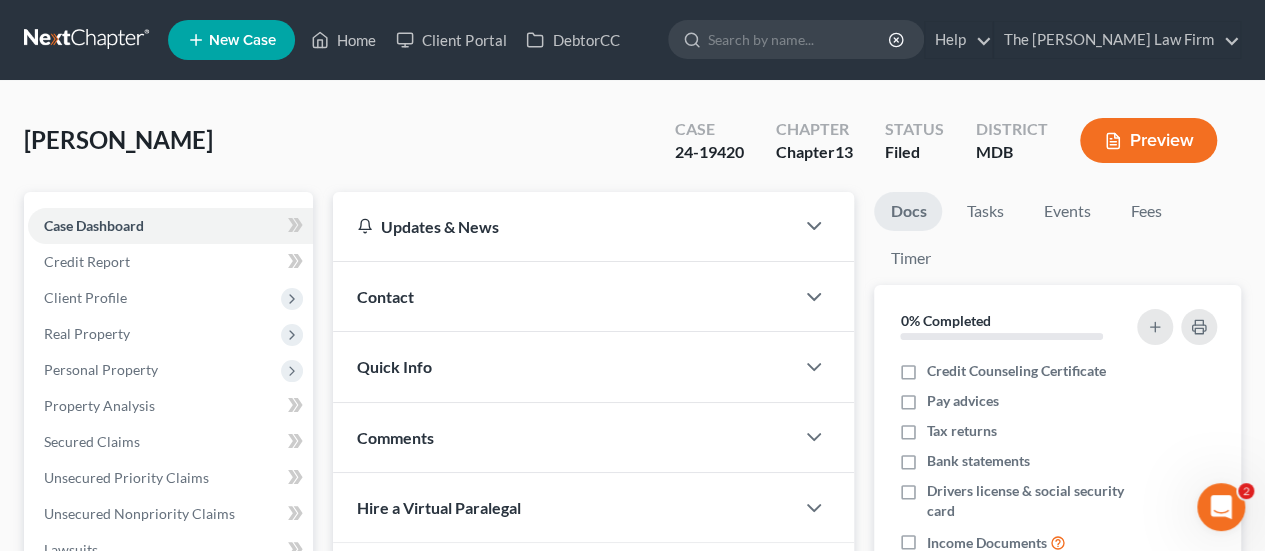scroll, scrollTop: 600, scrollLeft: 0, axis: vertical 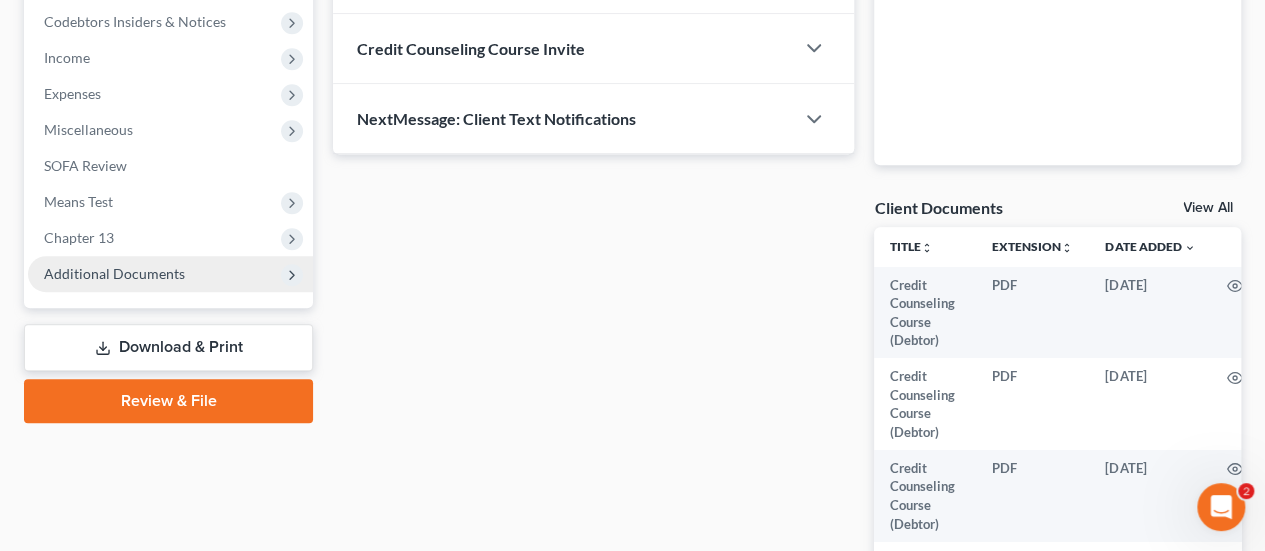 click on "Additional Documents" at bounding box center (114, 273) 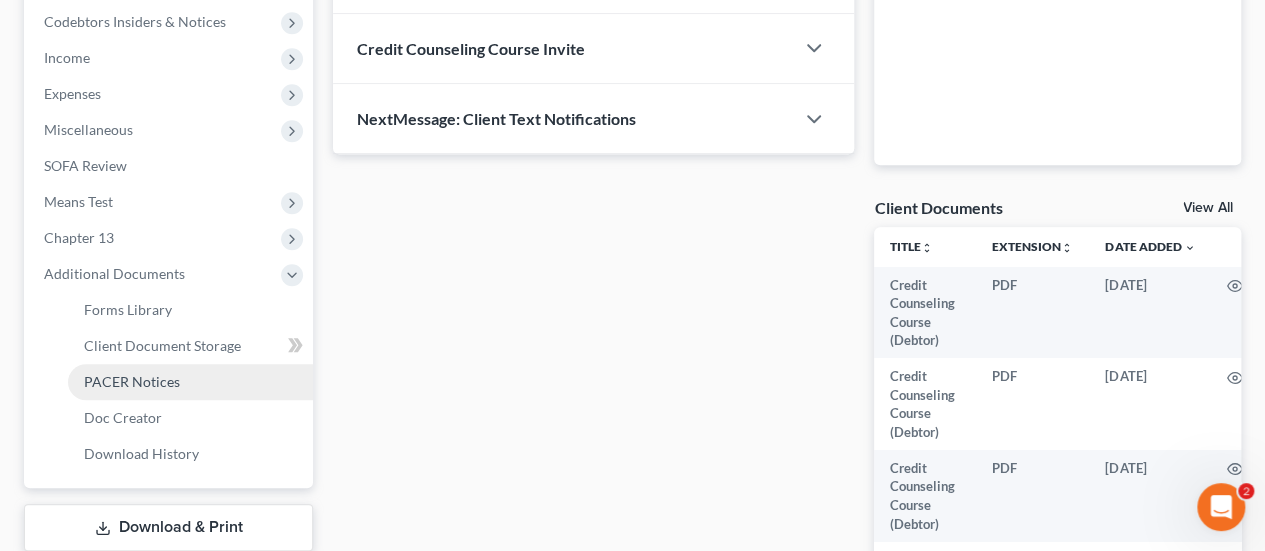 click on "PACER Notices" at bounding box center [132, 381] 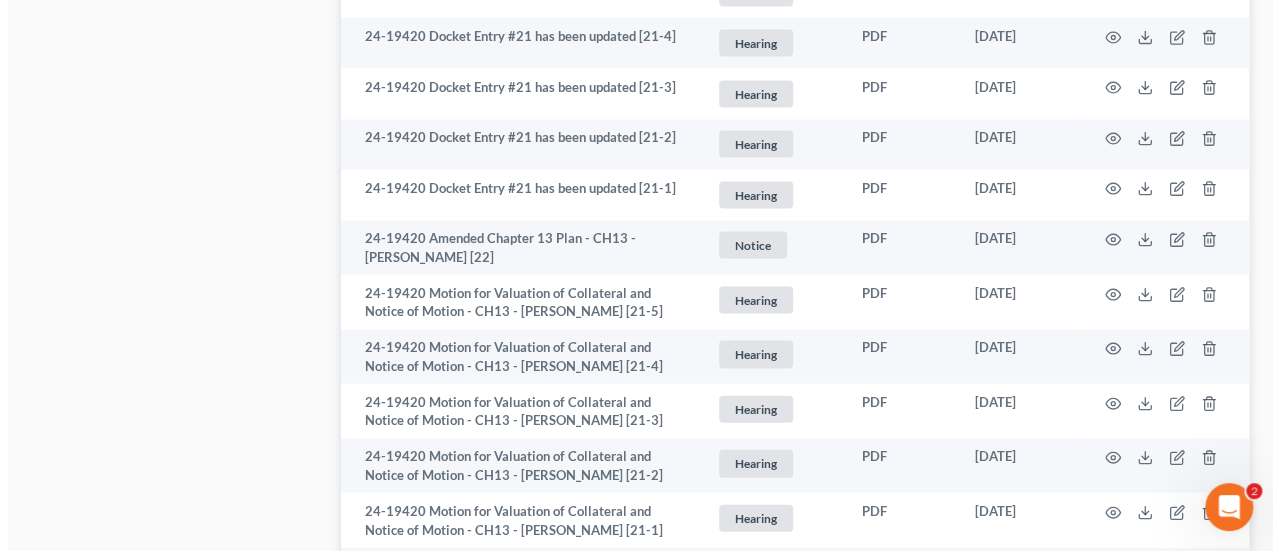 scroll, scrollTop: 2600, scrollLeft: 0, axis: vertical 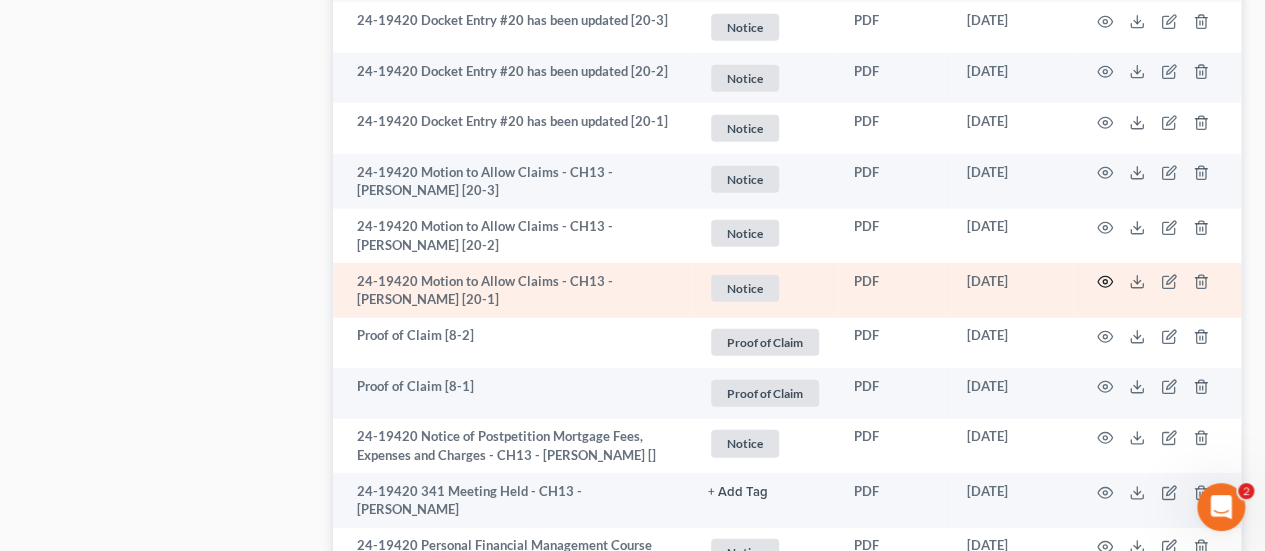 click 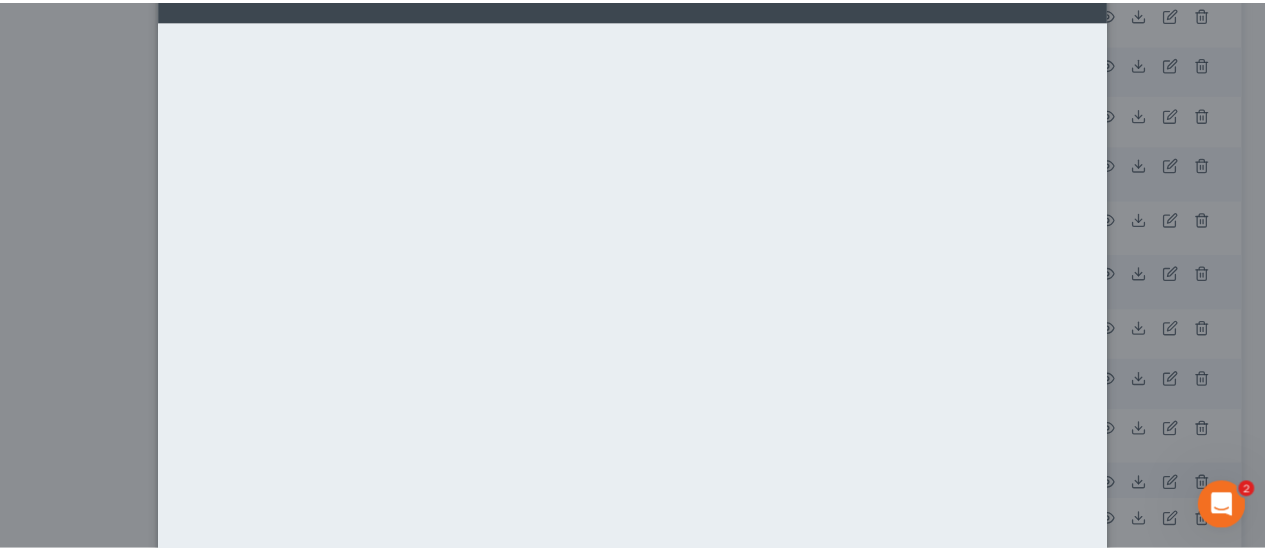 scroll, scrollTop: 0, scrollLeft: 0, axis: both 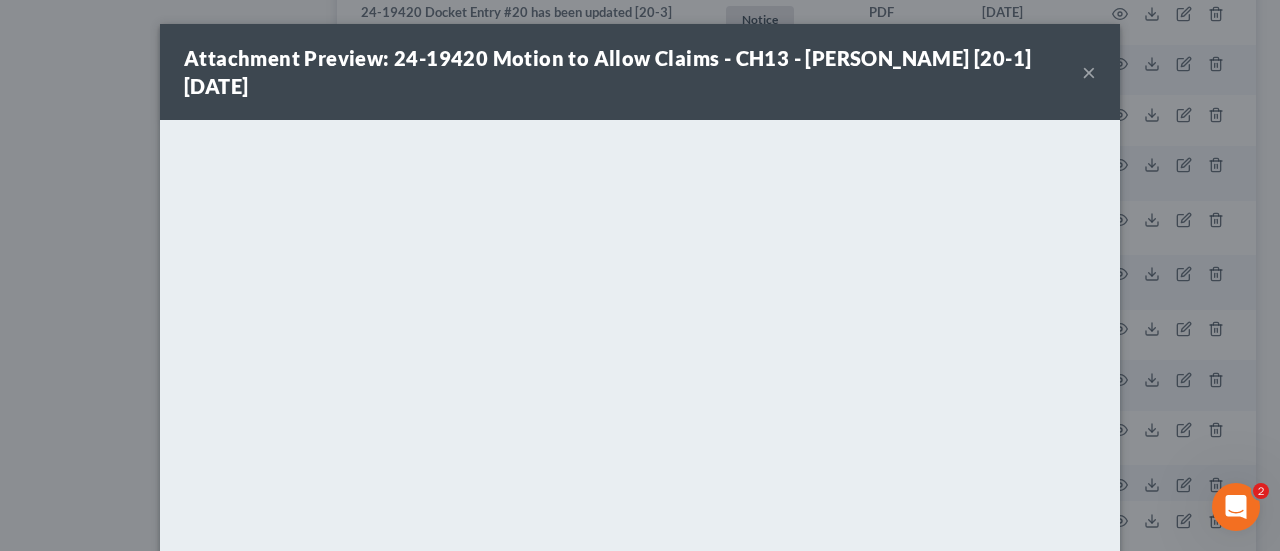 click on "×" at bounding box center [1089, 72] 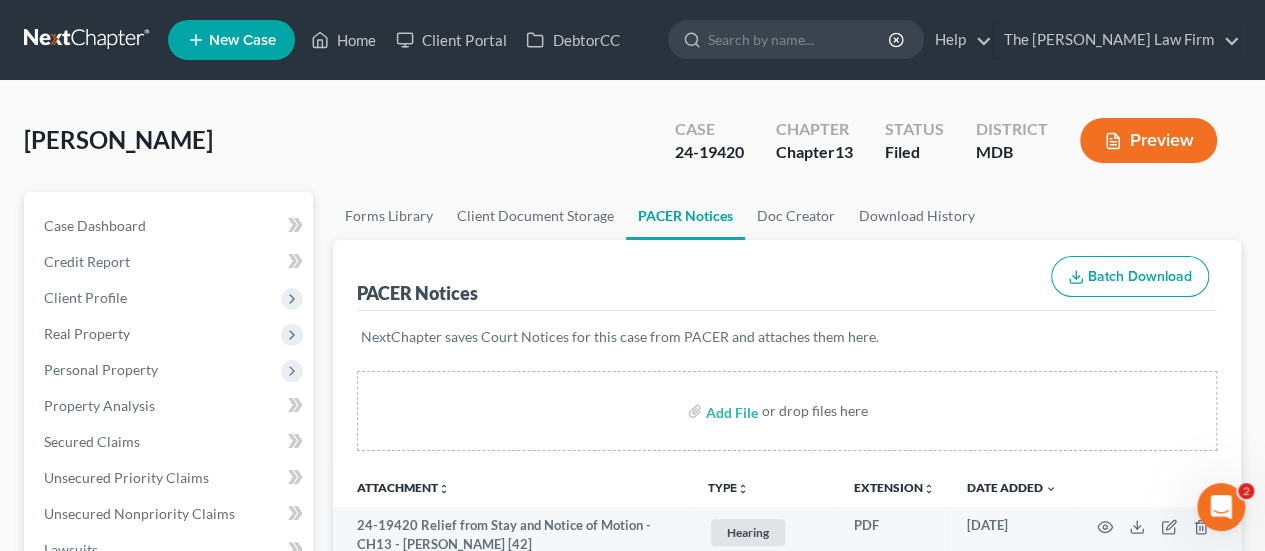 scroll, scrollTop: 0, scrollLeft: 0, axis: both 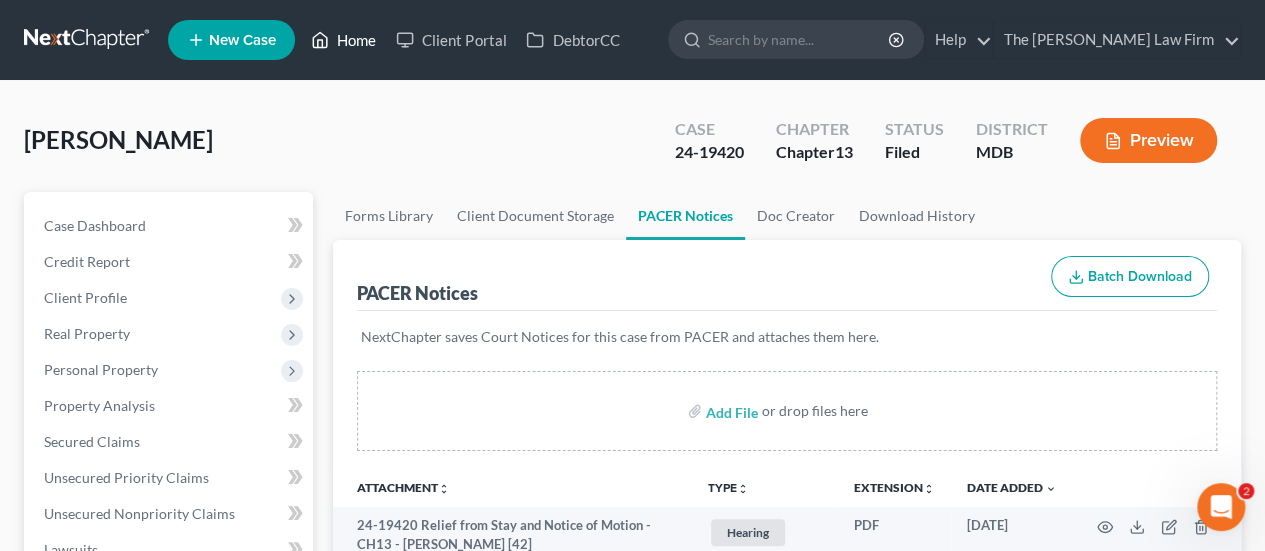 click on "Home" at bounding box center [343, 40] 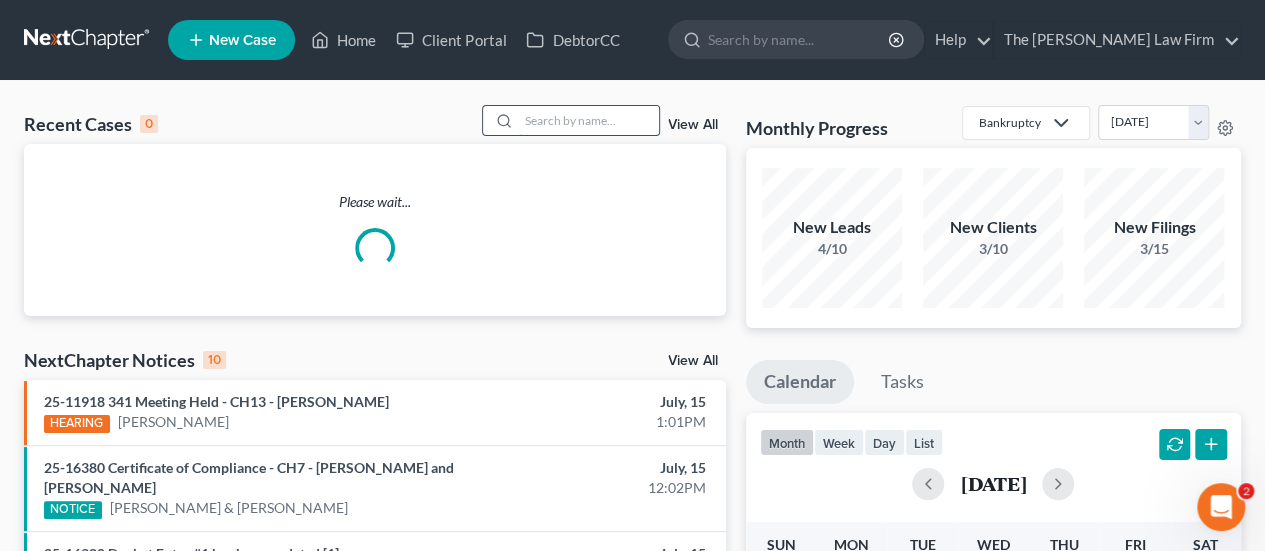 click at bounding box center [589, 120] 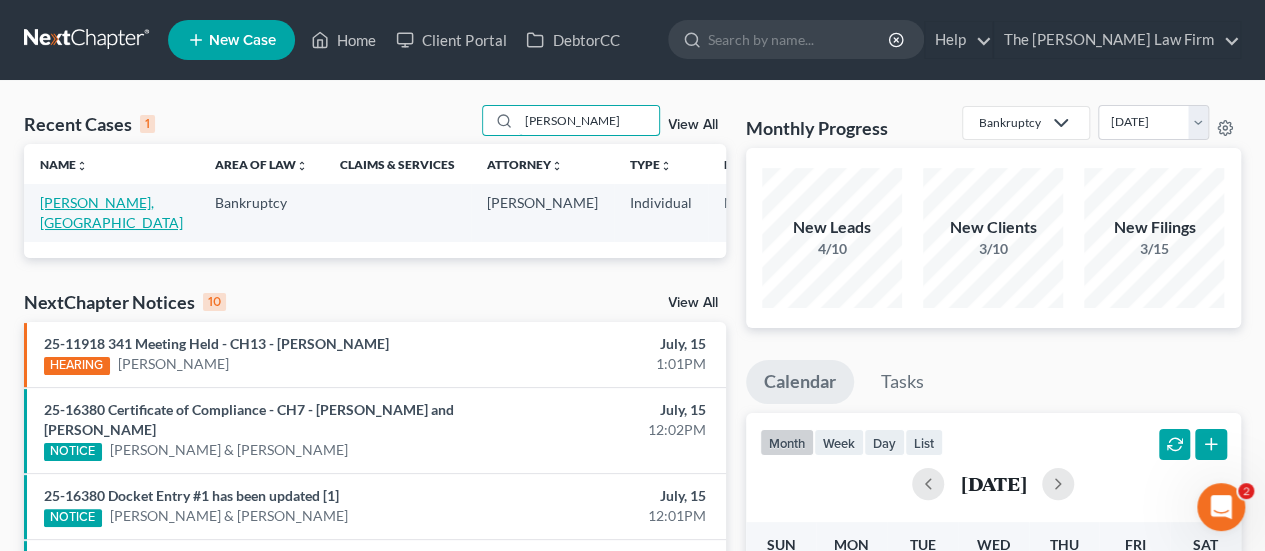 type on "[PERSON_NAME]" 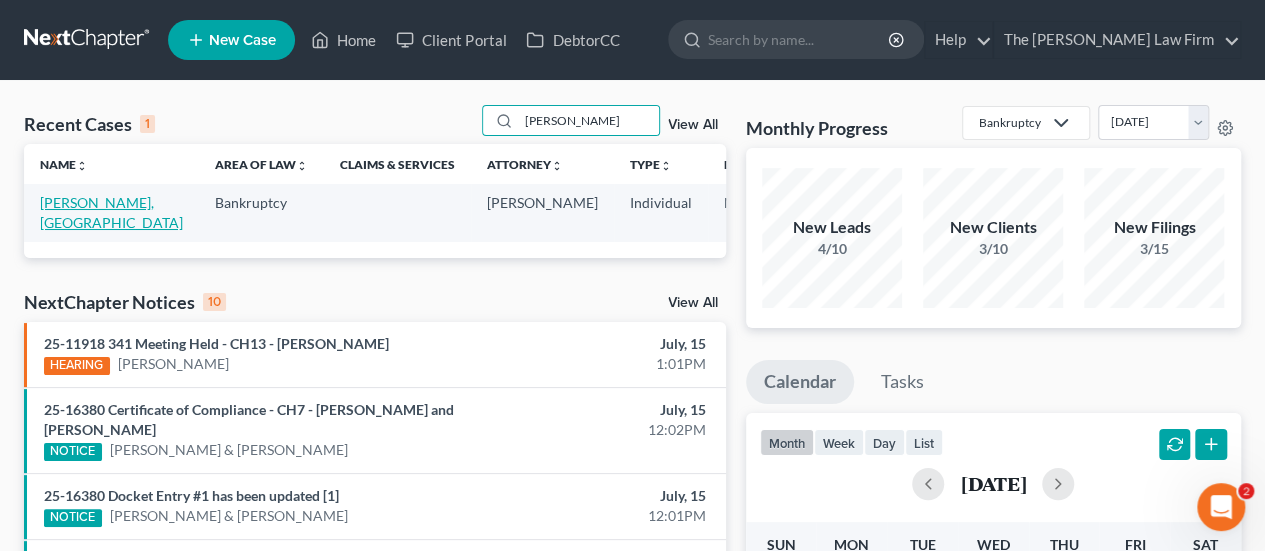 click on "[PERSON_NAME], [GEOGRAPHIC_DATA]" at bounding box center (111, 212) 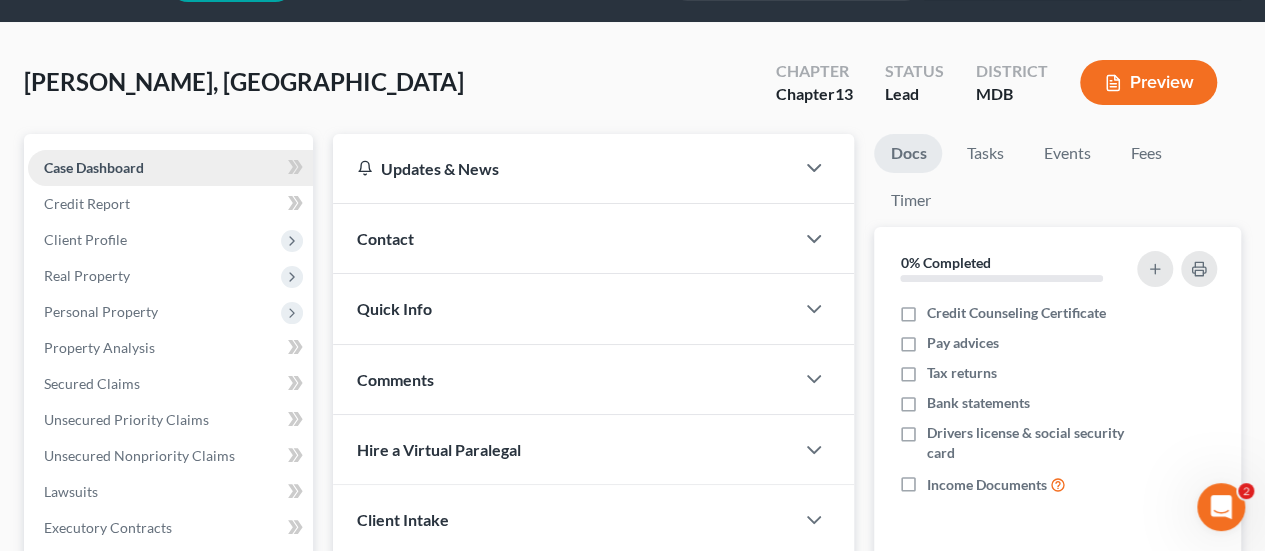 scroll, scrollTop: 100, scrollLeft: 0, axis: vertical 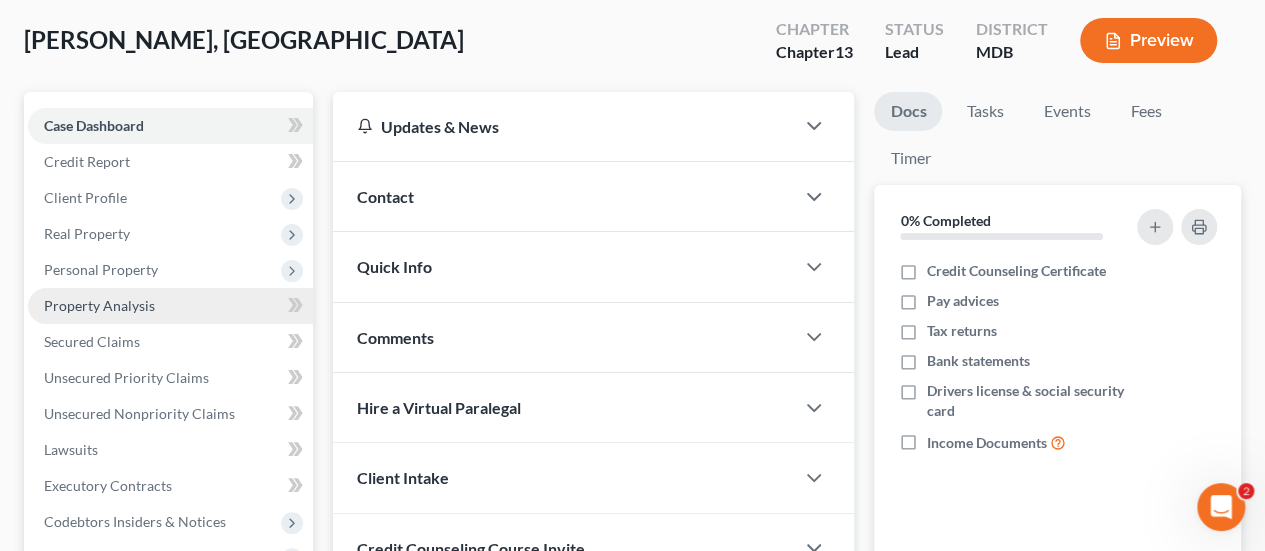 click on "Property Analysis" at bounding box center (99, 305) 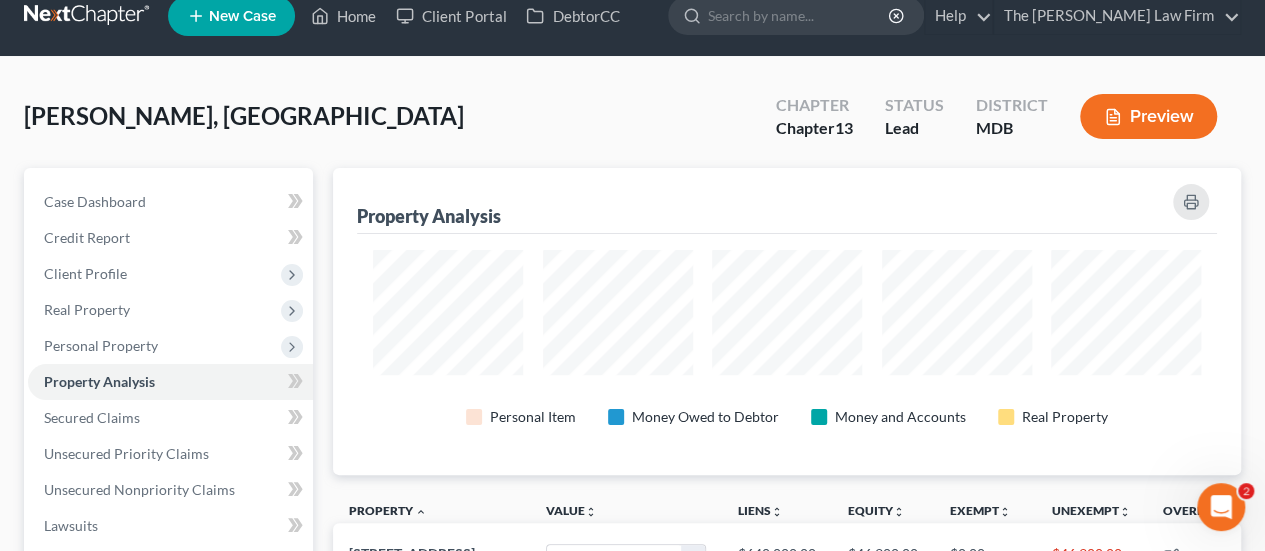 scroll, scrollTop: 0, scrollLeft: 0, axis: both 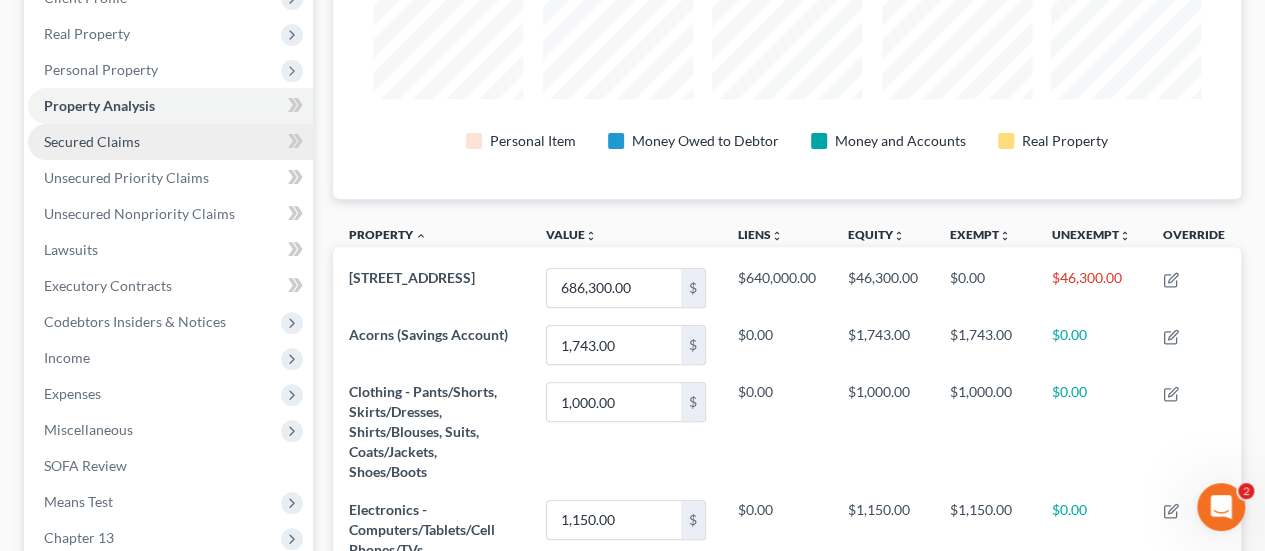 click on "Secured Claims" at bounding box center (92, 141) 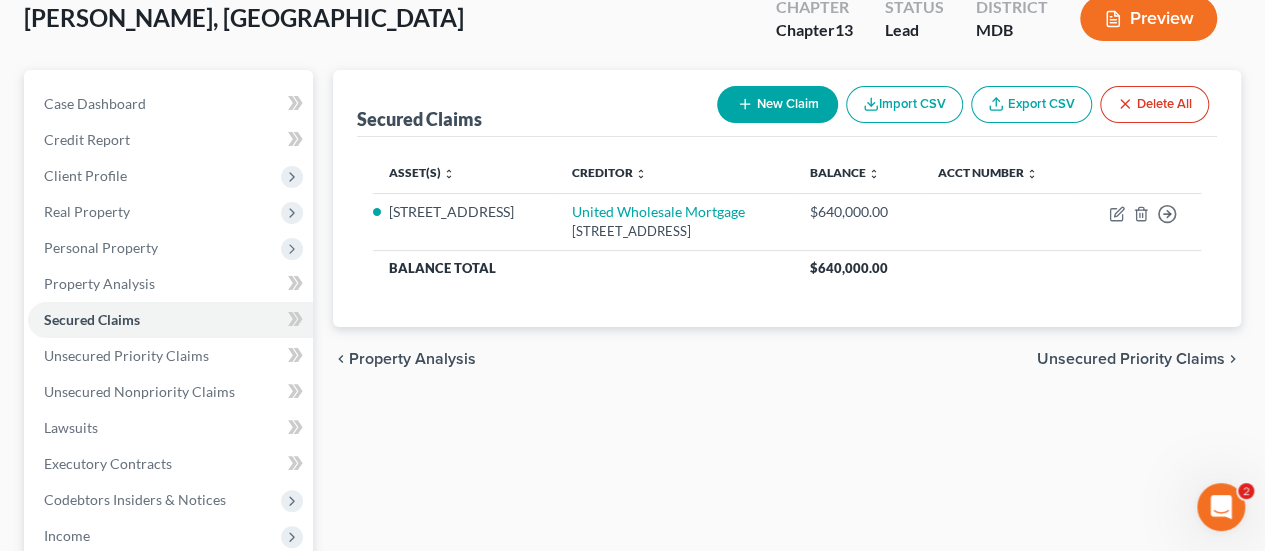 scroll, scrollTop: 0, scrollLeft: 0, axis: both 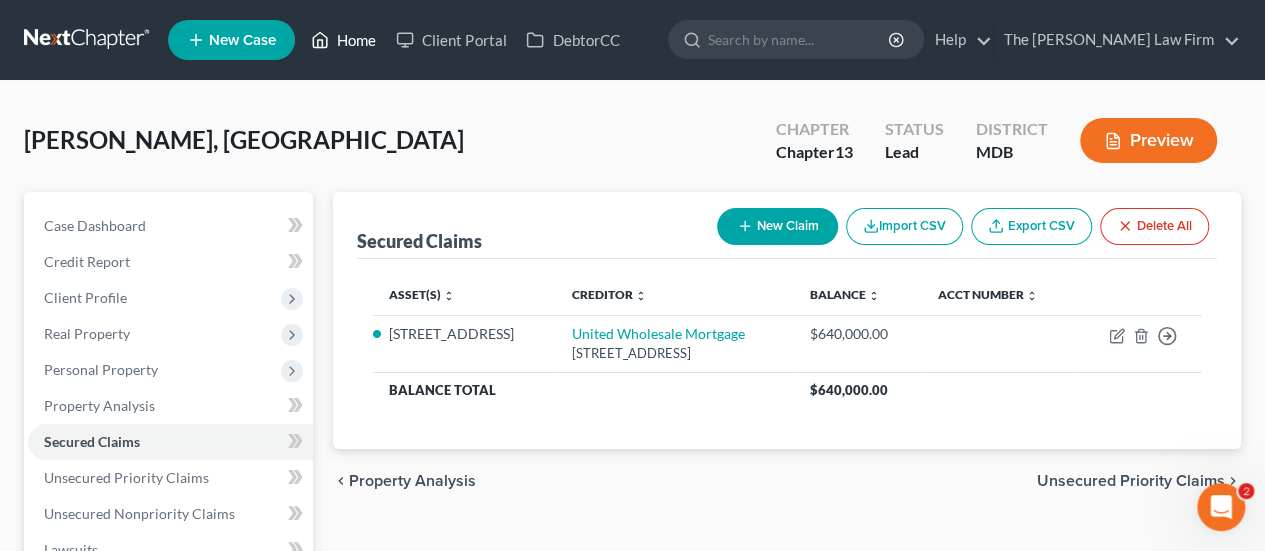 click on "Home" at bounding box center (343, 40) 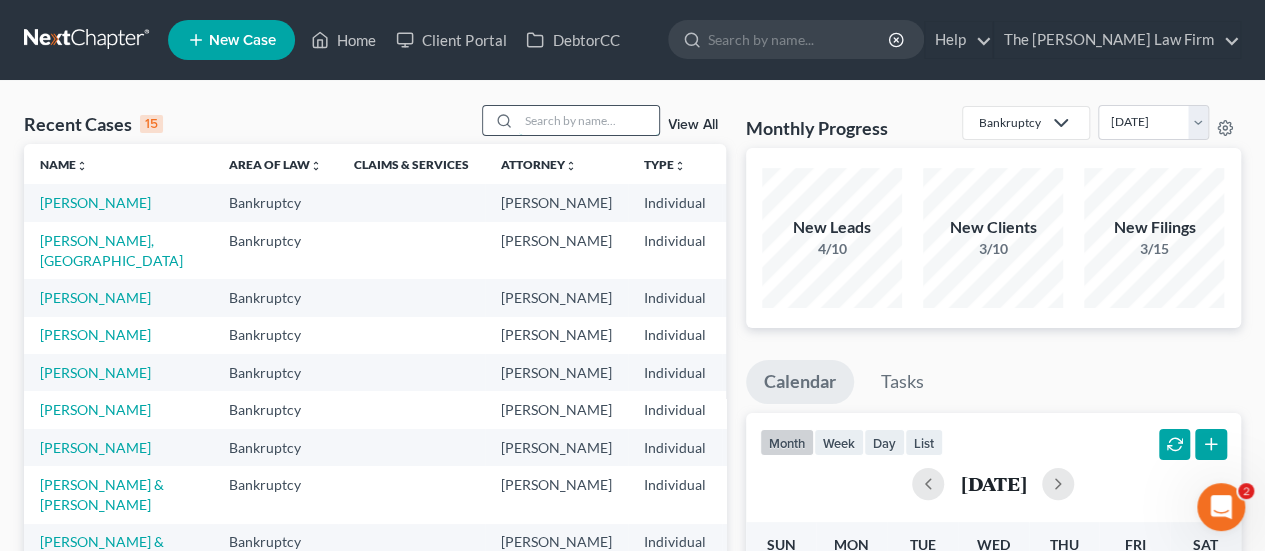 click at bounding box center [589, 120] 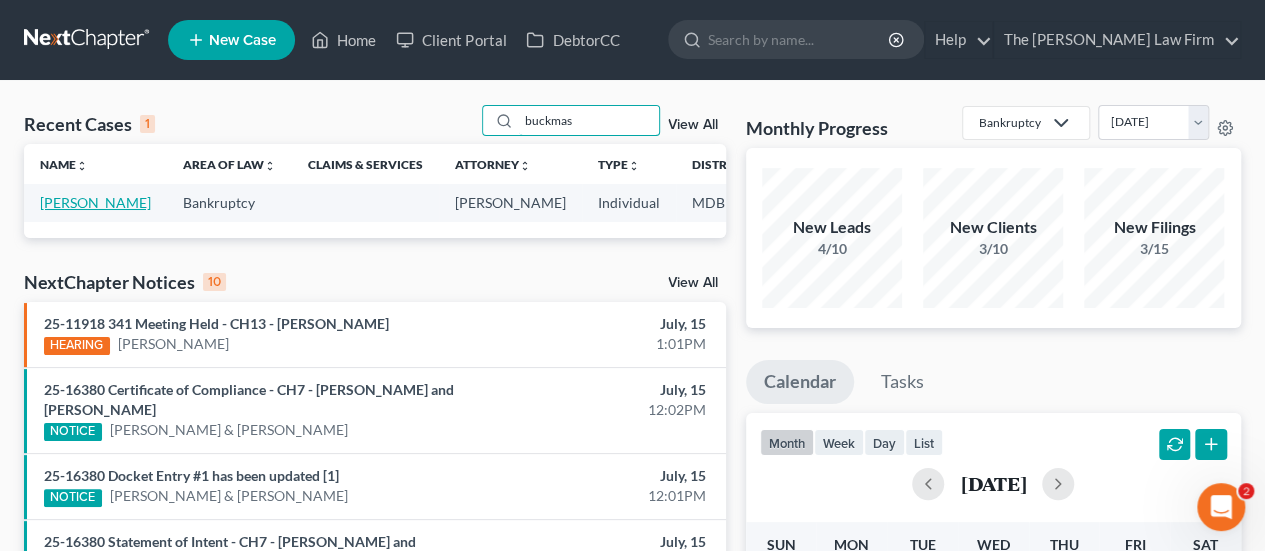 type on "buckmas" 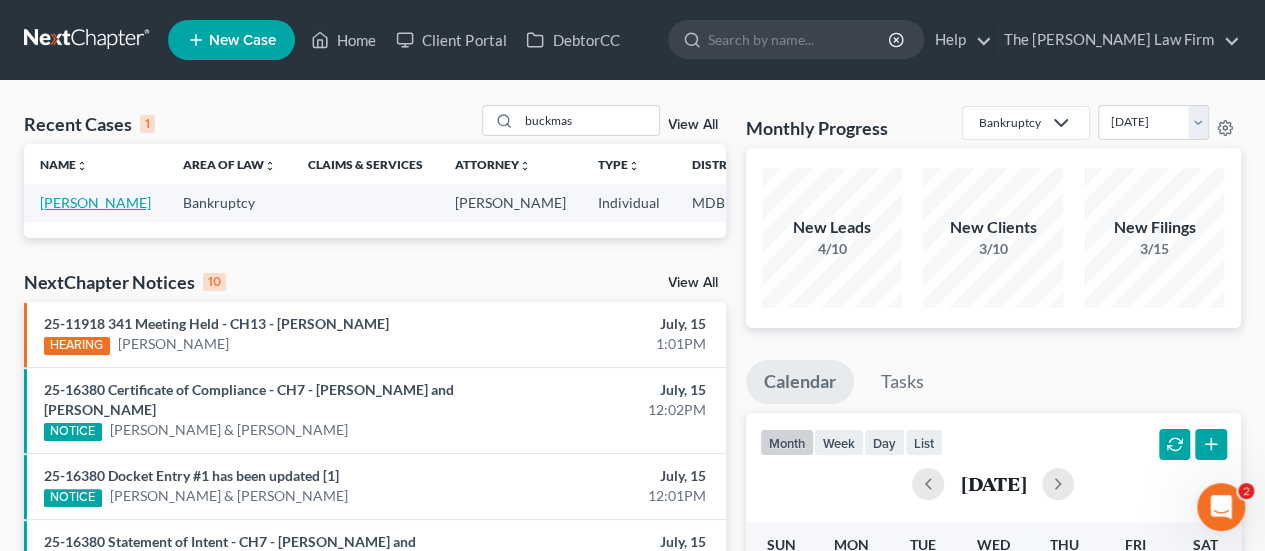 click on "[PERSON_NAME]" at bounding box center (95, 202) 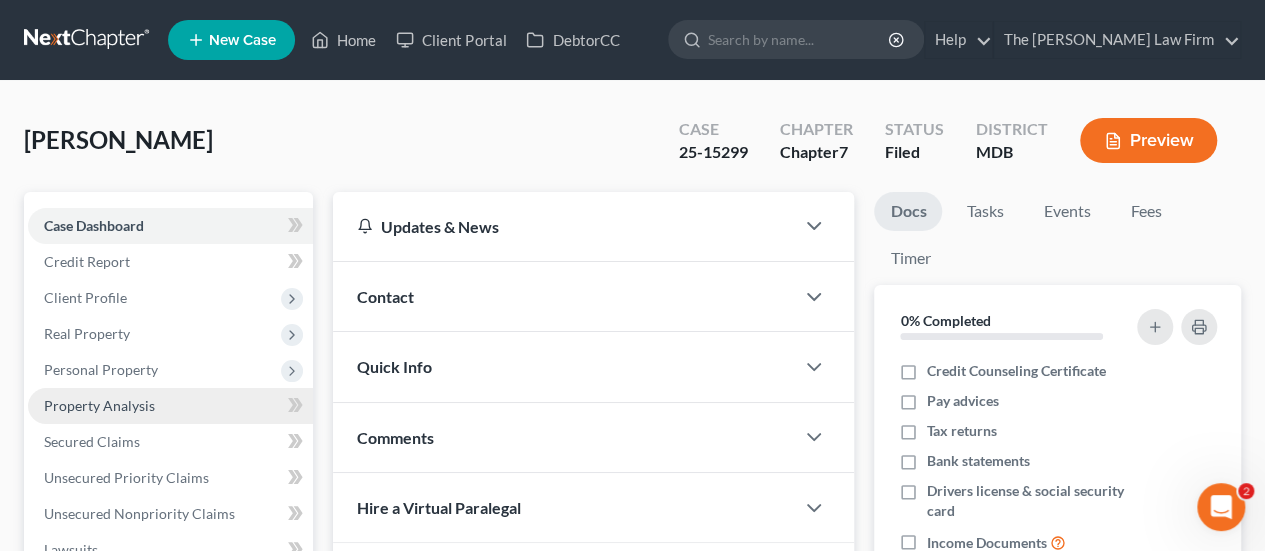 click on "Property Analysis" at bounding box center (99, 405) 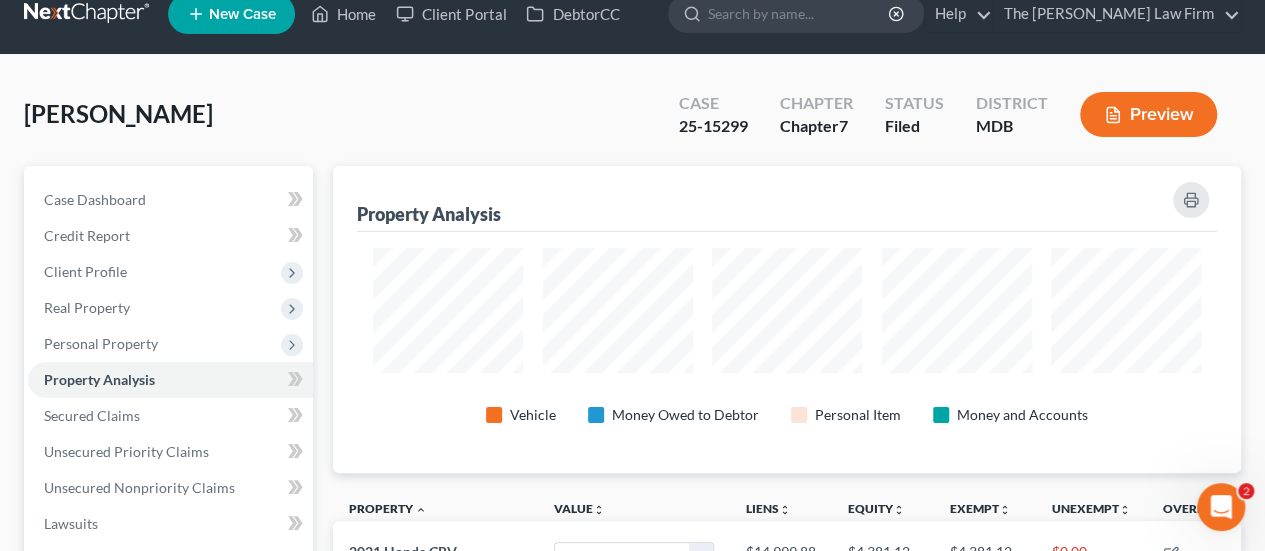scroll, scrollTop: 100, scrollLeft: 0, axis: vertical 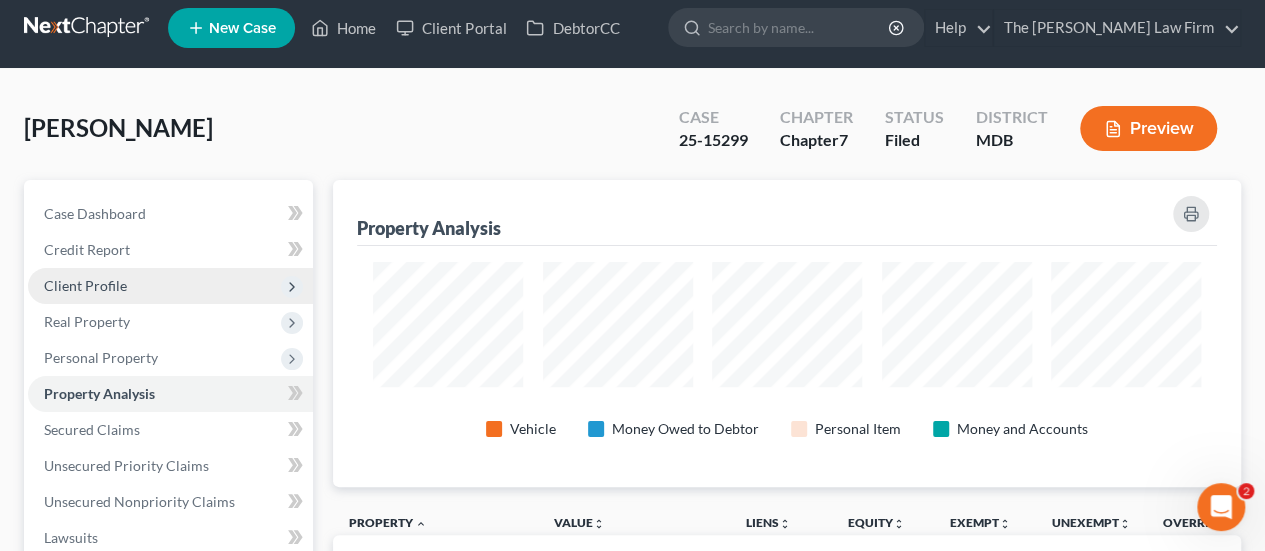 click on "Client Profile" at bounding box center [85, 285] 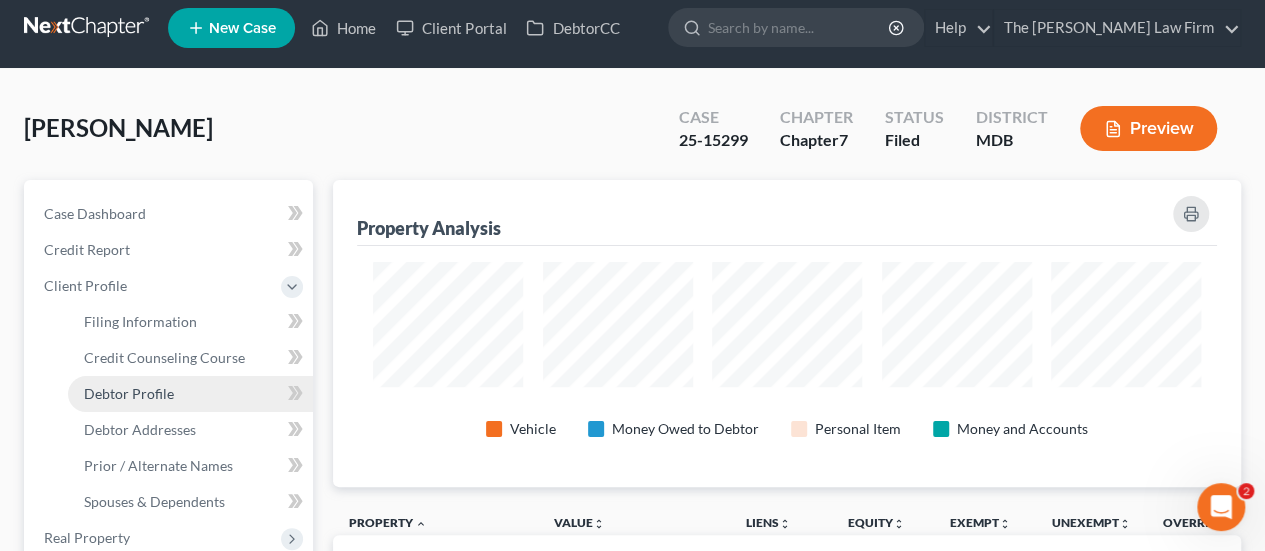 click on "Debtor Profile" at bounding box center [129, 393] 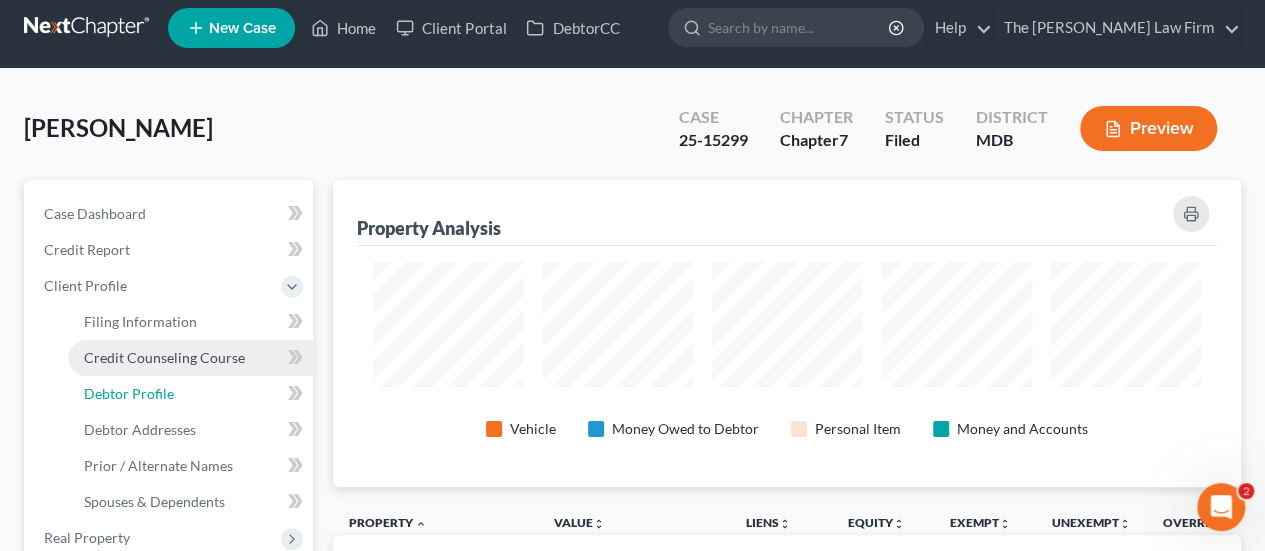 select on "3" 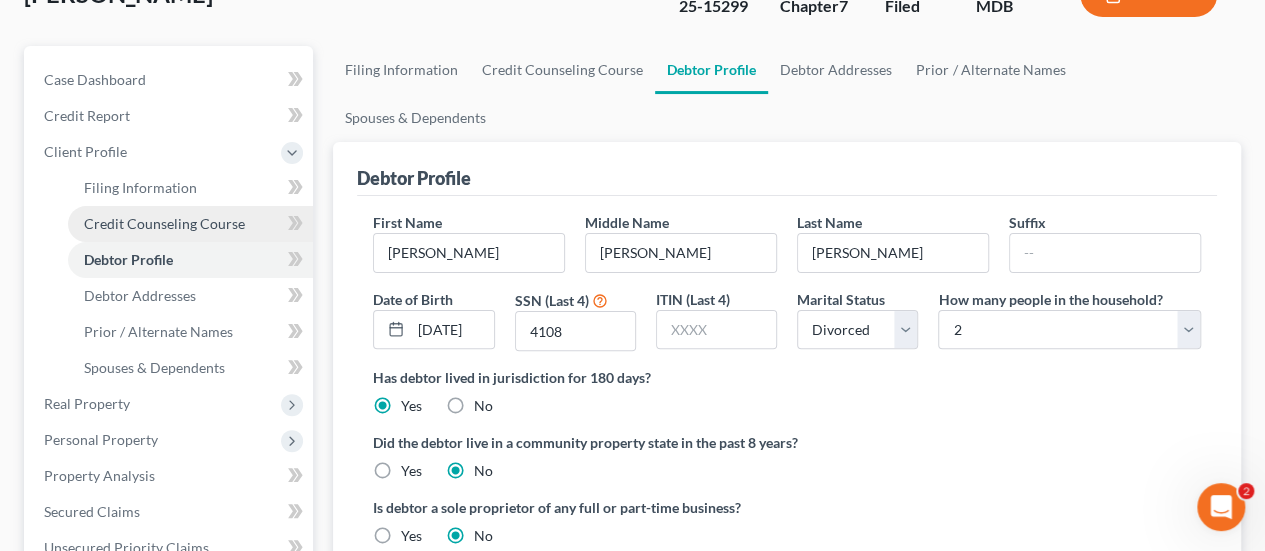 scroll, scrollTop: 400, scrollLeft: 0, axis: vertical 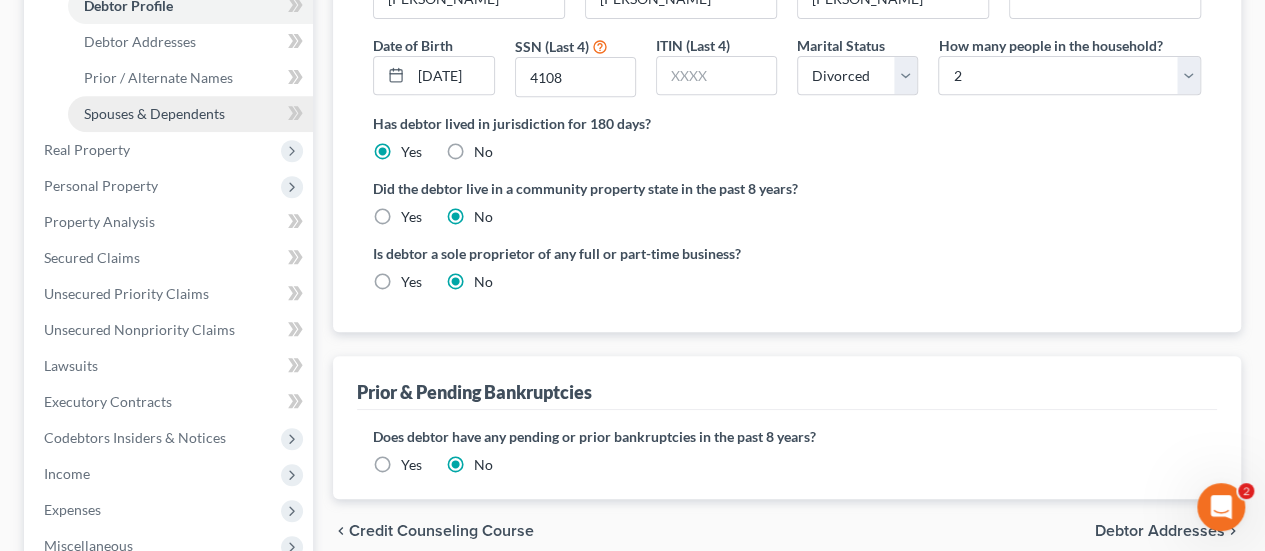 click on "Spouses & Dependents" at bounding box center (154, 113) 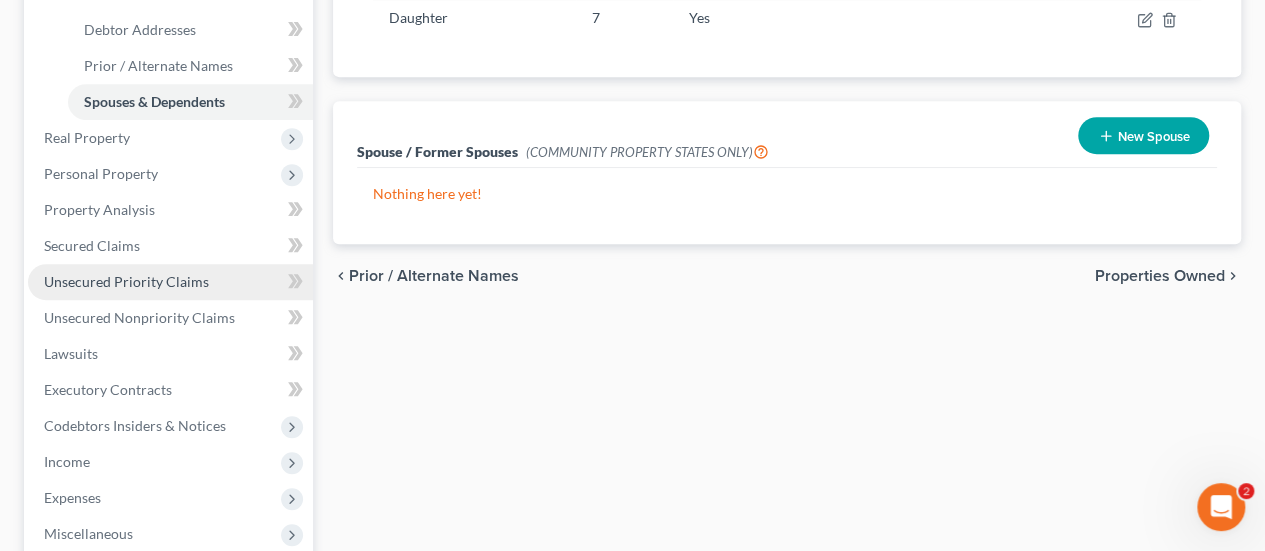 scroll, scrollTop: 500, scrollLeft: 0, axis: vertical 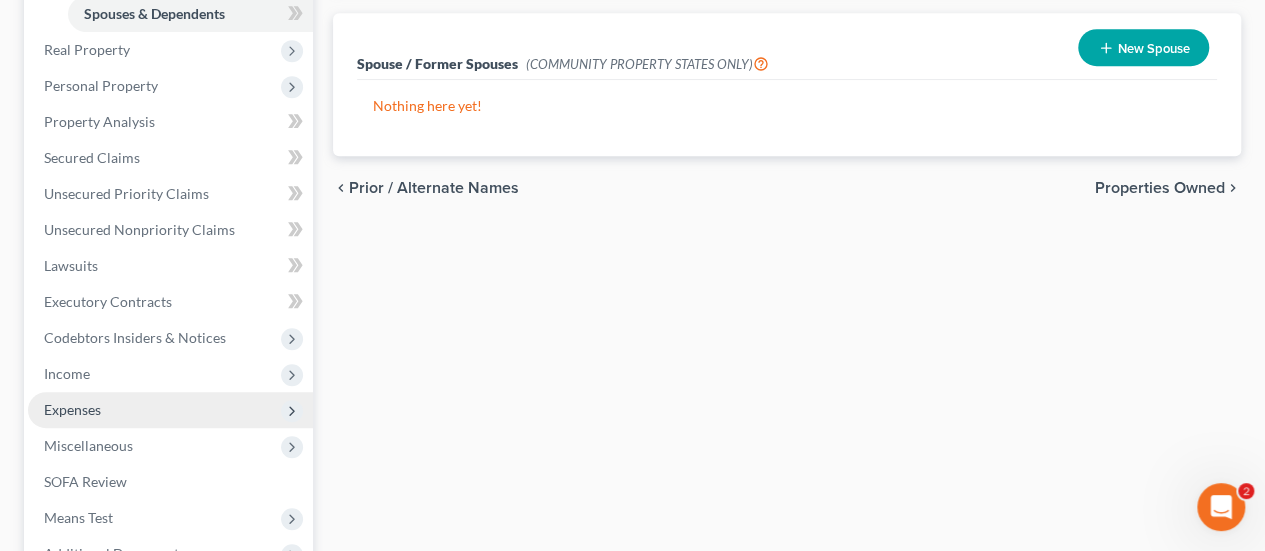 click on "Expenses" at bounding box center [72, 409] 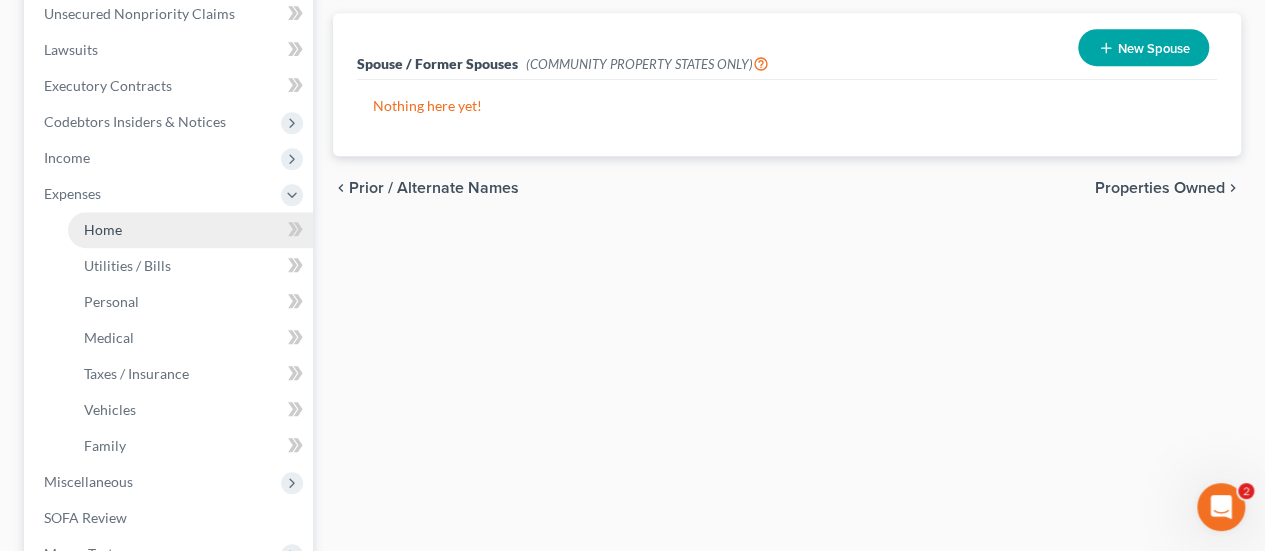 click on "Home" at bounding box center (190, 230) 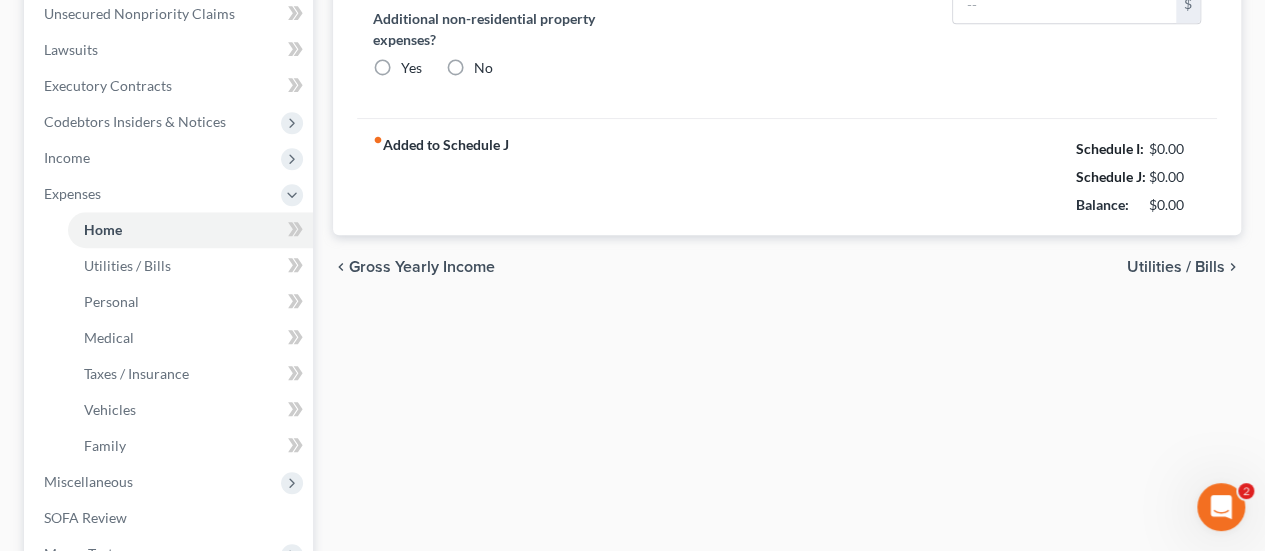 type on "1,300.00" 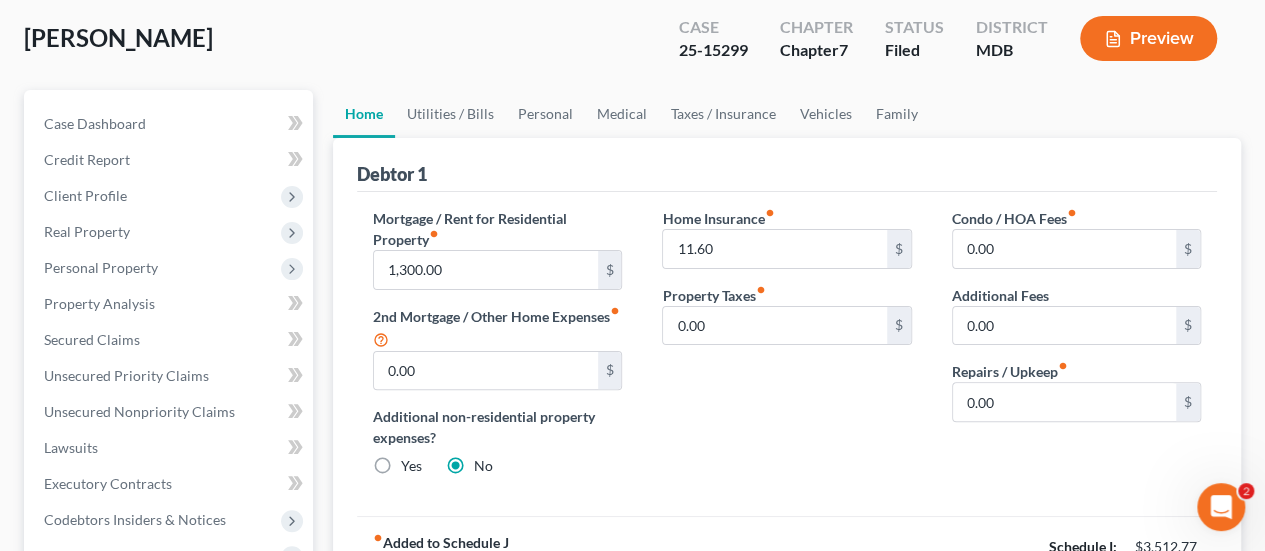 scroll, scrollTop: 100, scrollLeft: 0, axis: vertical 